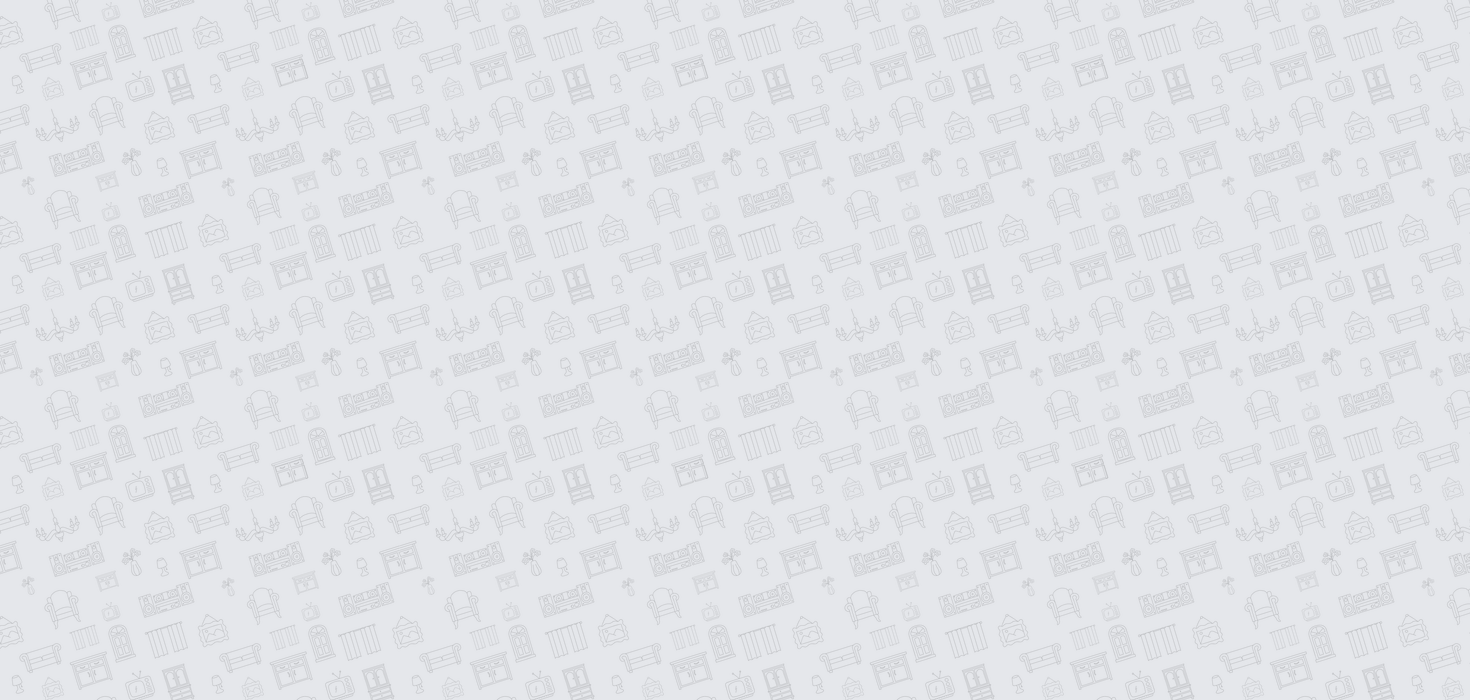 scroll, scrollTop: 0, scrollLeft: 0, axis: both 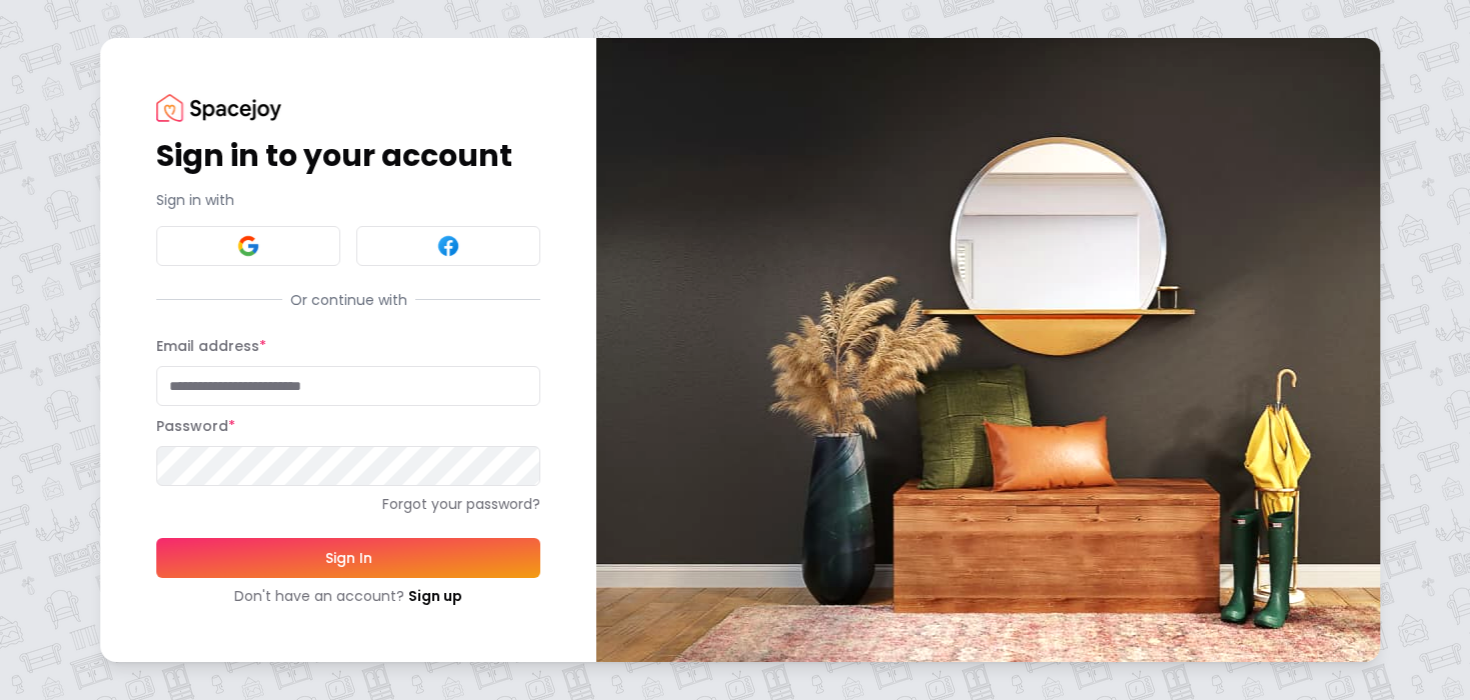 type on "**********" 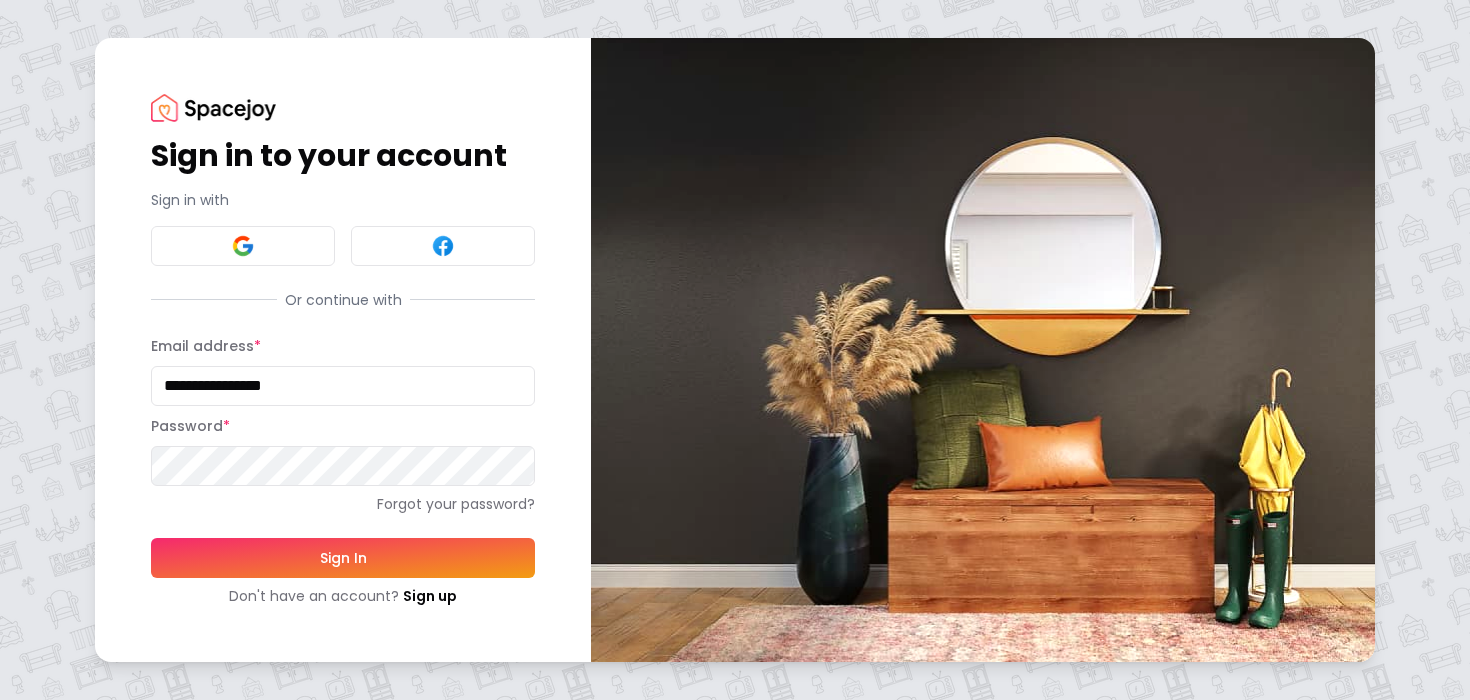 click on "Sign In" at bounding box center [343, 558] 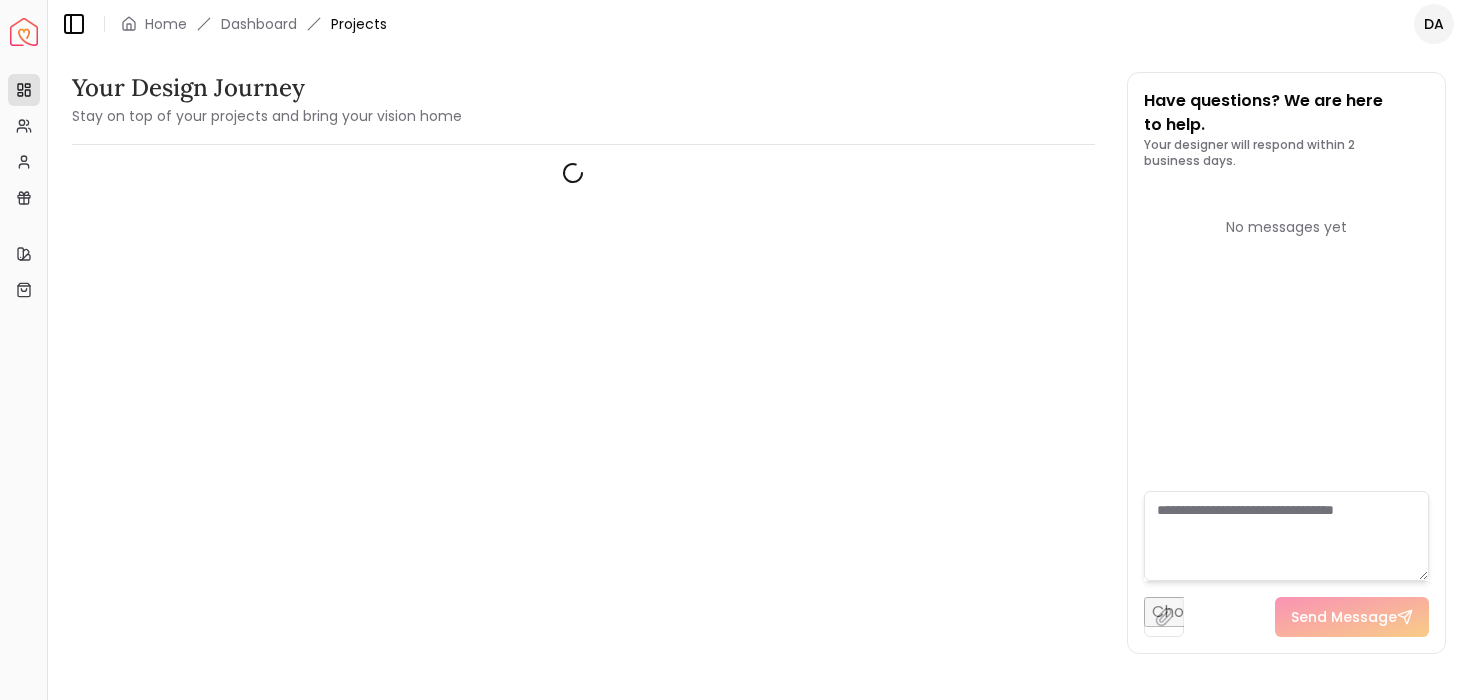 scroll, scrollTop: 0, scrollLeft: 0, axis: both 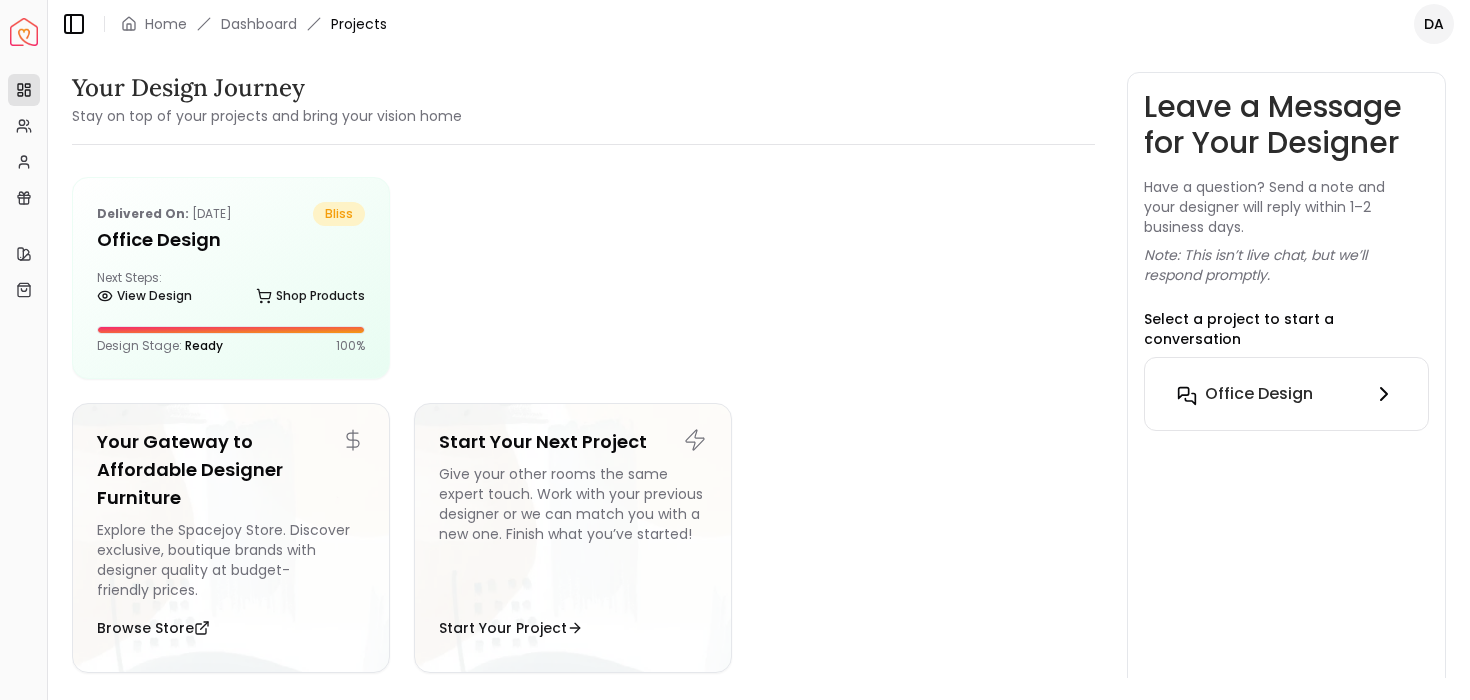 click on "Office Design" at bounding box center (1259, 394) 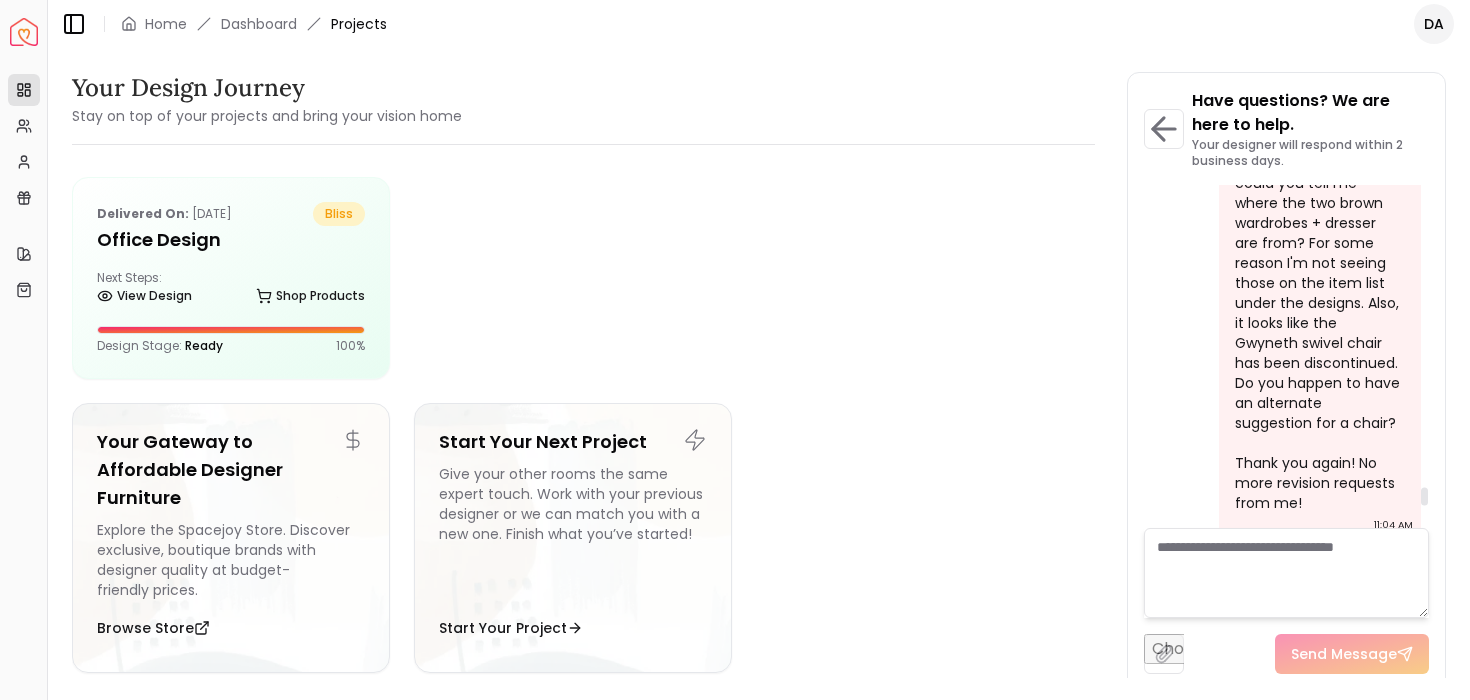 scroll, scrollTop: 8667, scrollLeft: 0, axis: vertical 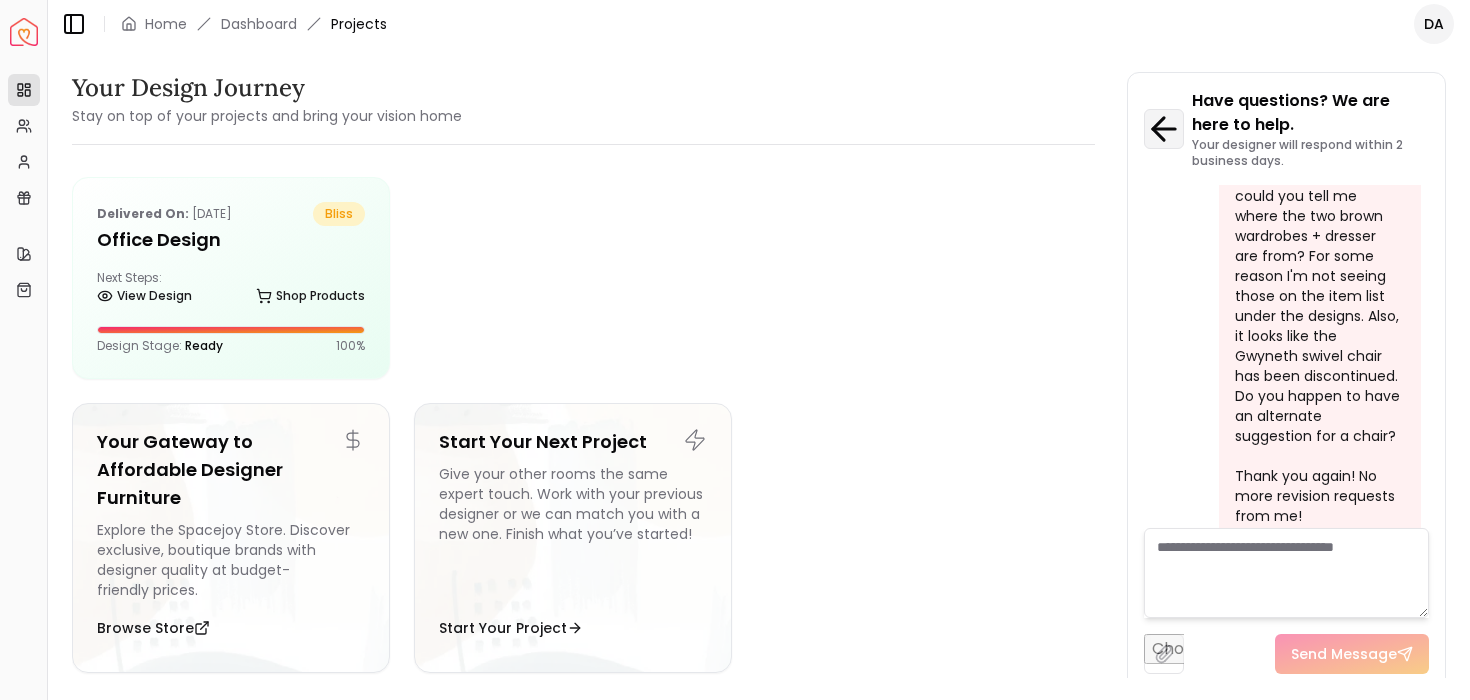 click 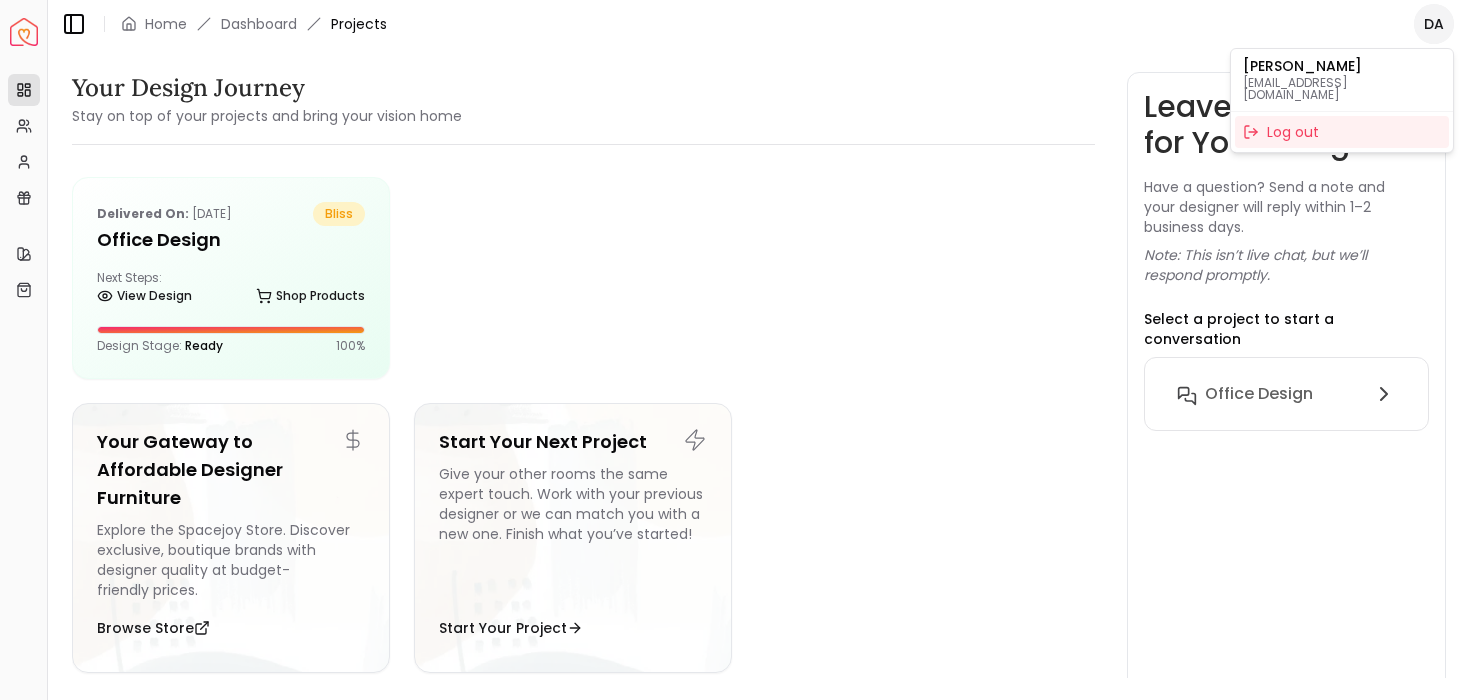 click on "Spacejoy Dashboard Overview Projects My Referrals My Profile Gift Card Balance Quick Links My Style My Store Toggle Sidebar Home Dashboard Projects DA Your Design Journey Stay on top of your projects and bring your vision home Delivered on:   Oct 12, 2024 bliss Office Design Next Steps: View Design Shop Products Design Stage:   Ready 100 % Your Gateway to Affordable Designer Furniture Explore the Spacejoy Store. Discover exclusive, boutique brands with designer quality at budget-friendly prices. Browse Store   Start Your Next Project Give your other rooms the same expert touch. Work with your previous designer or we can match you with a new one. Finish what you’ve started! Start Your Project   Need Help? Email us at hello@spacejoy.com Quick Tip to Stay in the Loop We’ll be sending important updates from   hello@spacejoy.com , including your design previews, designer messages, and delivery info. Add  hello@spacejoy.com  to your Contacts or Safe Sender List If you use Gmail, drag our email to your" at bounding box center [735, 350] 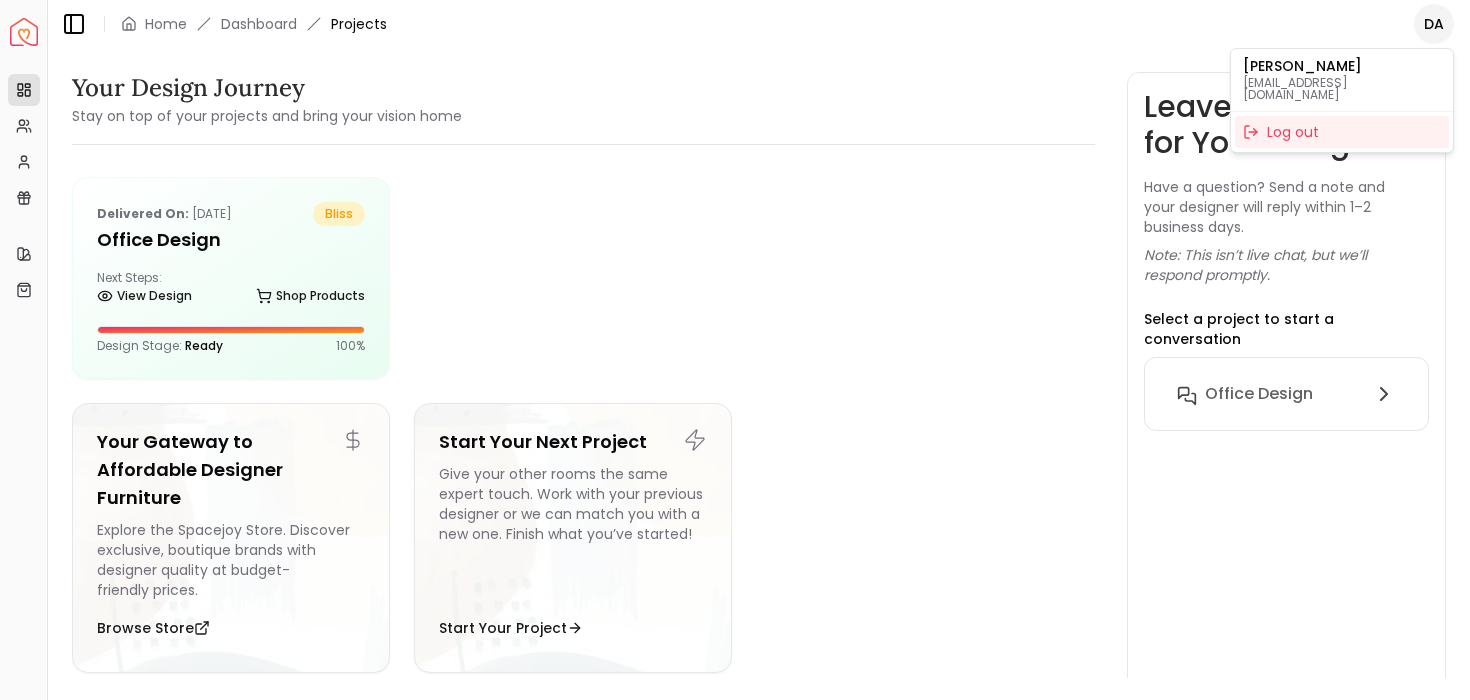 click on "Spacejoy Dashboard Overview Projects My Referrals My Profile Gift Card Balance Quick Links My Style My Store Toggle Sidebar Home Dashboard Projects DA Your Design Journey Stay on top of your projects and bring your vision home Delivered on:   Oct 12, 2024 bliss Office Design Next Steps: View Design Shop Products Design Stage:   Ready 100 % Your Gateway to Affordable Designer Furniture Explore the Spacejoy Store. Discover exclusive, boutique brands with designer quality at budget-friendly prices. Browse Store   Start Your Next Project Give your other rooms the same expert touch. Work with your previous designer or we can match you with a new one. Finish what you’ve started! Start Your Project   Need Help? Email us at hello@spacejoy.com Quick Tip to Stay in the Loop We’ll be sending important updates from   hello@spacejoy.com , including your design previews, designer messages, and delivery info. Add  hello@spacejoy.com  to your Contacts or Safe Sender List If you use Gmail, drag our email to your" at bounding box center [735, 350] 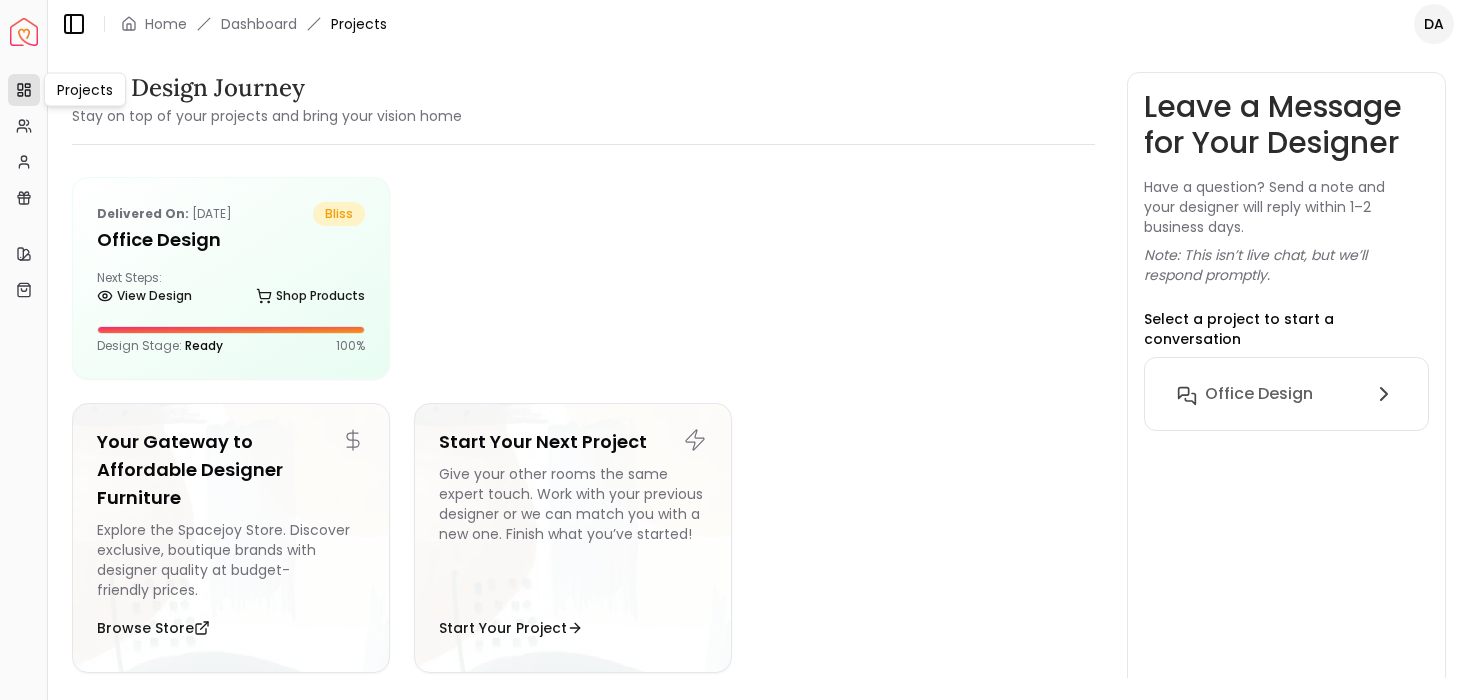 click 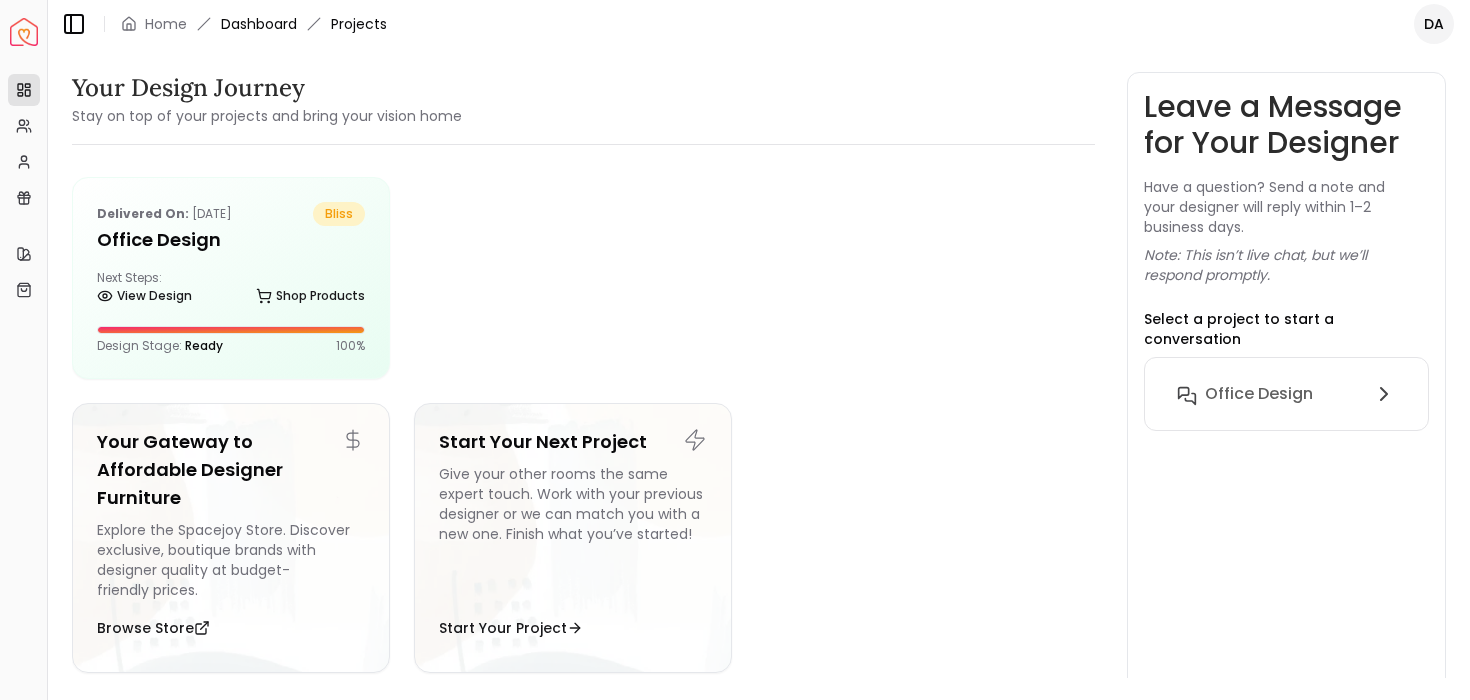click on "Dashboard" at bounding box center [259, 24] 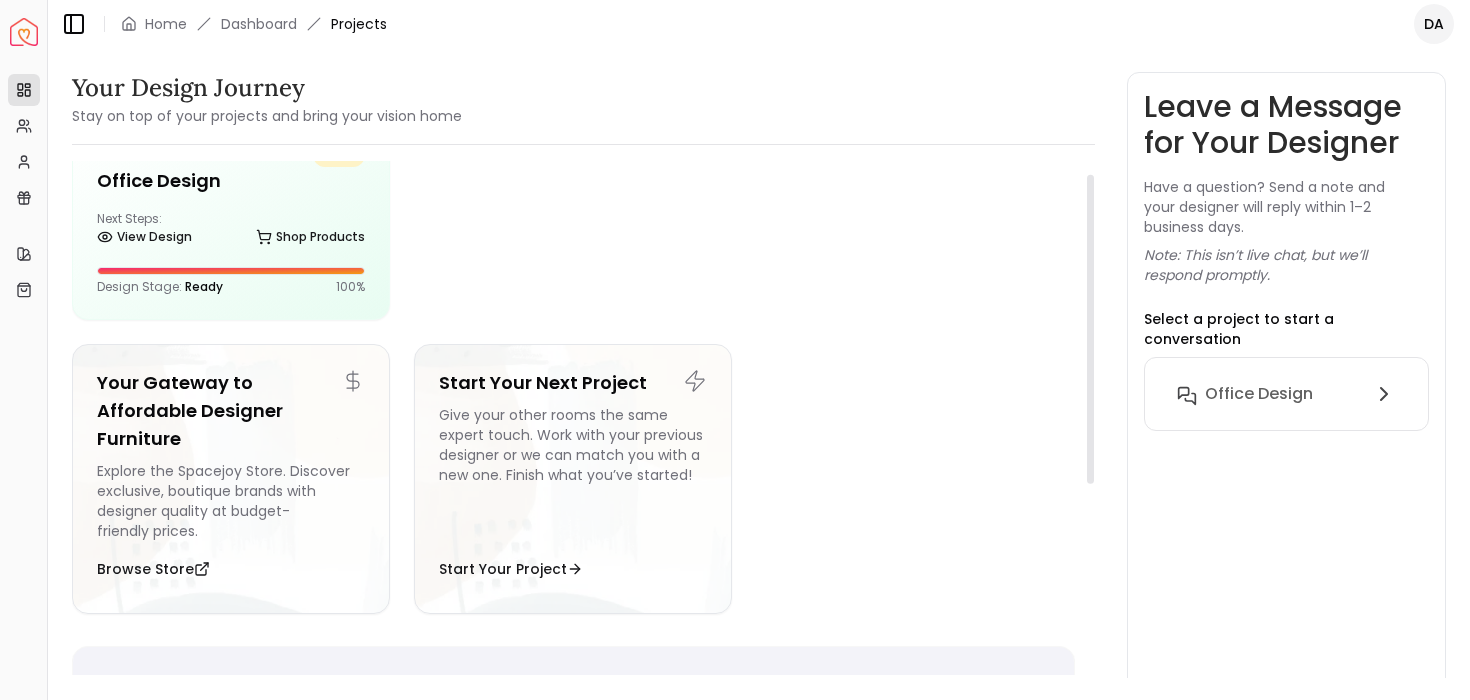 scroll, scrollTop: 64, scrollLeft: 0, axis: vertical 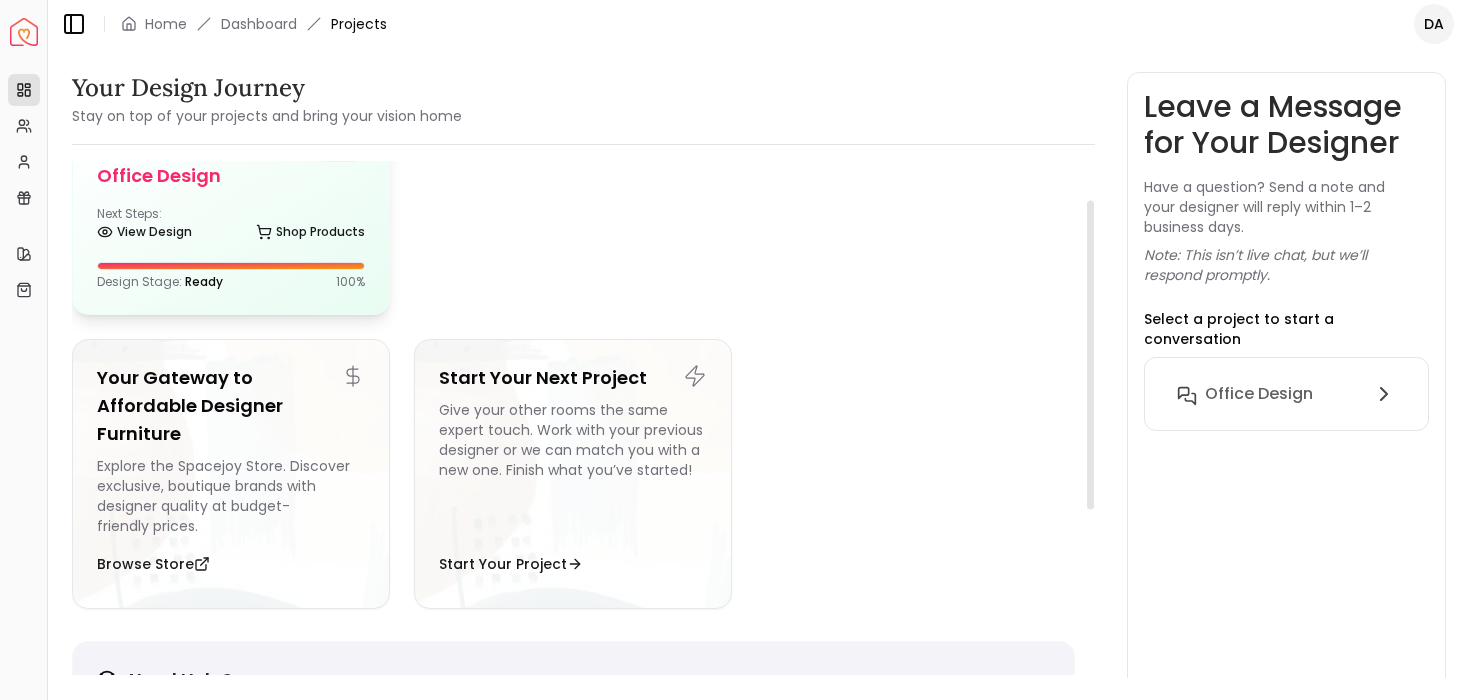 click on "Delivered on:   Oct 12, 2024 bliss Office Design Next Steps: View Design Shop Products Design Stage:   Ready 100 %" at bounding box center (231, 214) 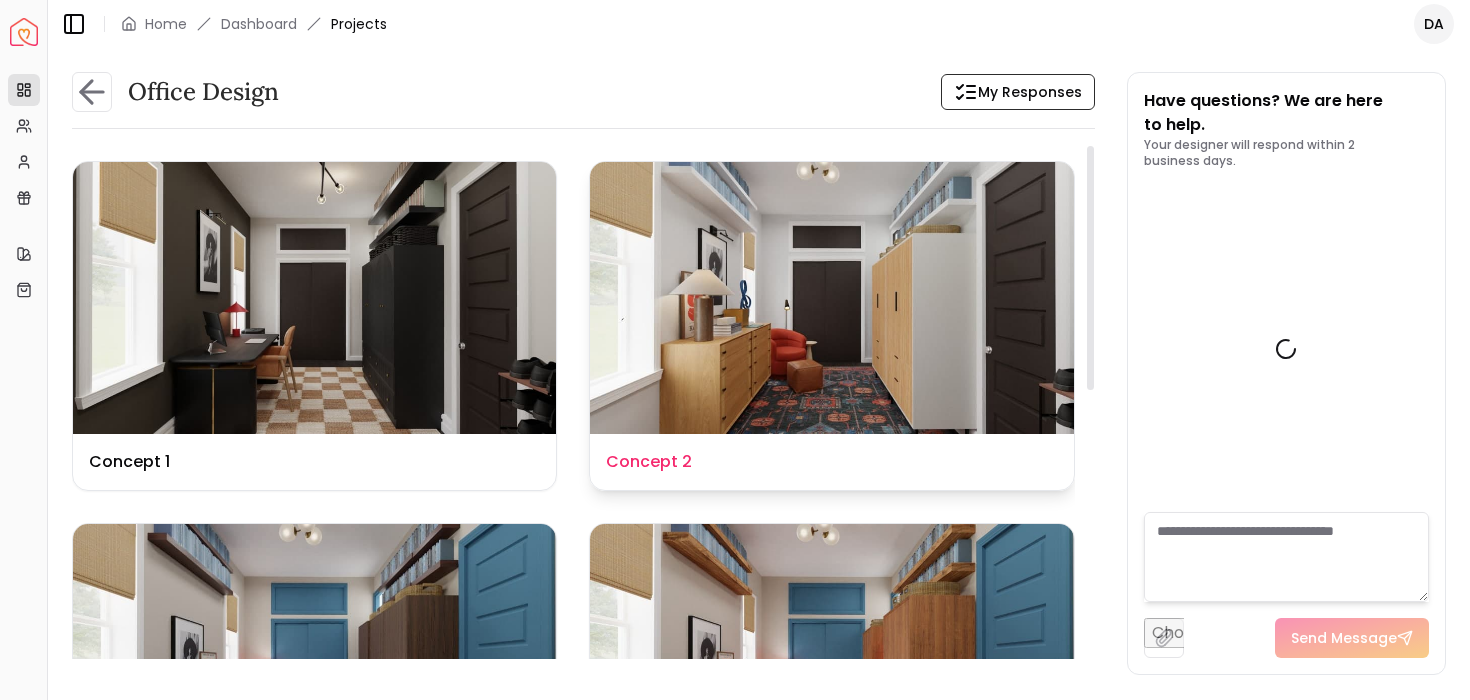 scroll, scrollTop: 9303, scrollLeft: 0, axis: vertical 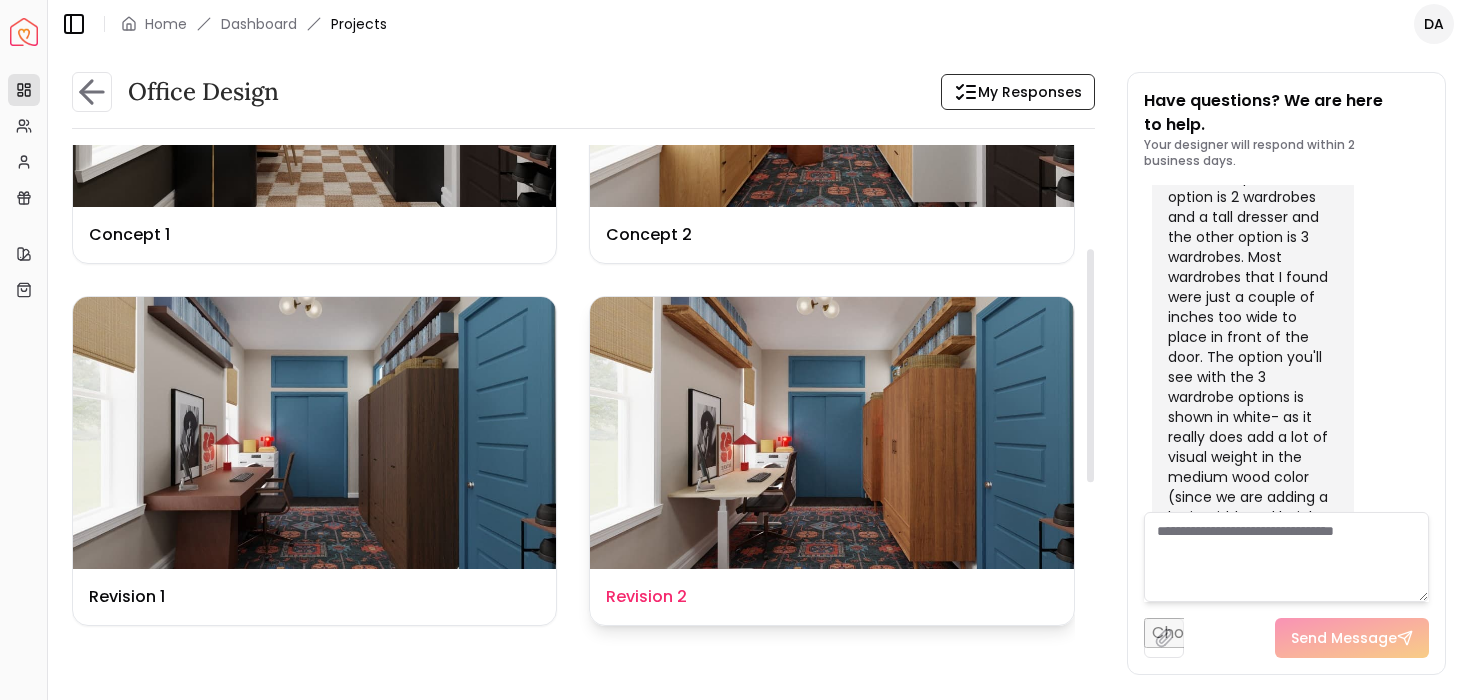 click at bounding box center [831, 433] 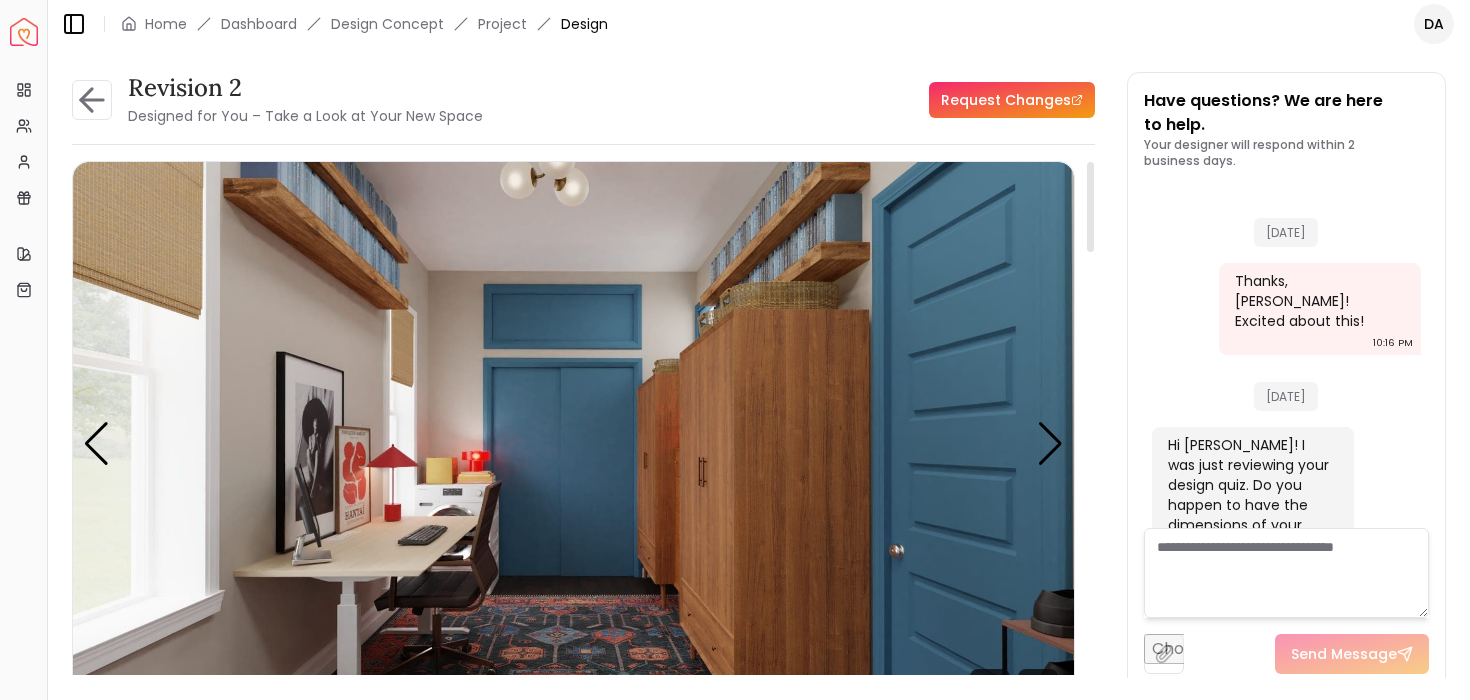 scroll, scrollTop: 9287, scrollLeft: 0, axis: vertical 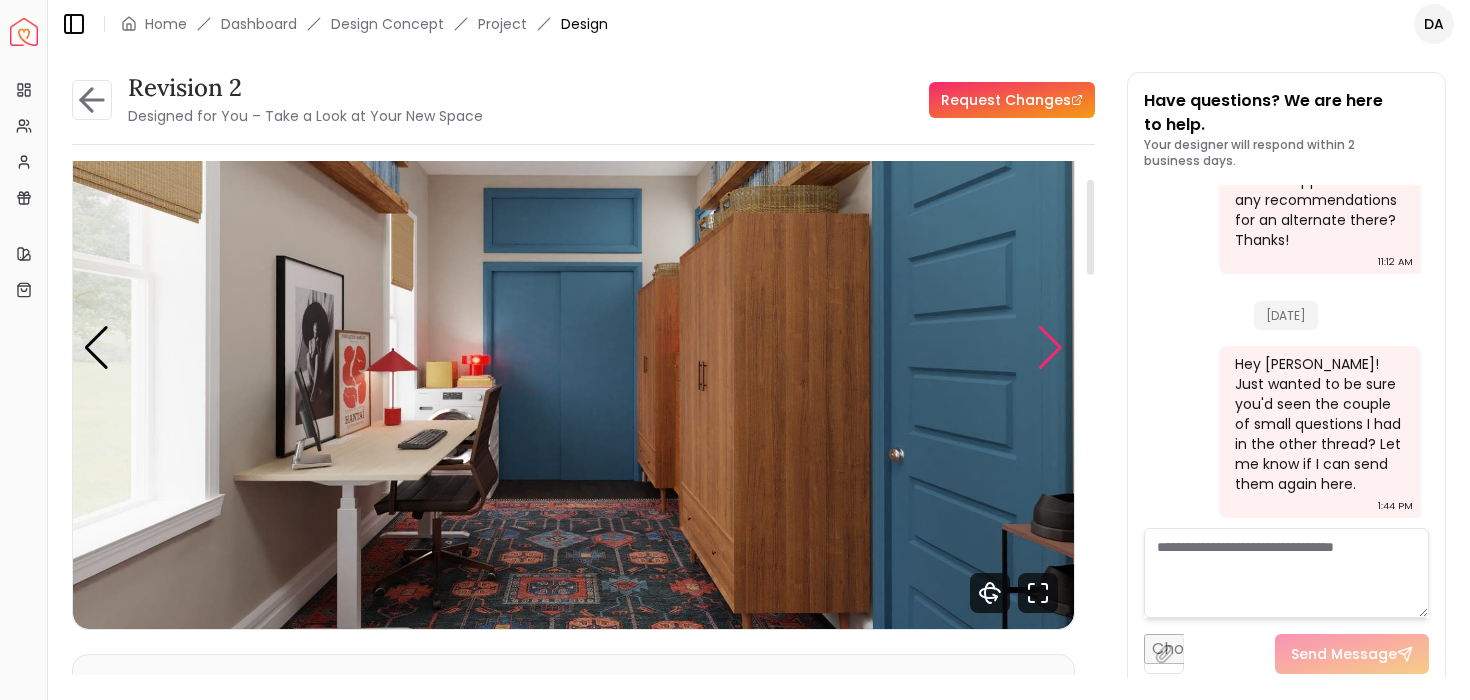 click at bounding box center (1050, 348) 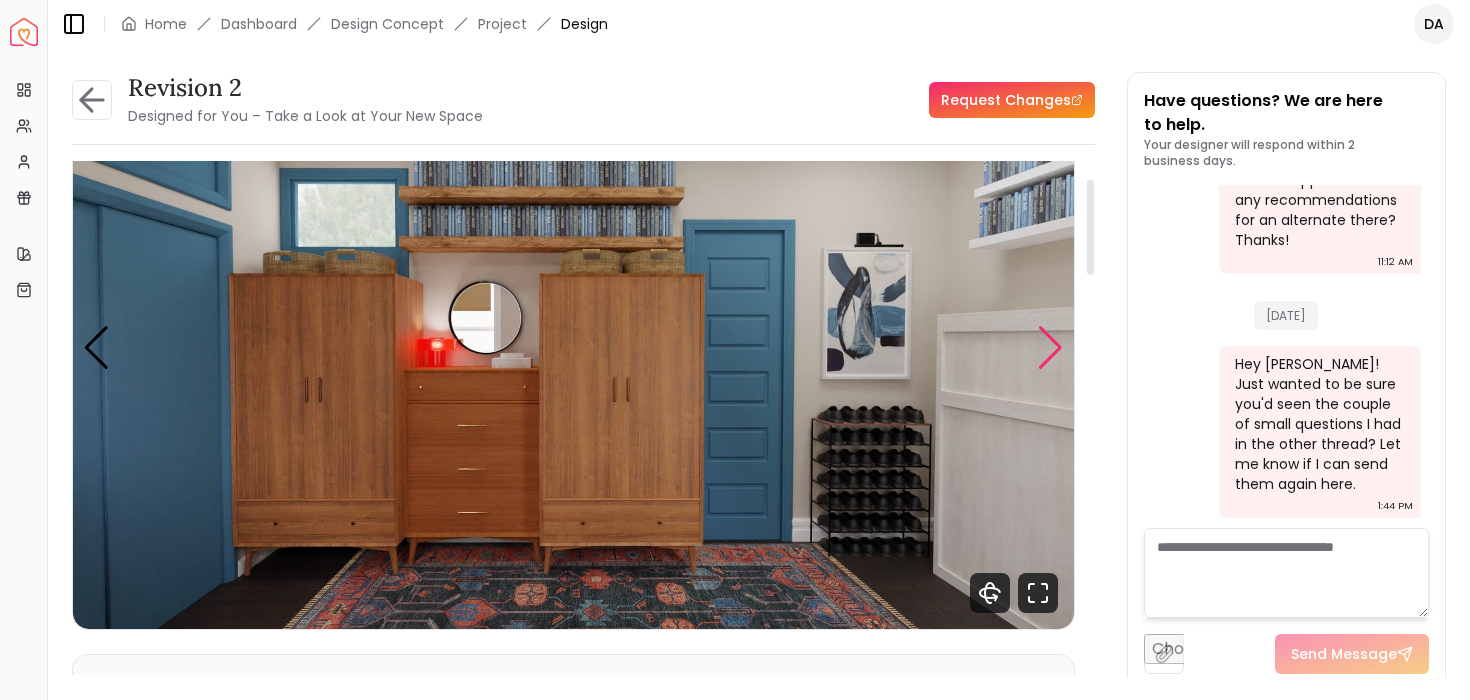 click at bounding box center (1050, 348) 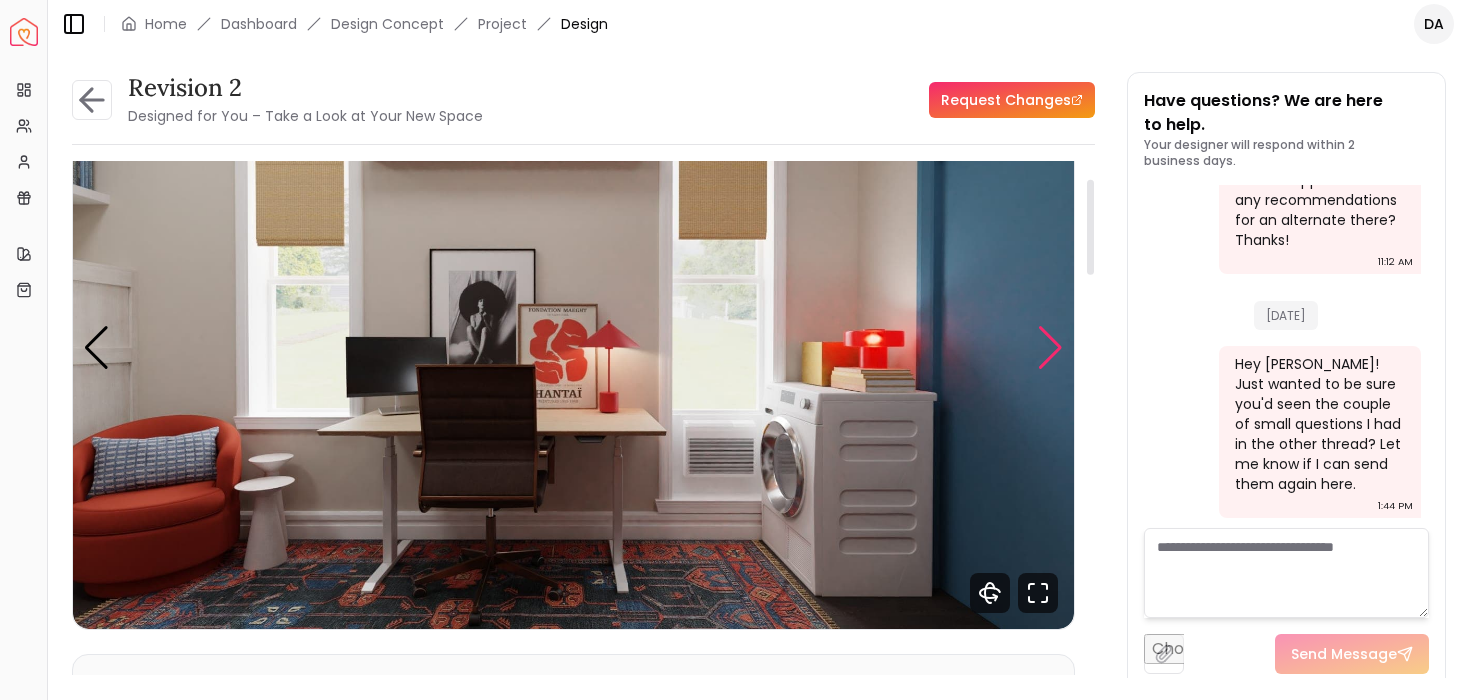 click at bounding box center [1050, 348] 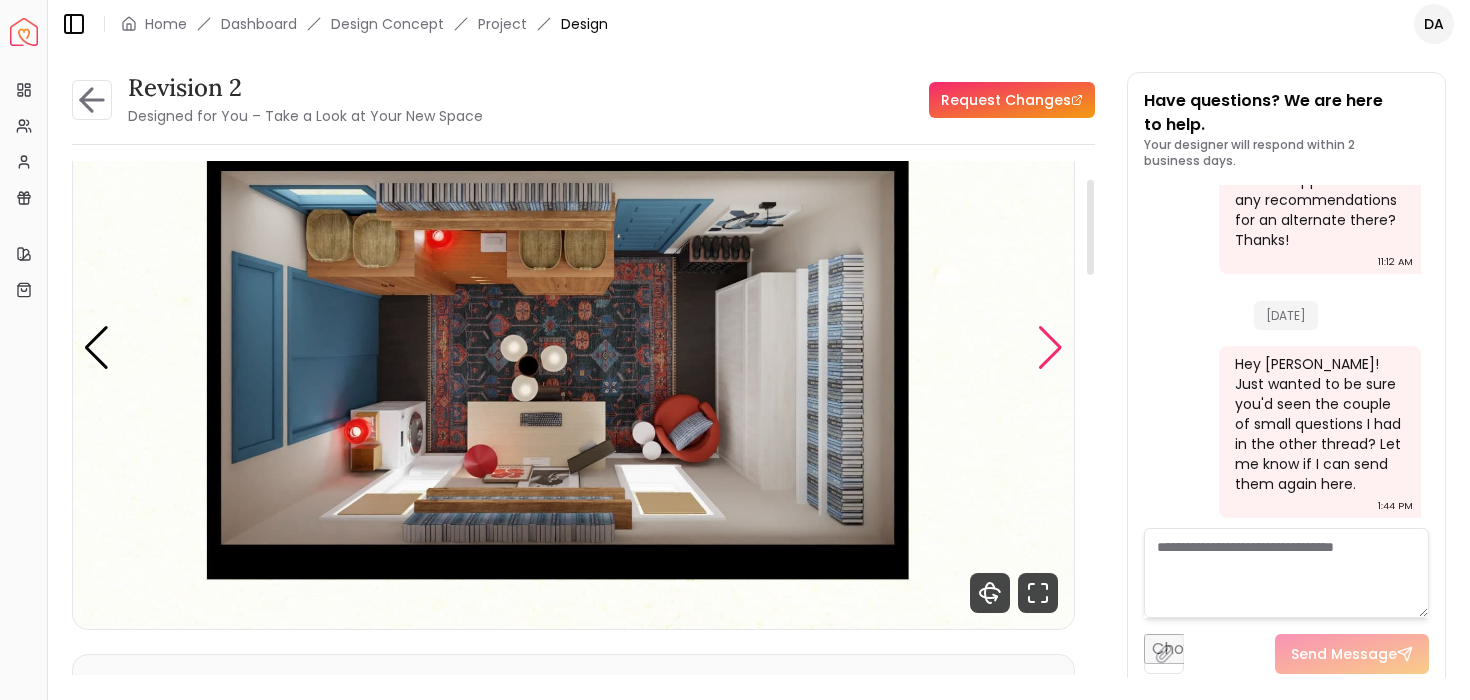 click at bounding box center [1050, 348] 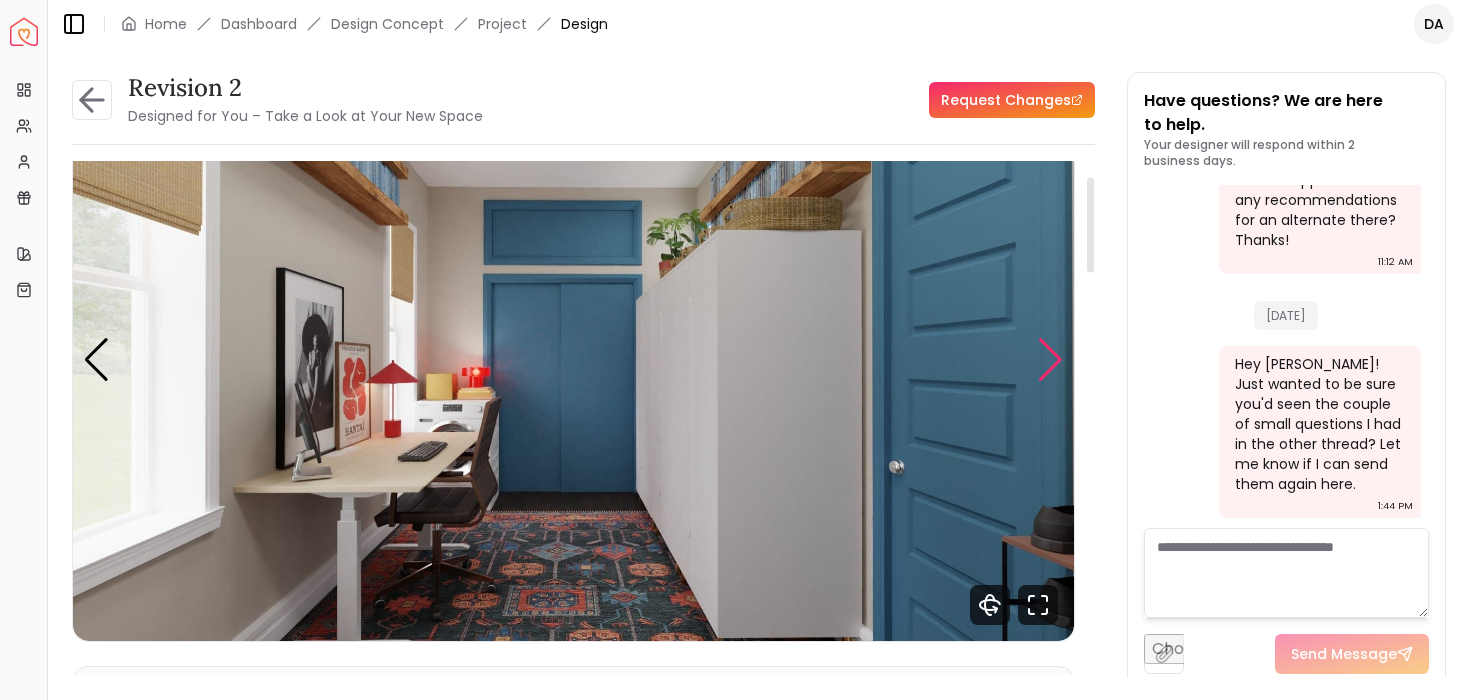 scroll, scrollTop: 68, scrollLeft: 0, axis: vertical 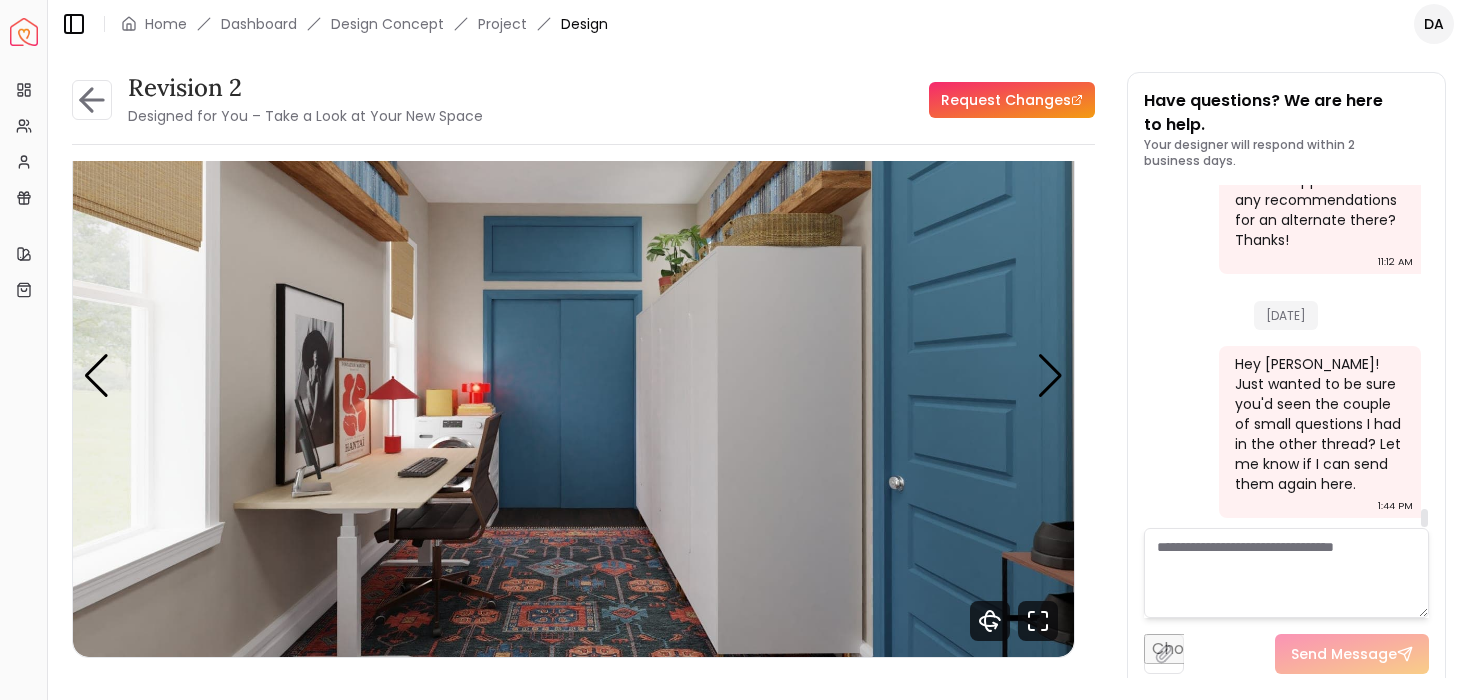 click on "Hey Heather! Just wanted to be sure you'd seen the couple of small questions I had in the other thread? Let me know if I can send them again here." at bounding box center (1318, 424) 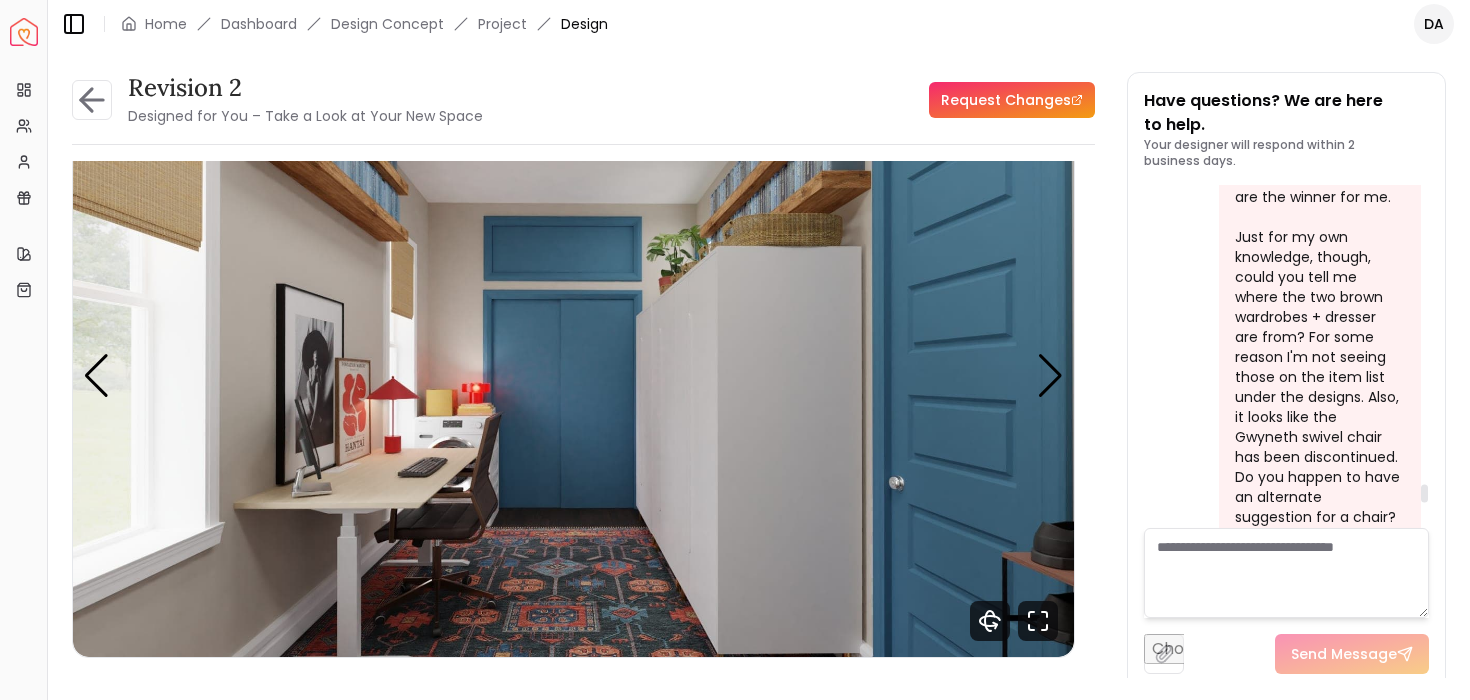 scroll, scrollTop: 8581, scrollLeft: 0, axis: vertical 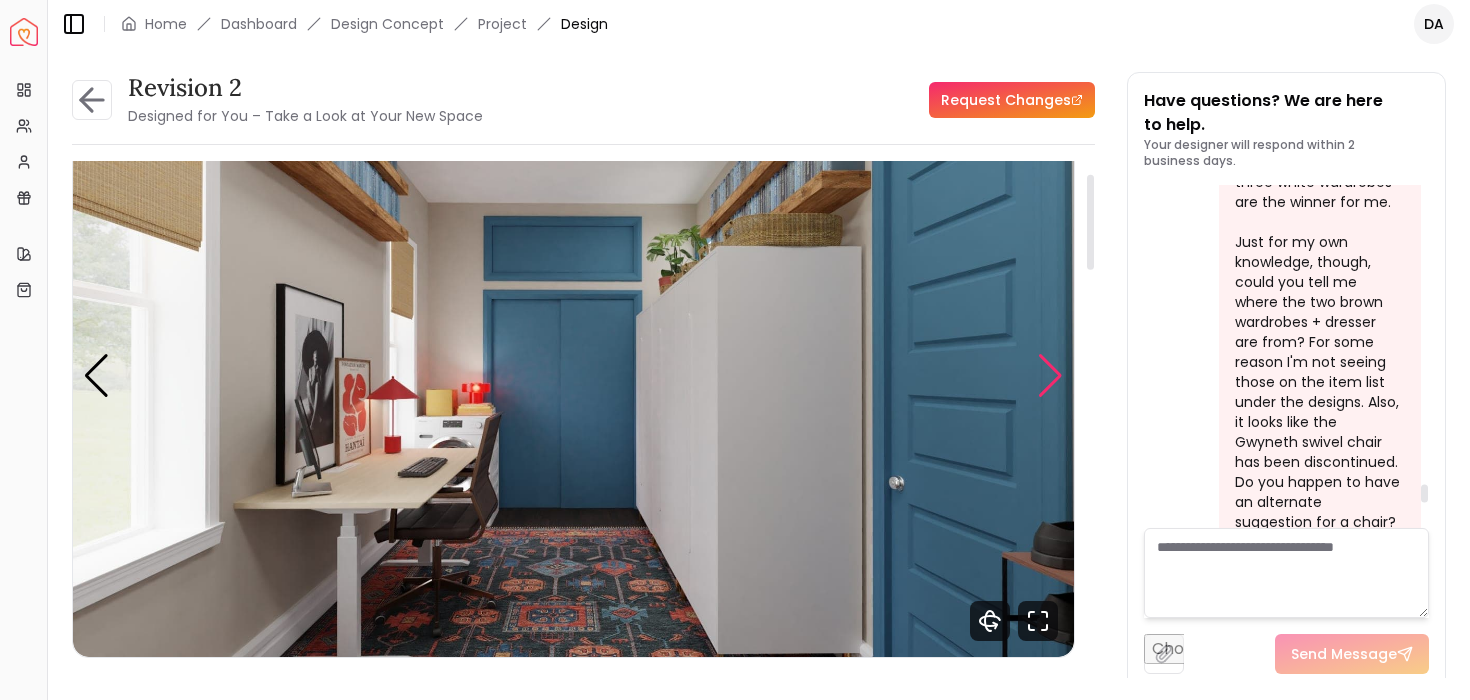 click at bounding box center [1050, 376] 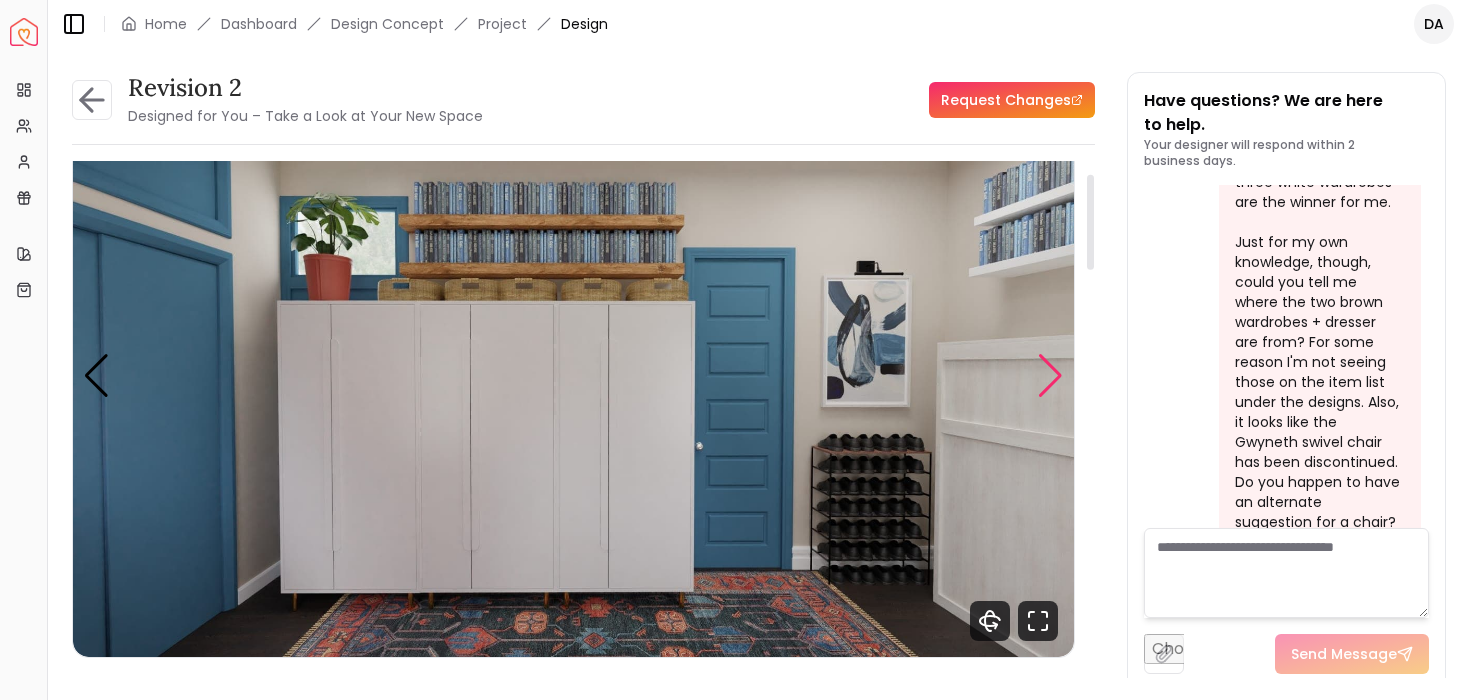 click at bounding box center (1050, 376) 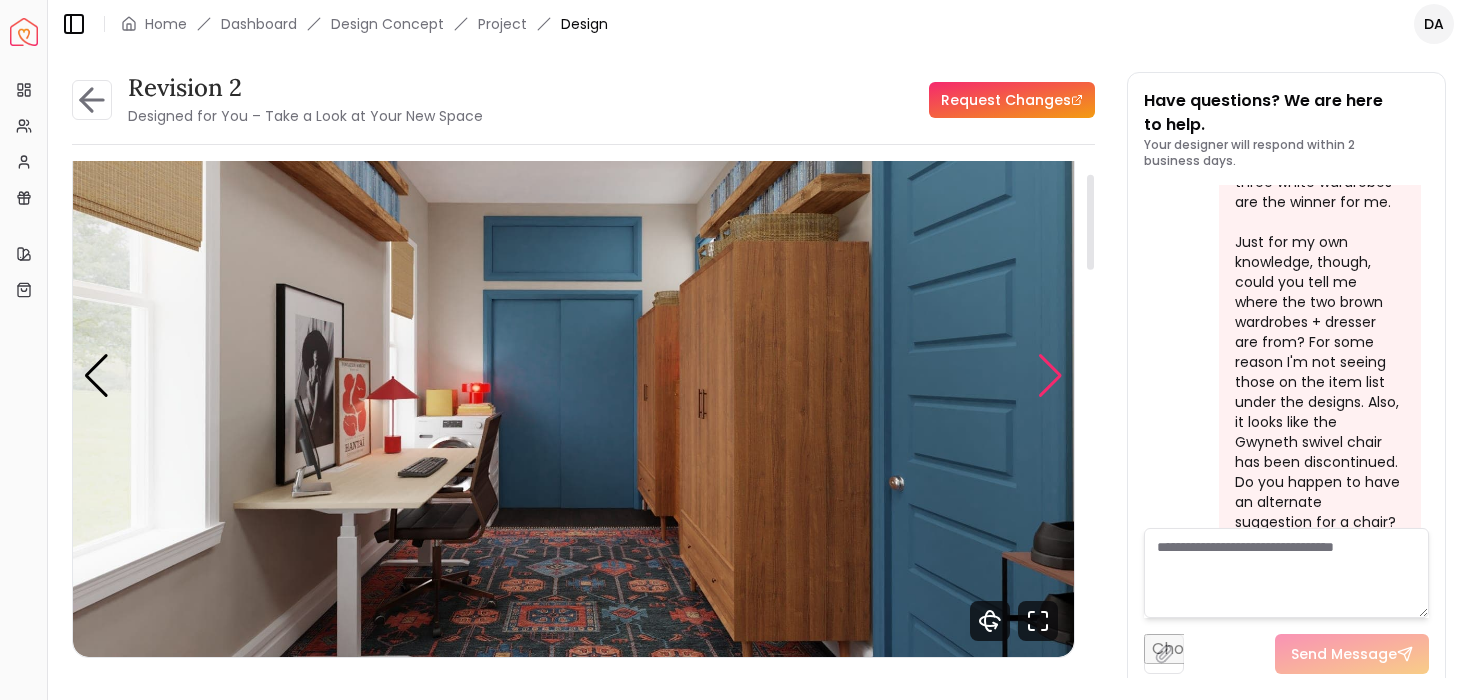 click at bounding box center [1050, 376] 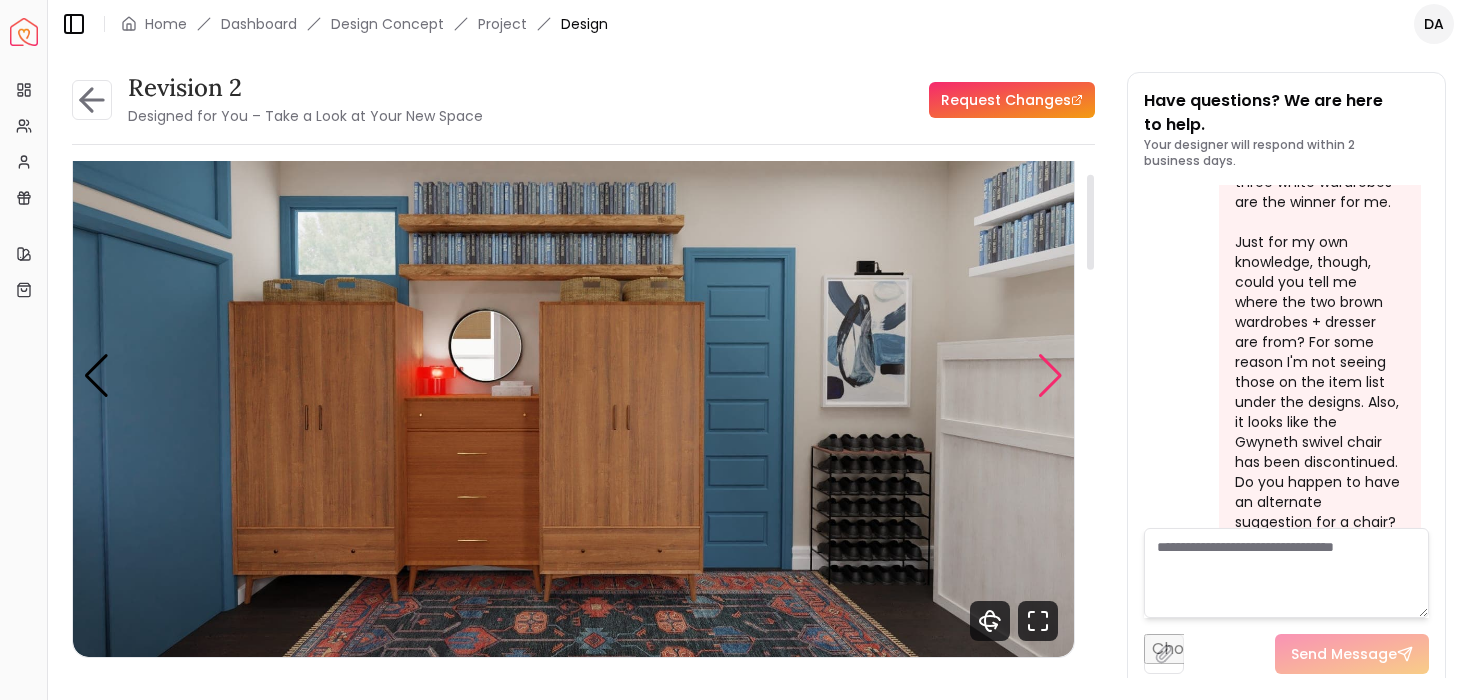 click at bounding box center [1050, 376] 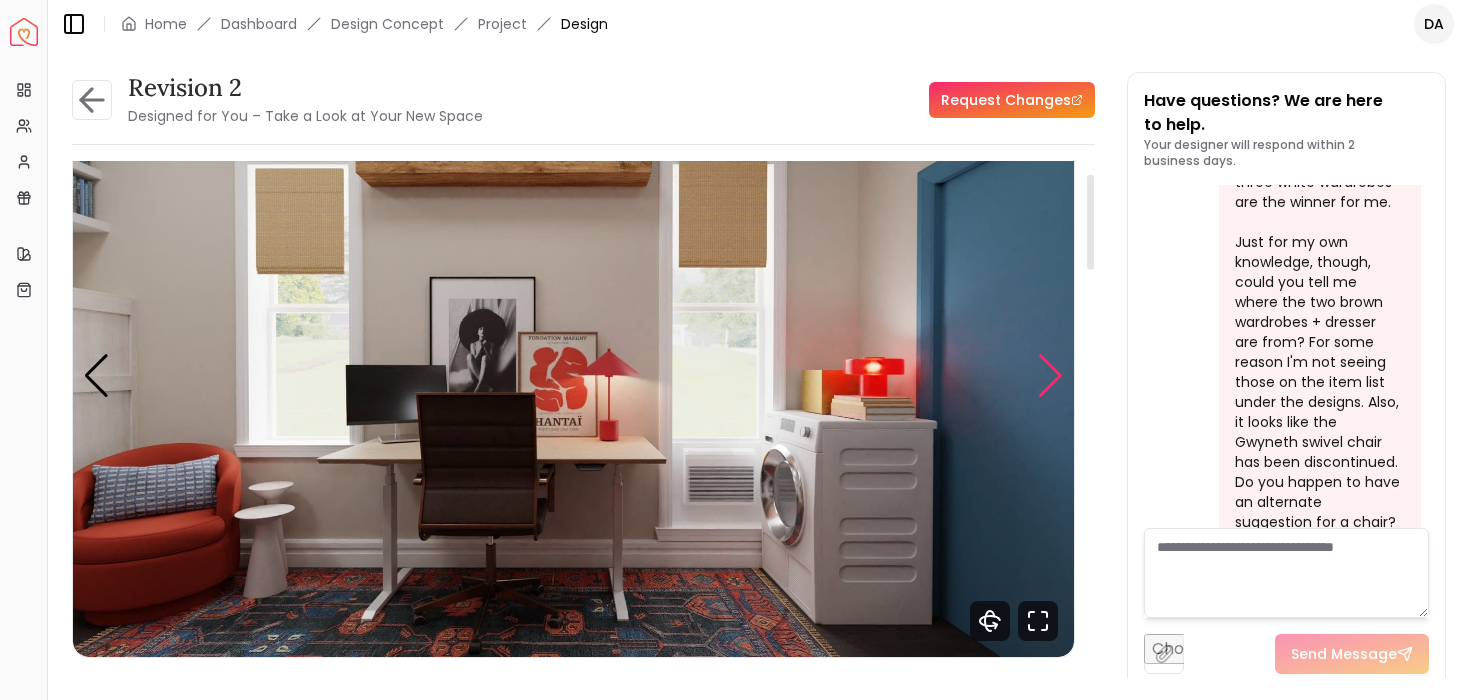 click at bounding box center [1050, 376] 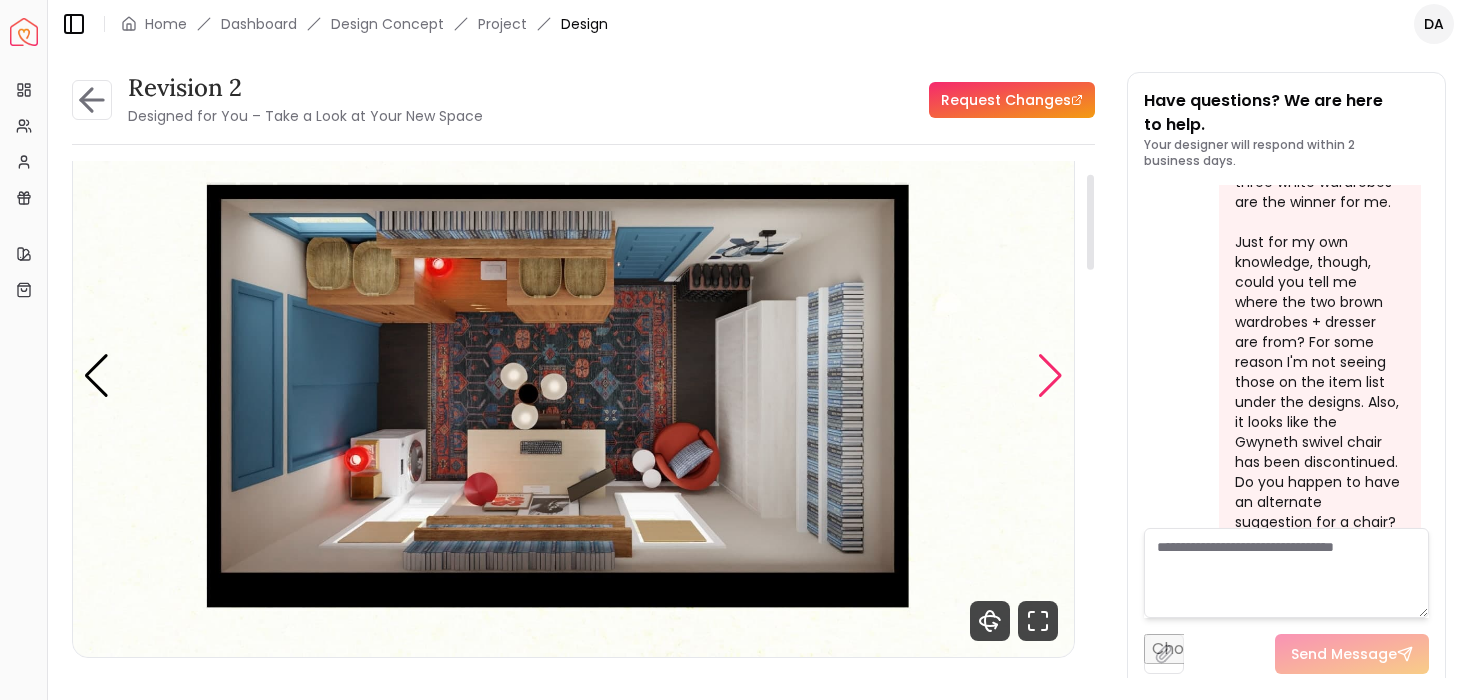 click at bounding box center (1050, 376) 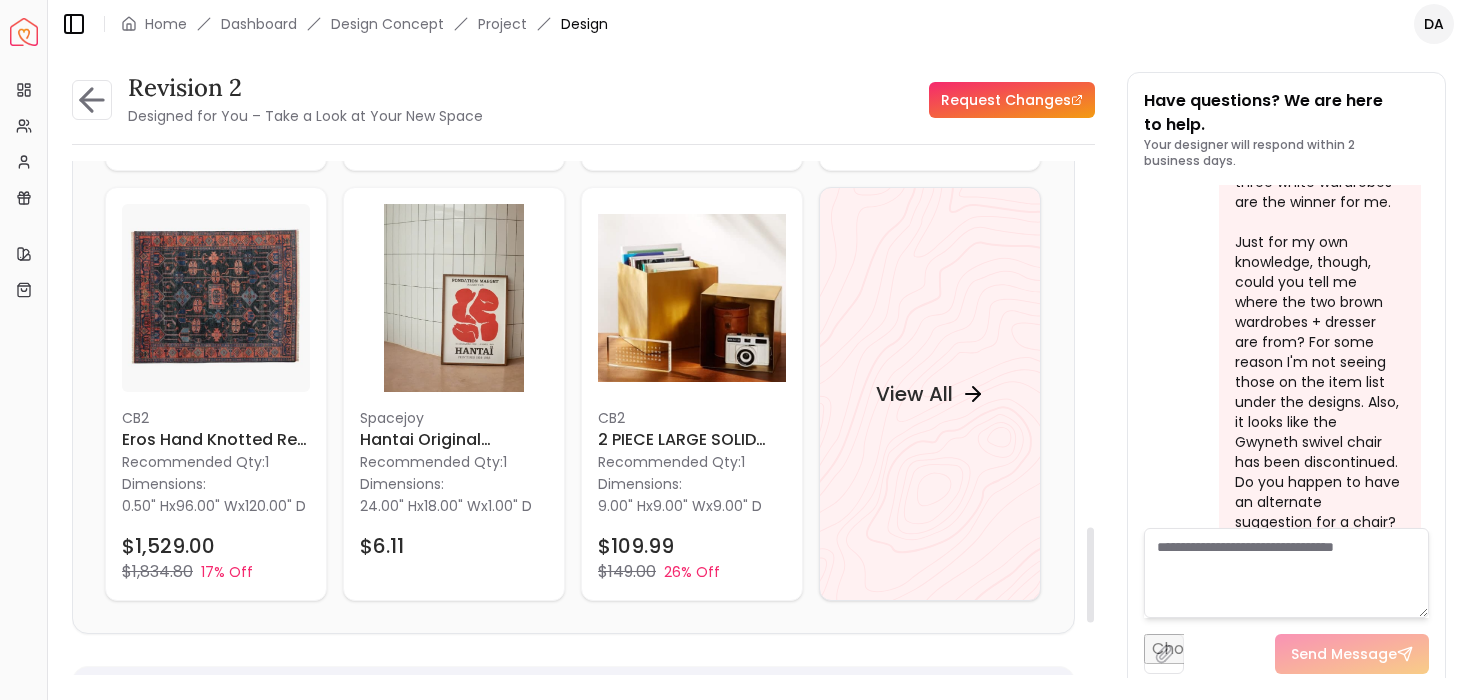 scroll, scrollTop: 1962, scrollLeft: 0, axis: vertical 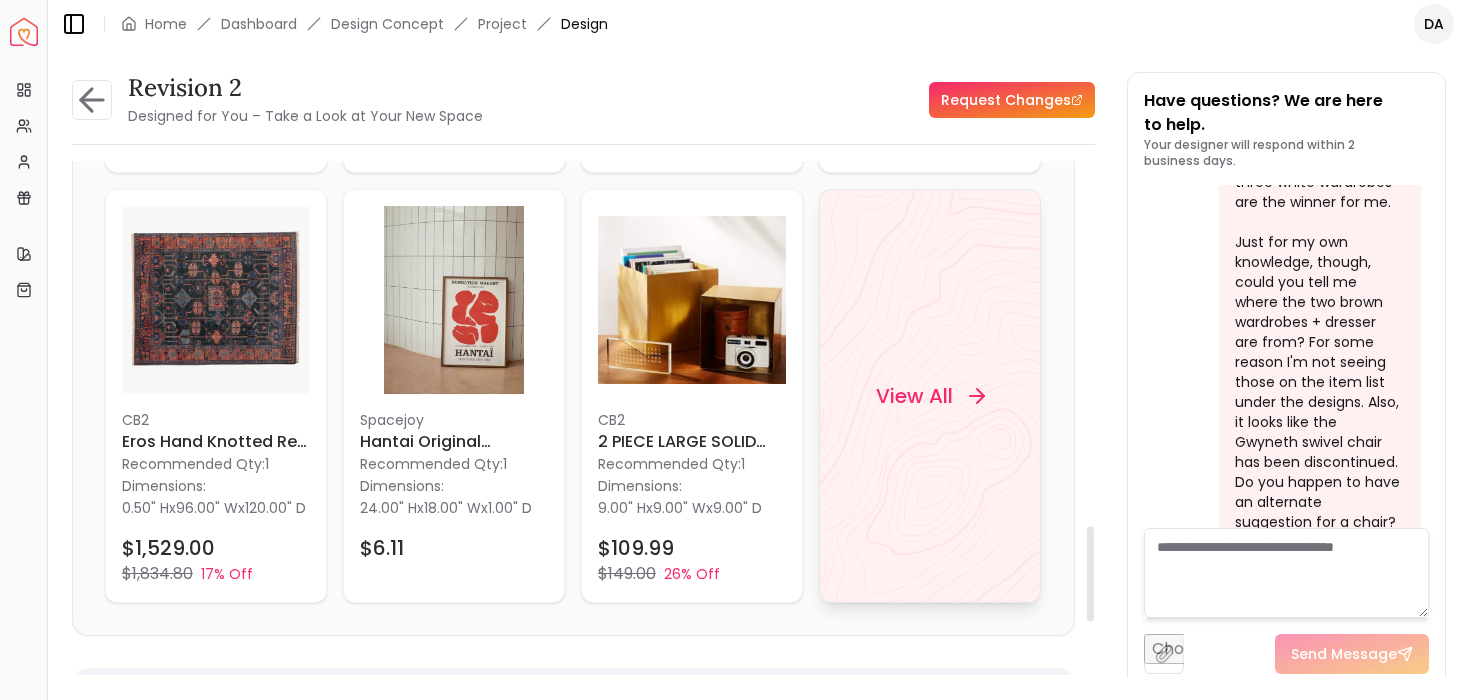 click on "View All" at bounding box center (930, 396) 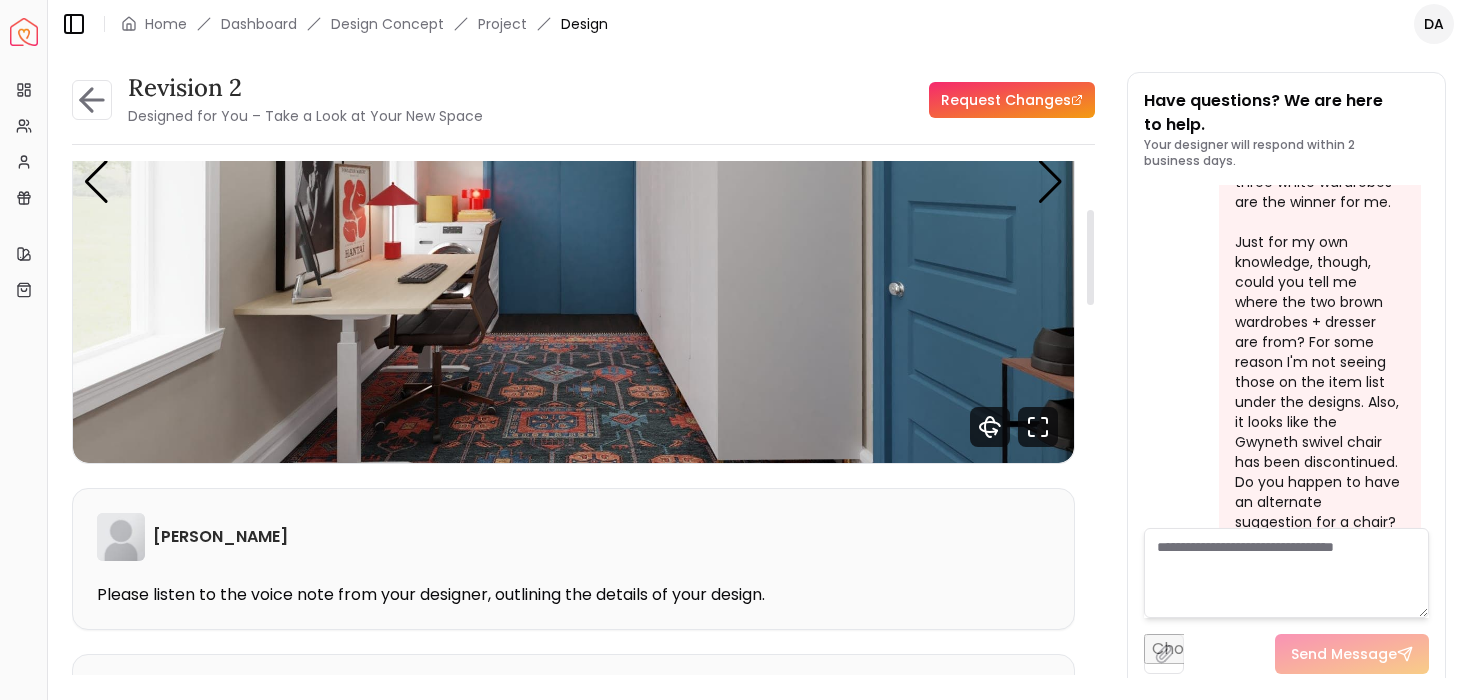 scroll, scrollTop: 252, scrollLeft: 0, axis: vertical 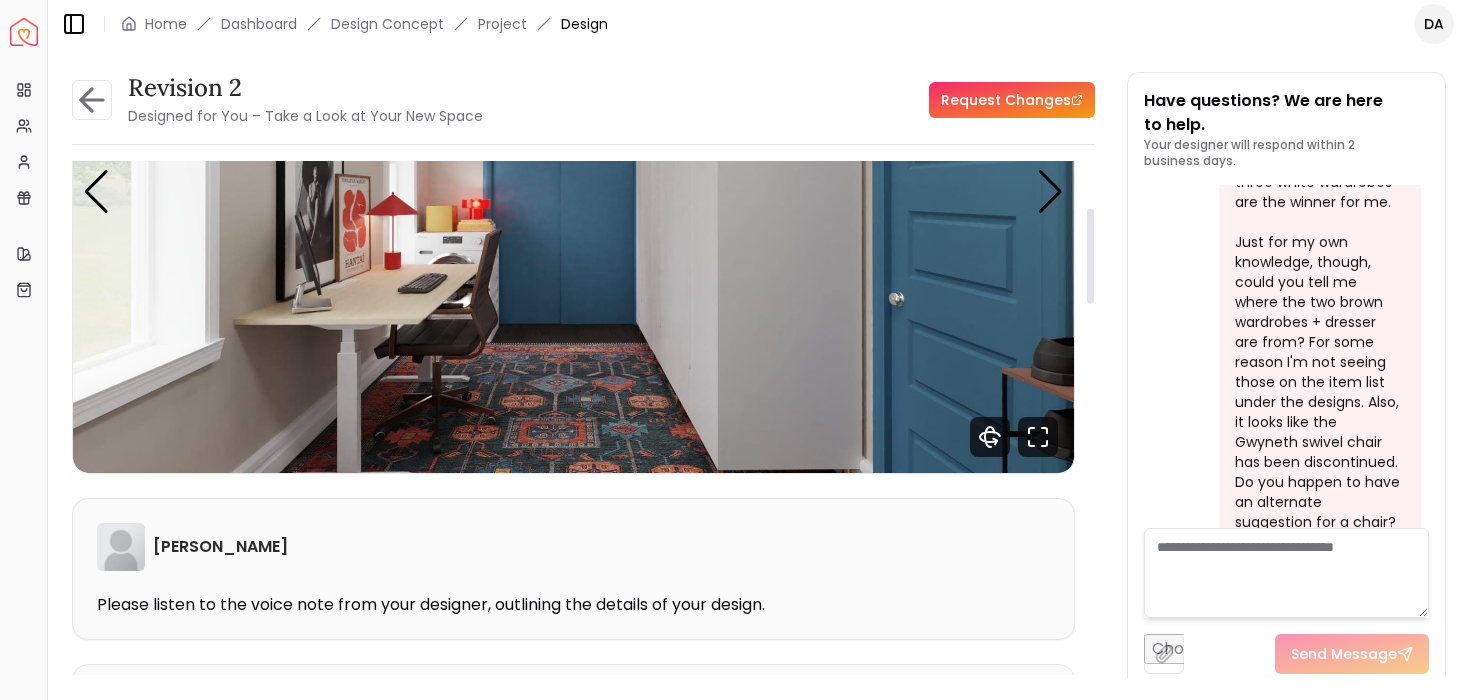 click at bounding box center [573, 191] 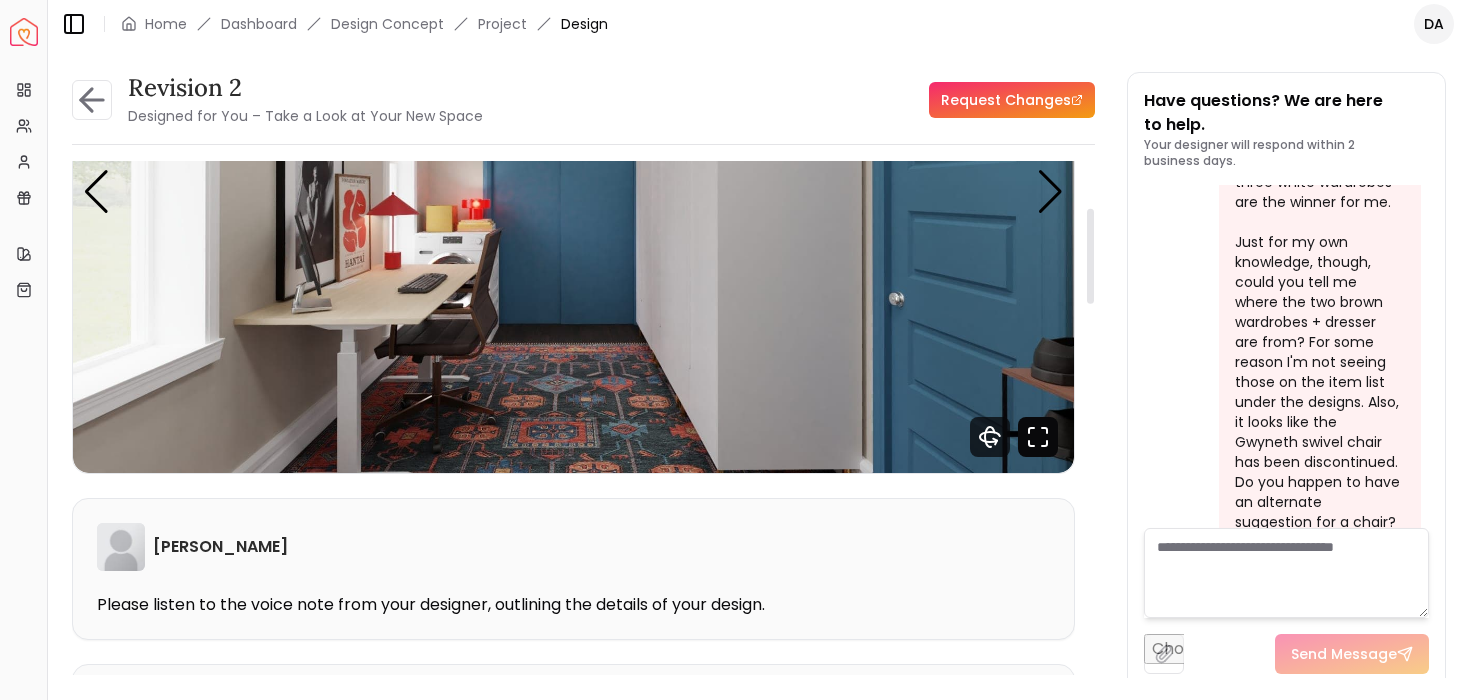 click 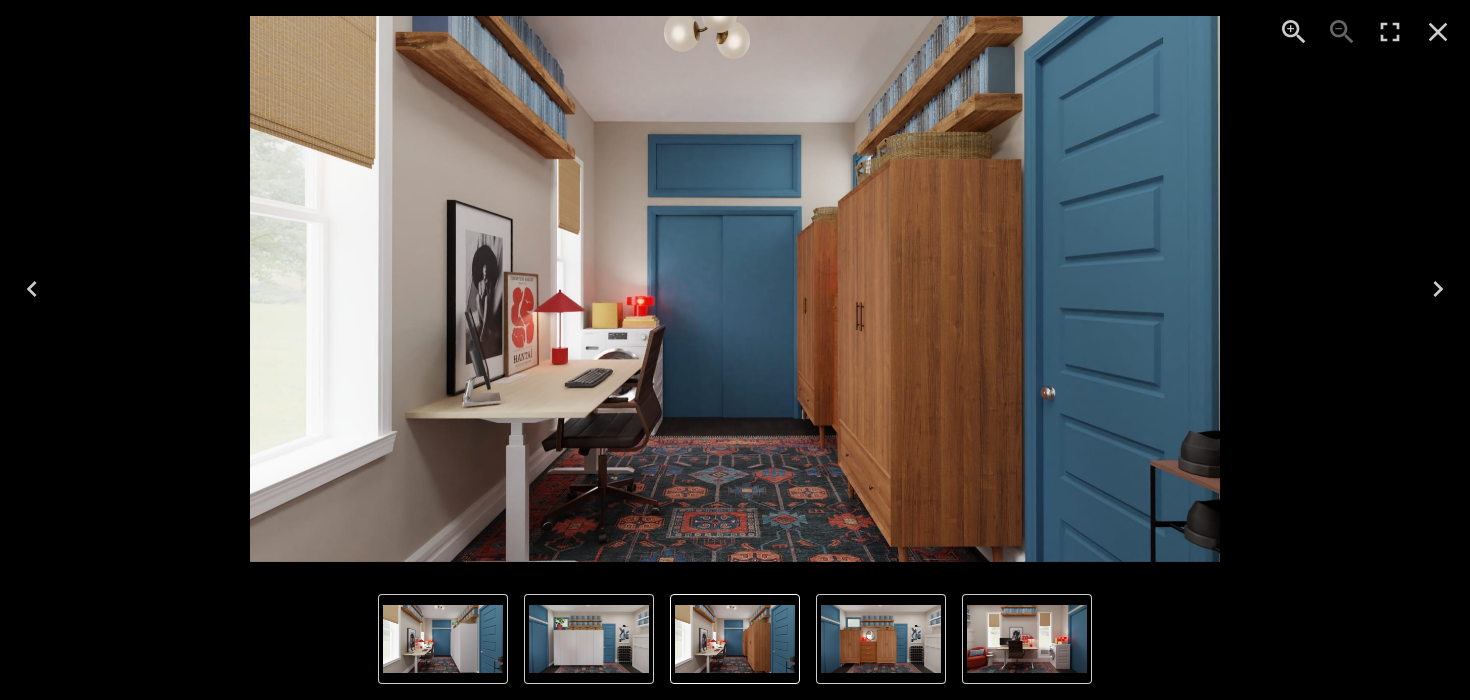 click 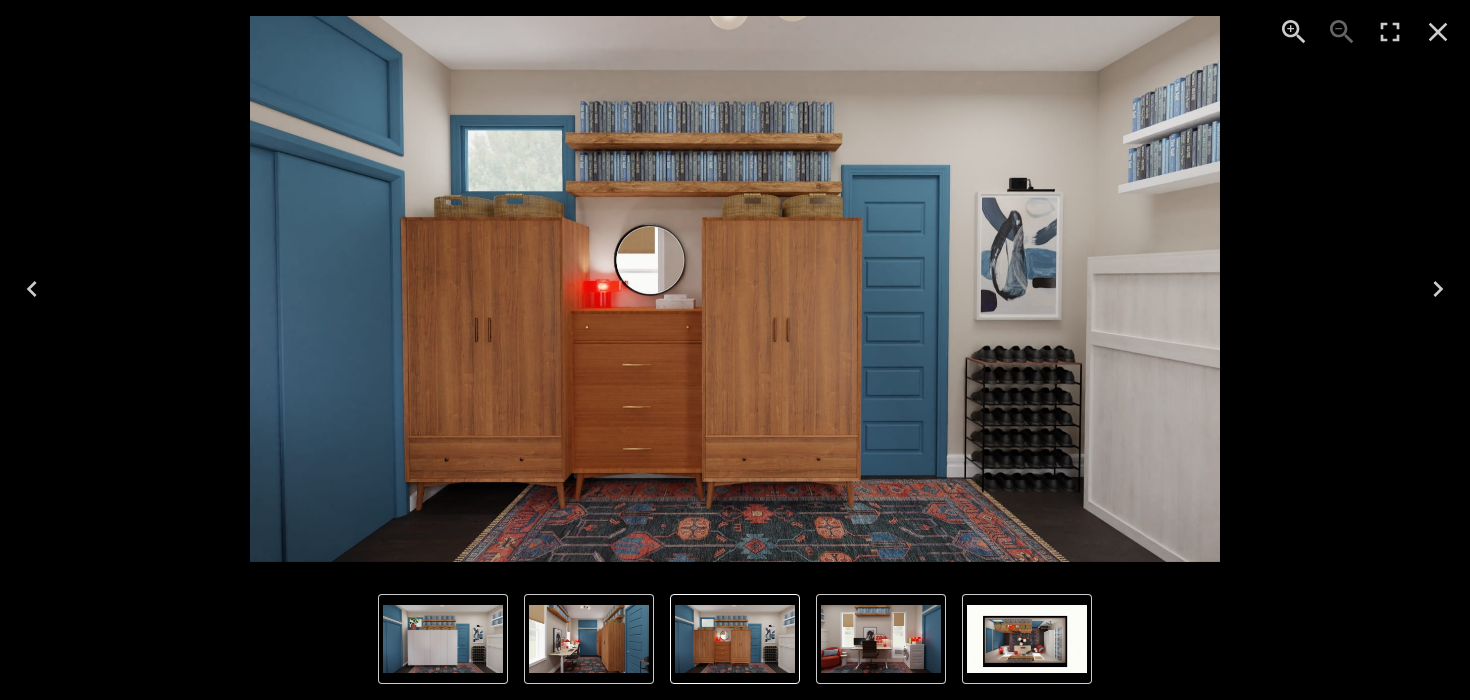 click 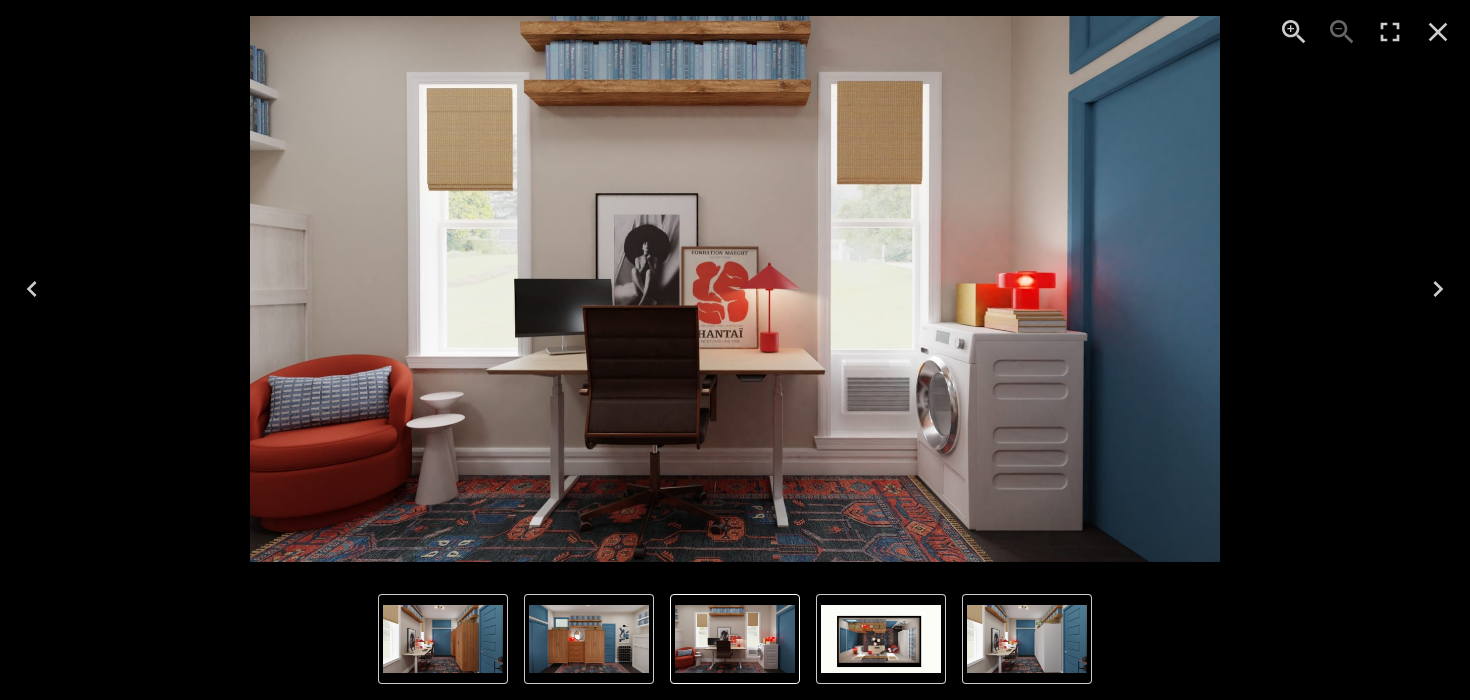 click 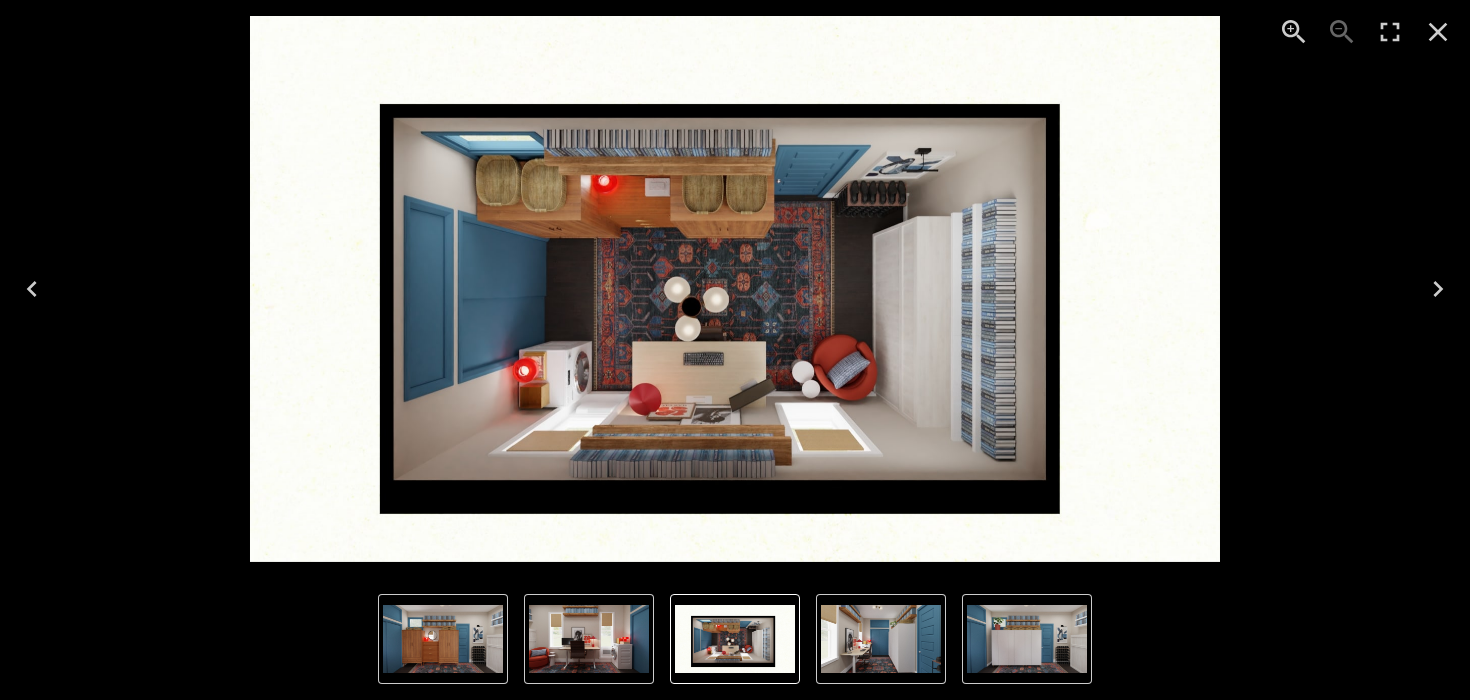 click 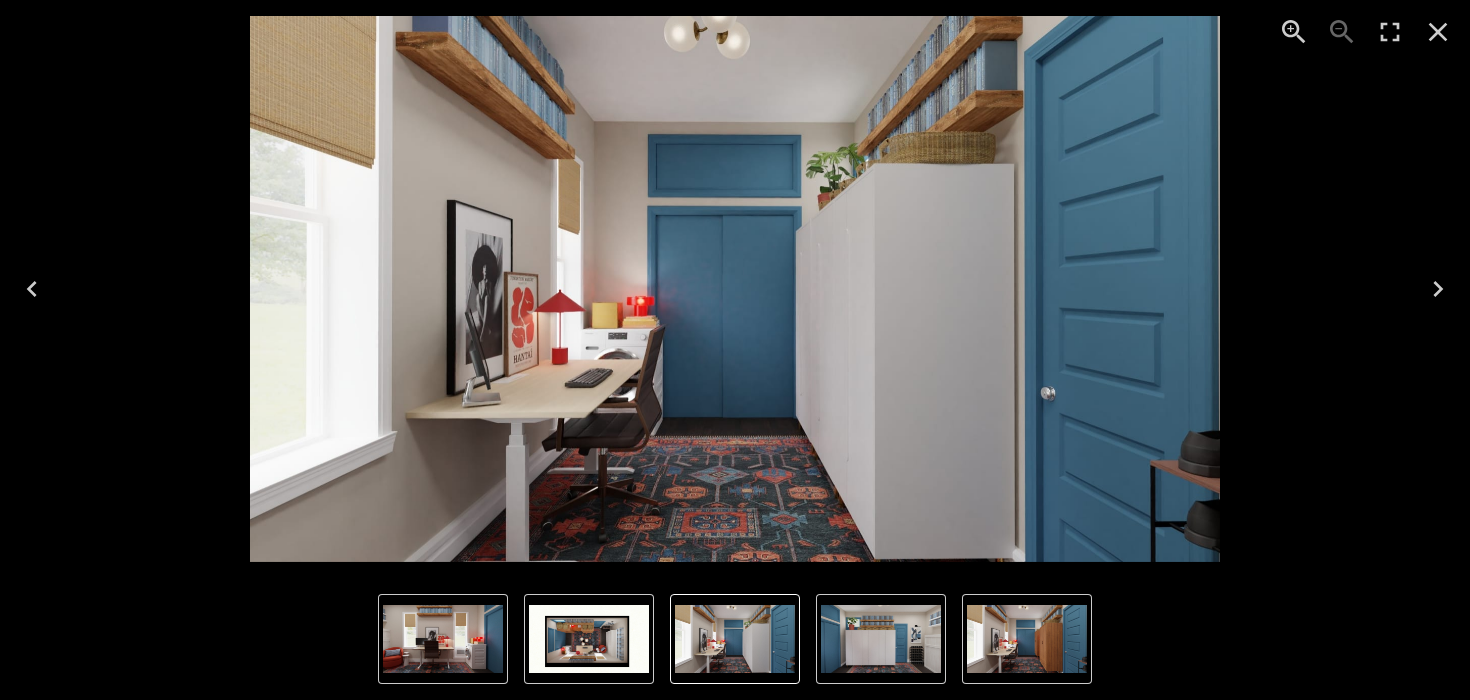 click 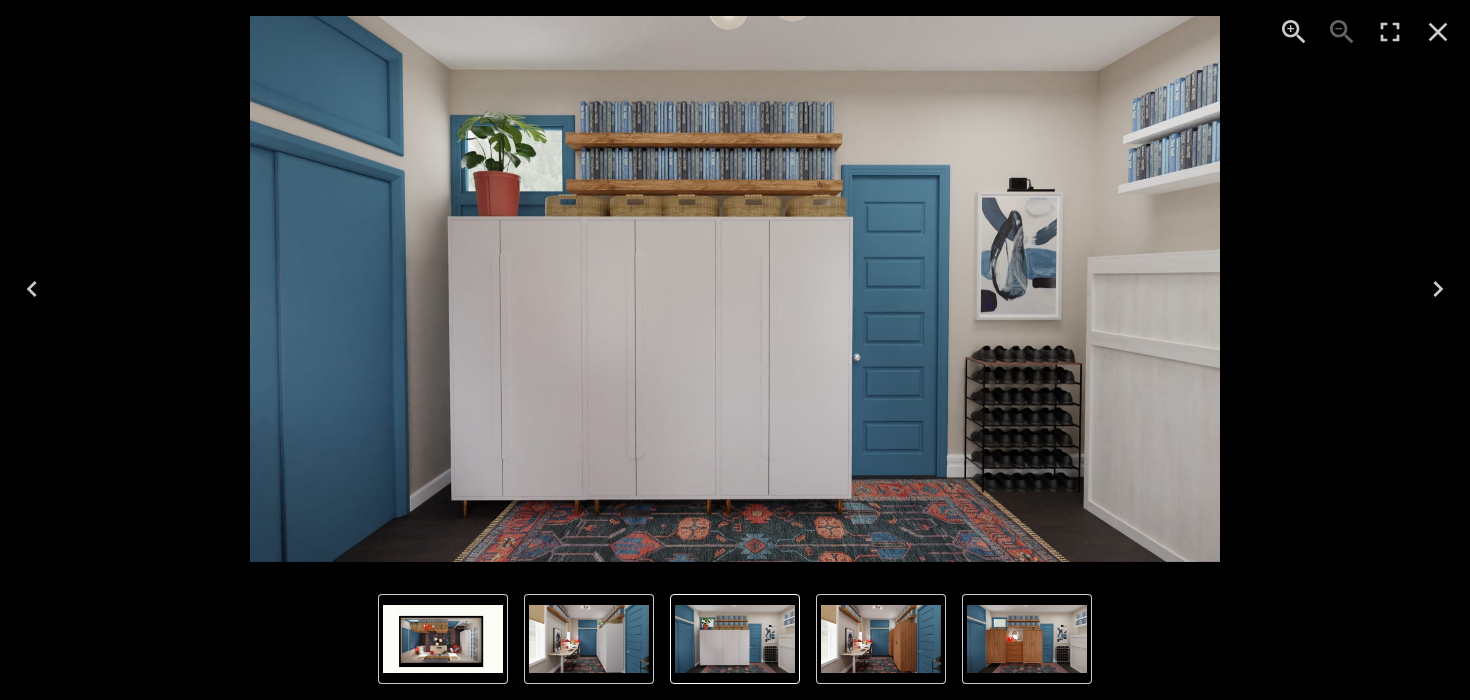 click 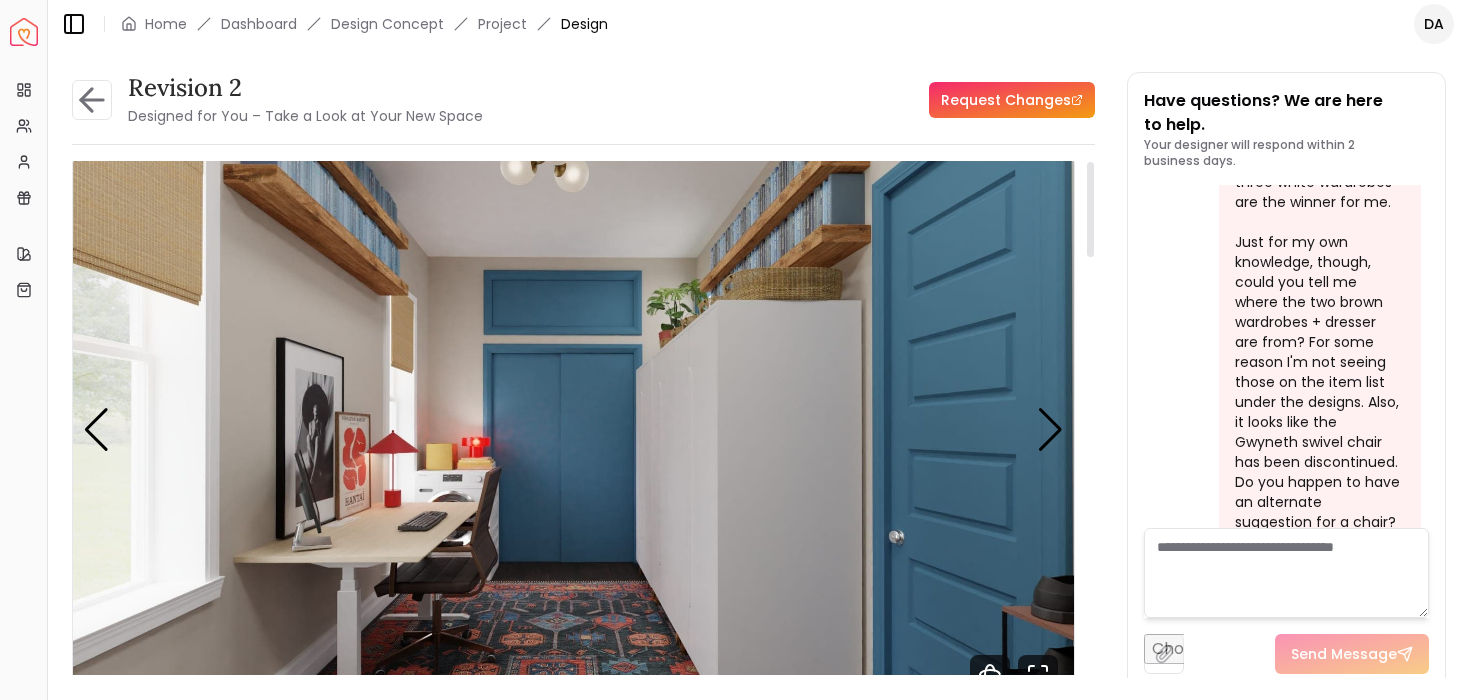 scroll, scrollTop: 0, scrollLeft: 0, axis: both 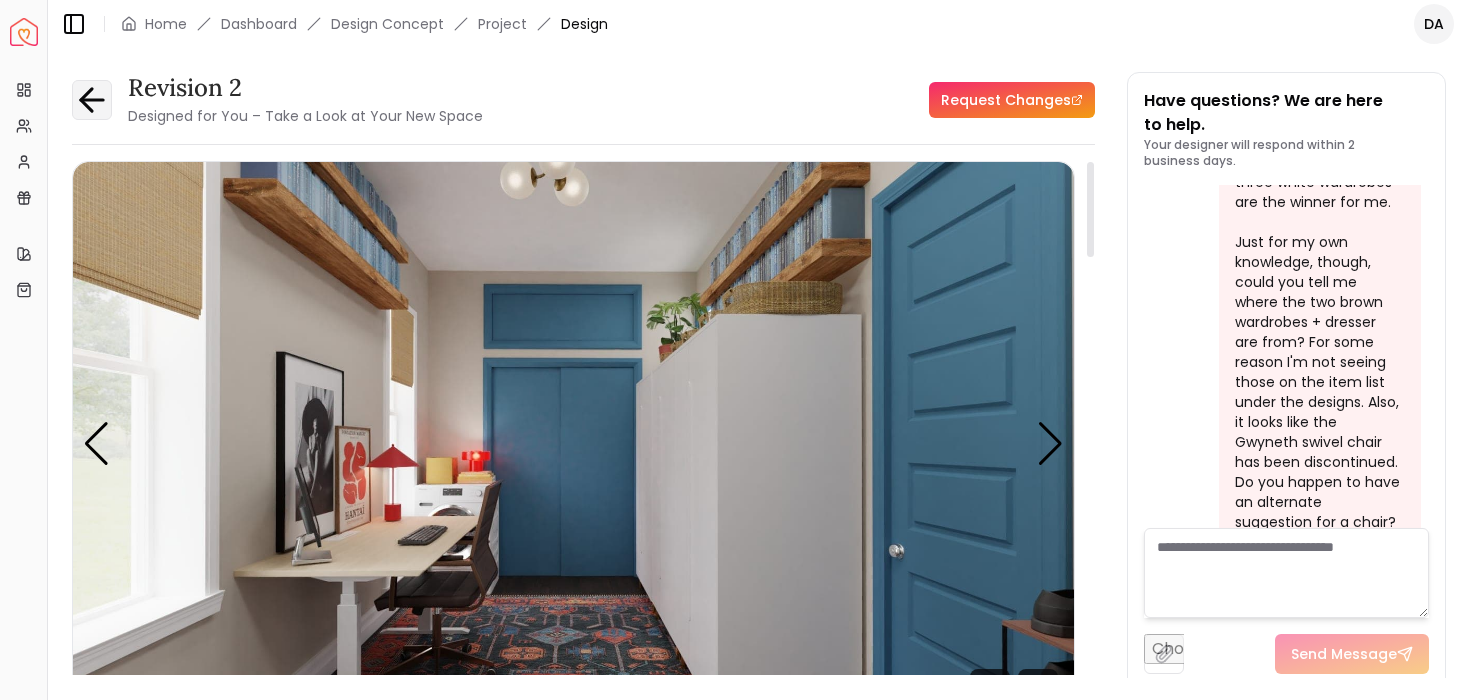 click 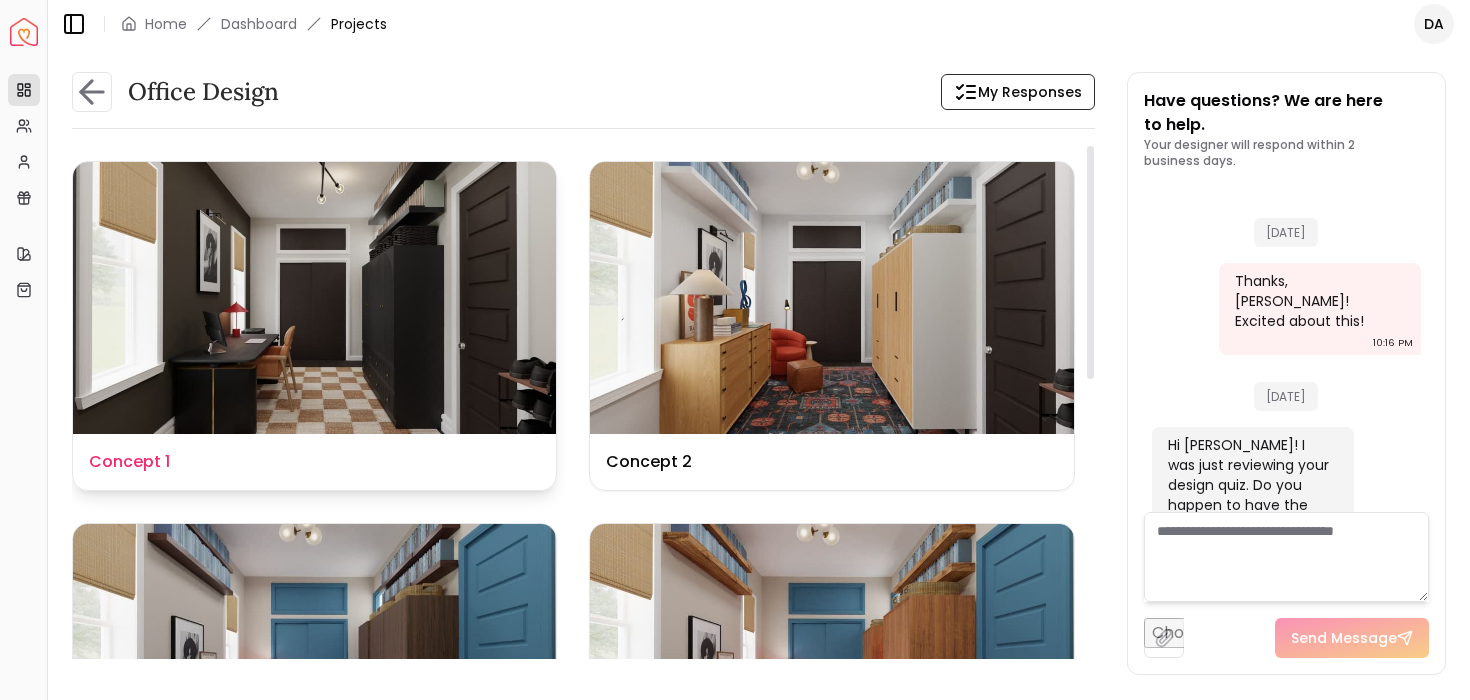scroll, scrollTop: 9303, scrollLeft: 0, axis: vertical 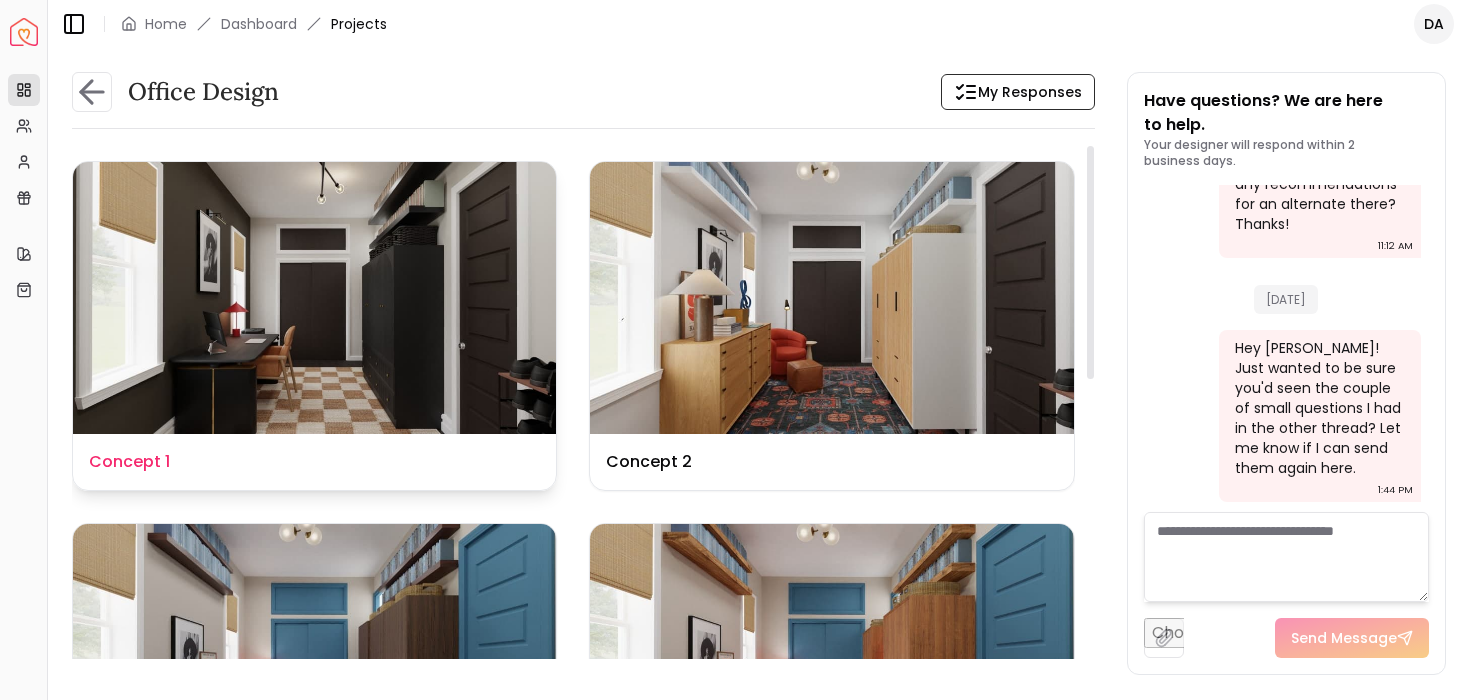 click at bounding box center (314, 298) 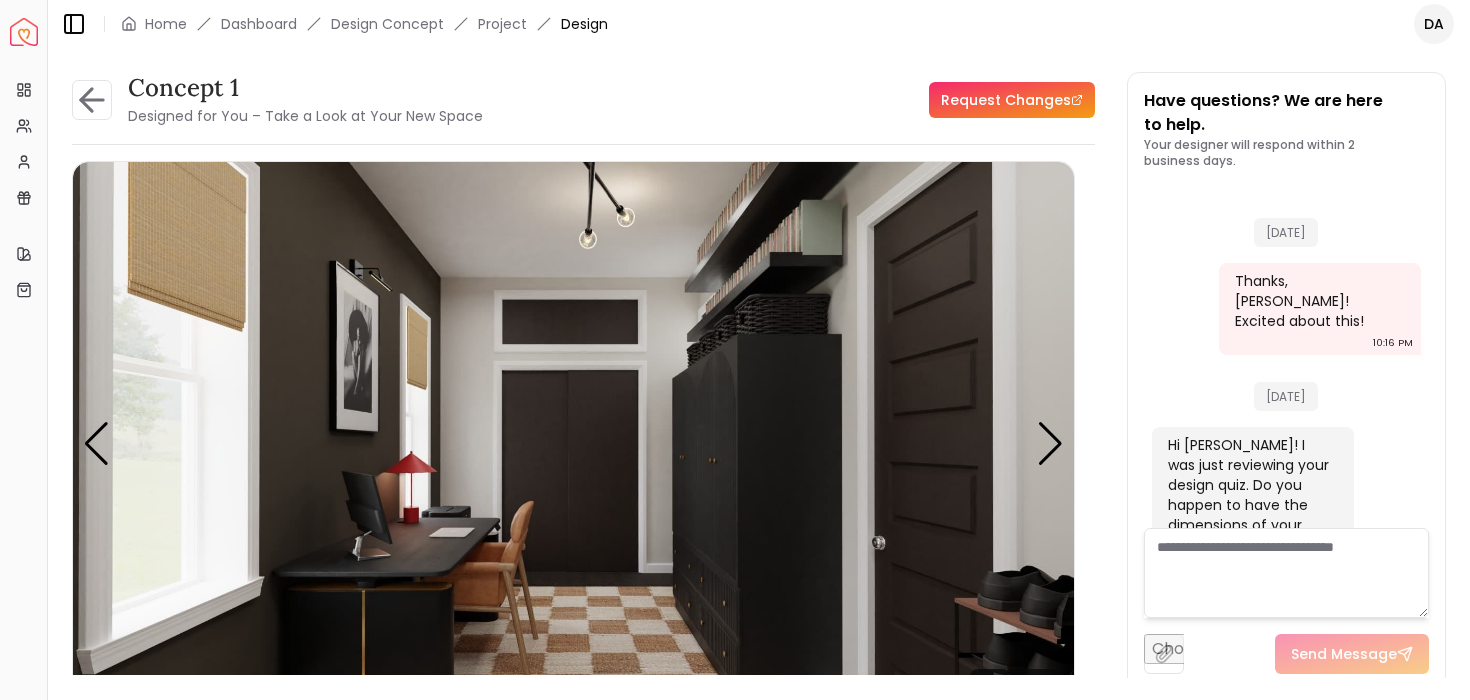 scroll, scrollTop: 9287, scrollLeft: 0, axis: vertical 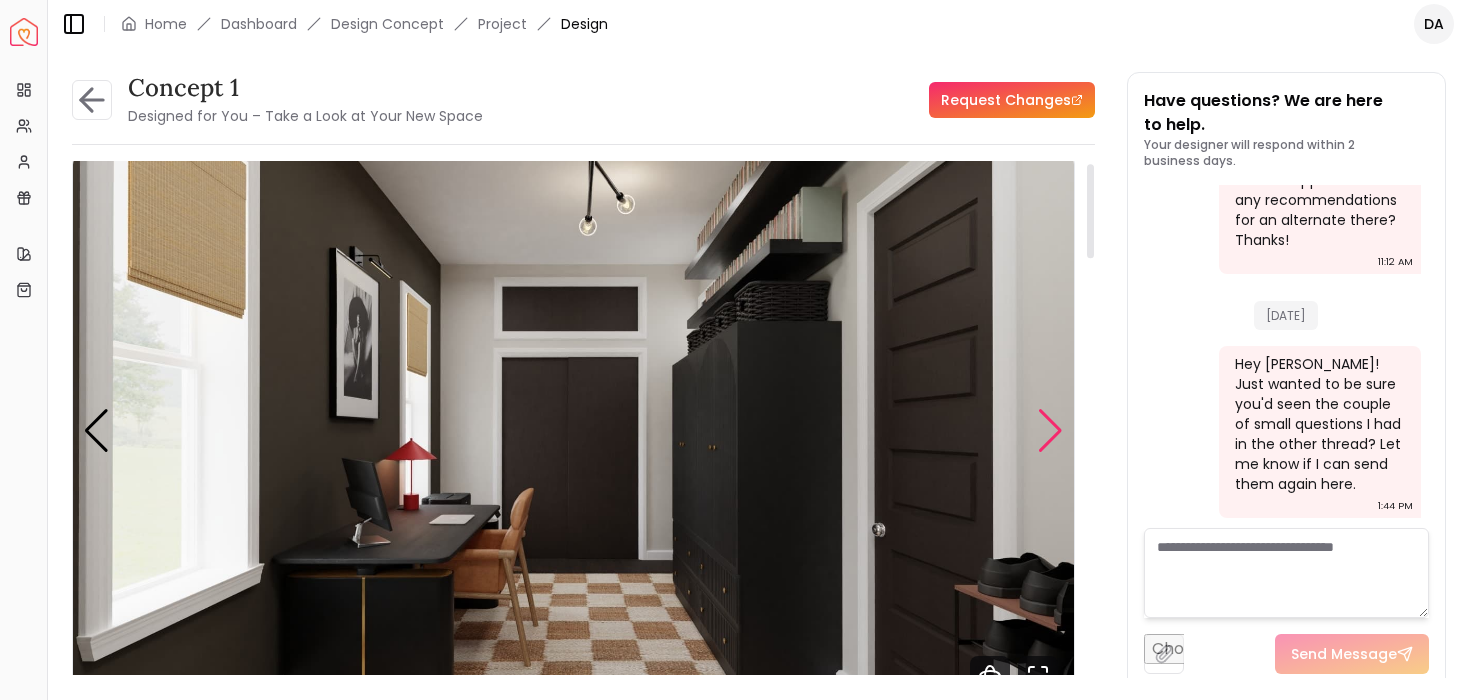 click at bounding box center (1050, 431) 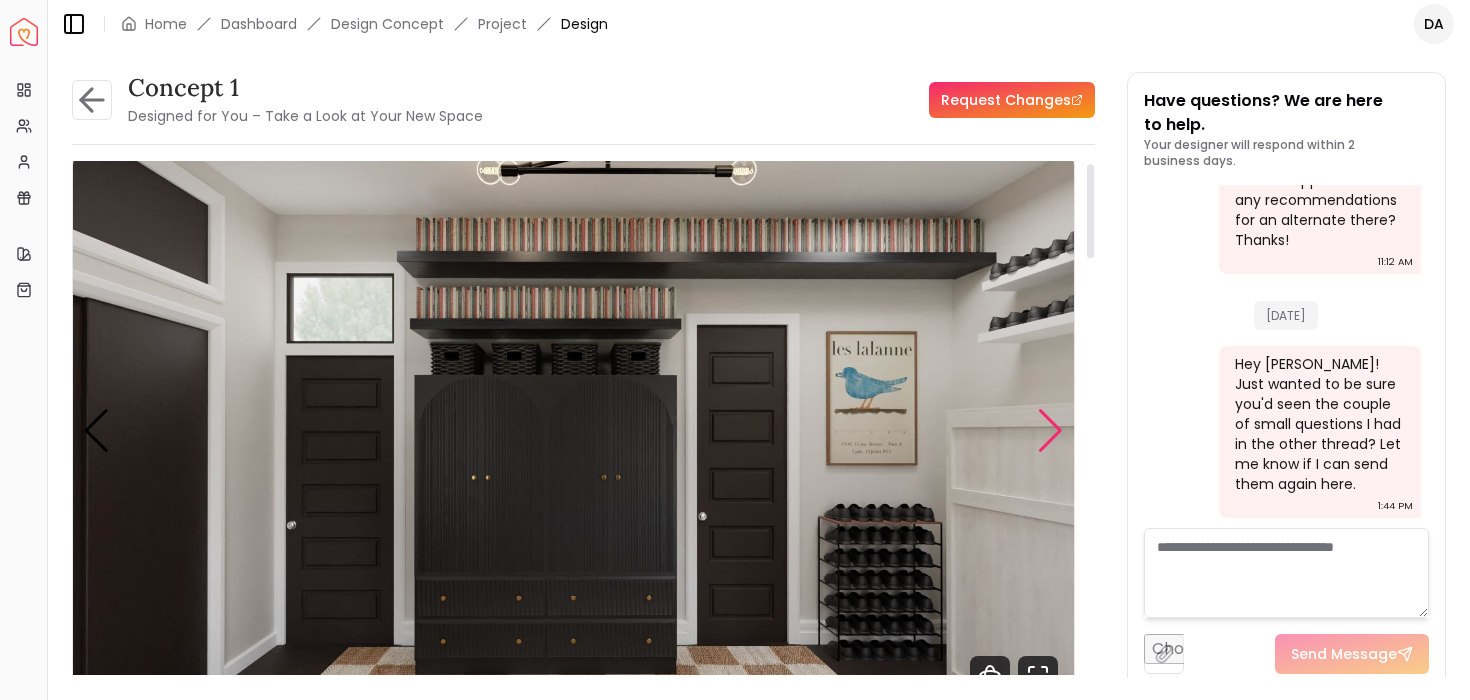 click at bounding box center [1050, 431] 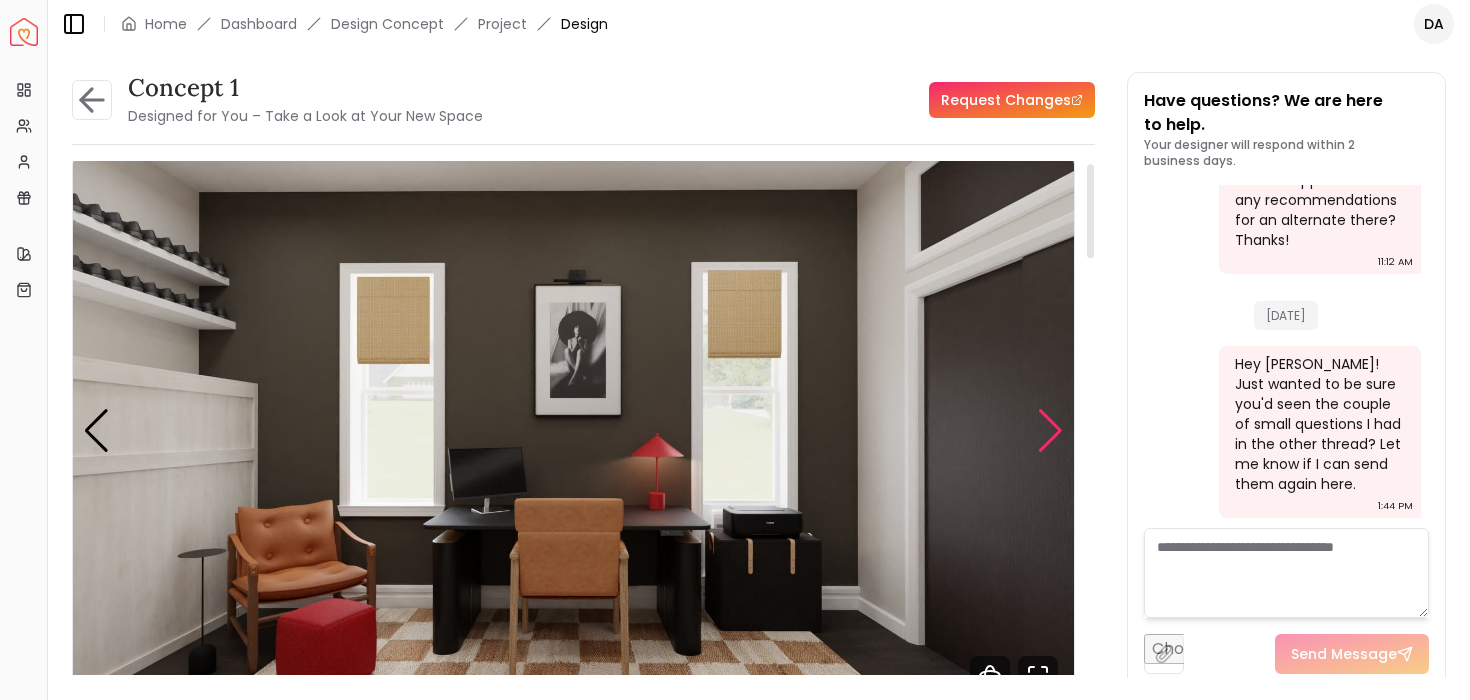 click at bounding box center (1050, 431) 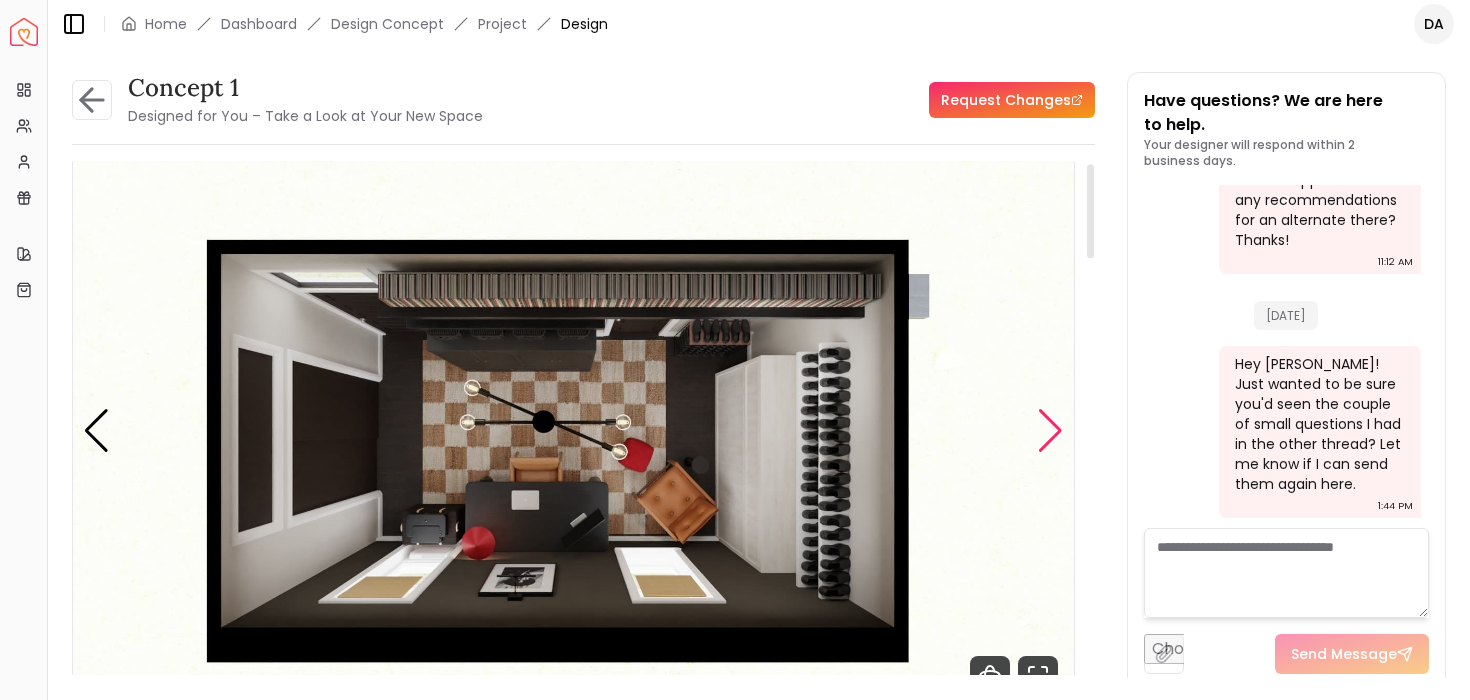 click at bounding box center (1050, 431) 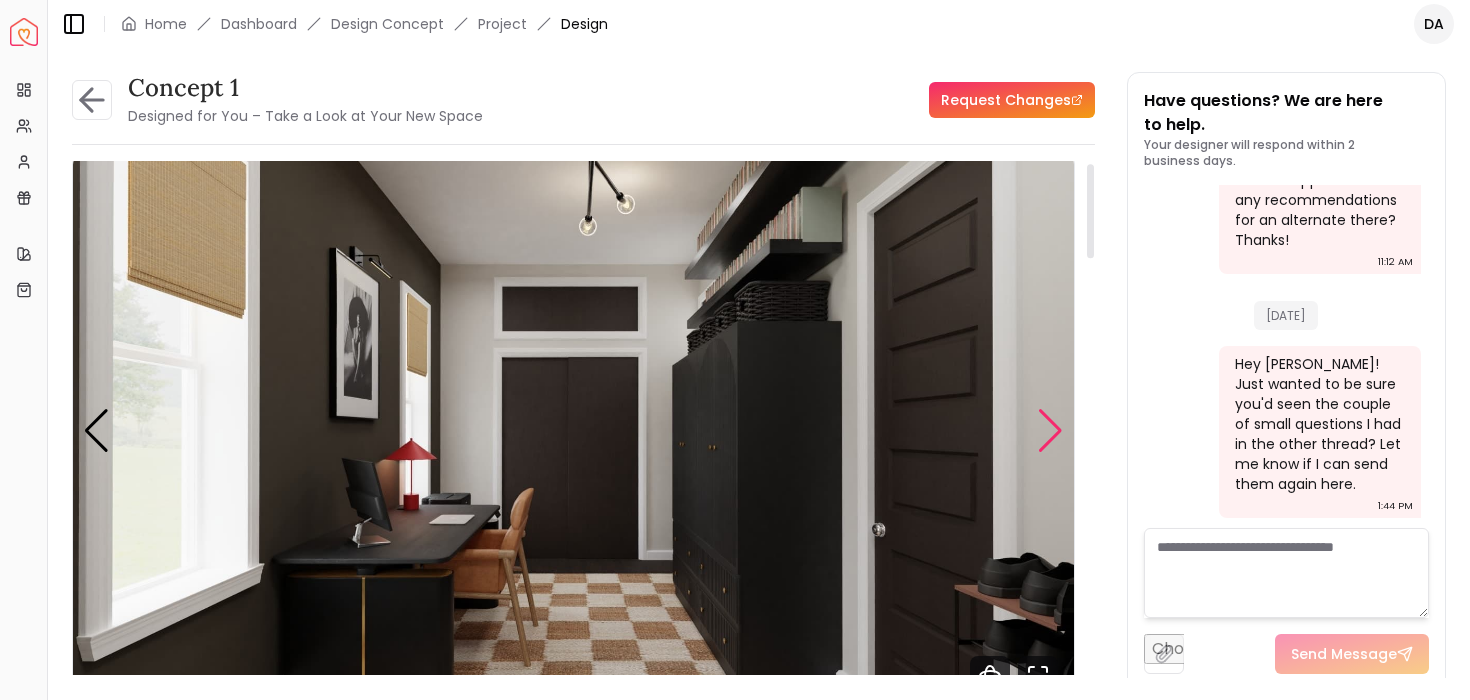 click at bounding box center (1050, 431) 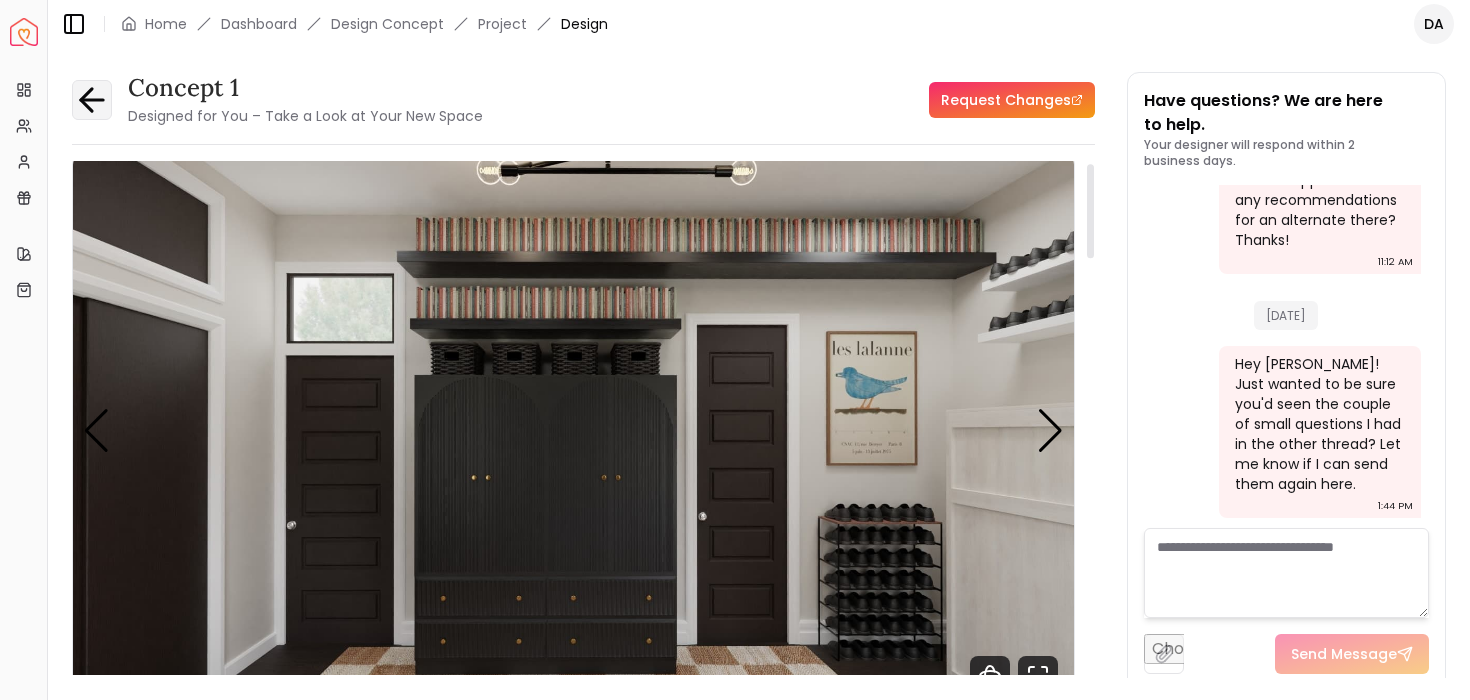 click 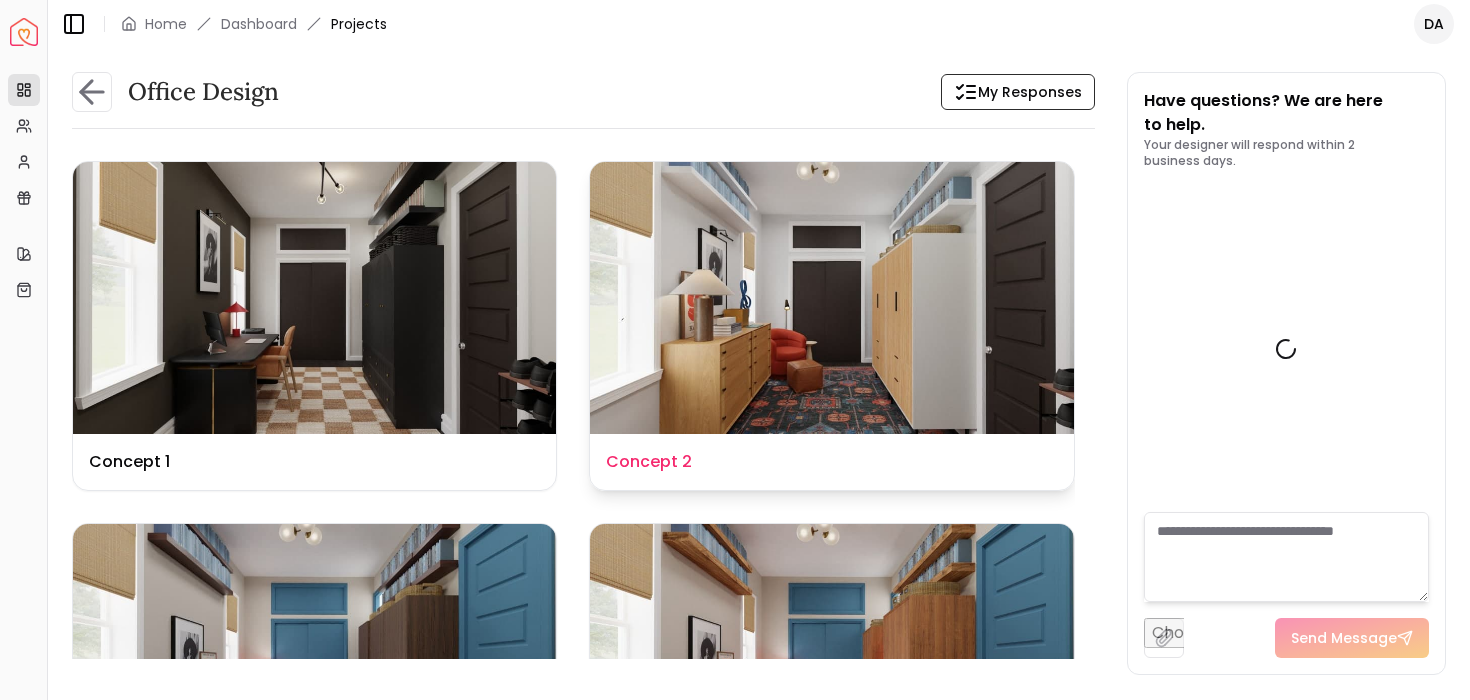 scroll, scrollTop: 9303, scrollLeft: 0, axis: vertical 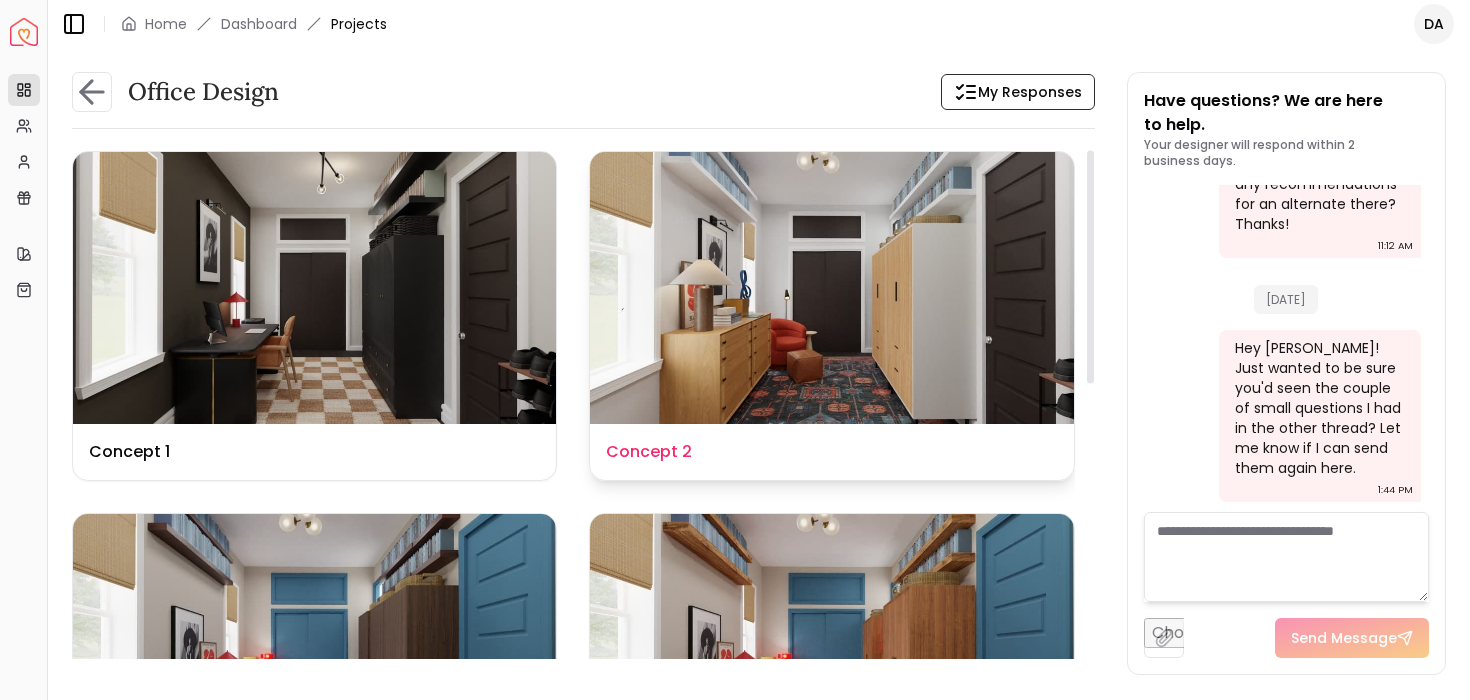 click at bounding box center (831, 288) 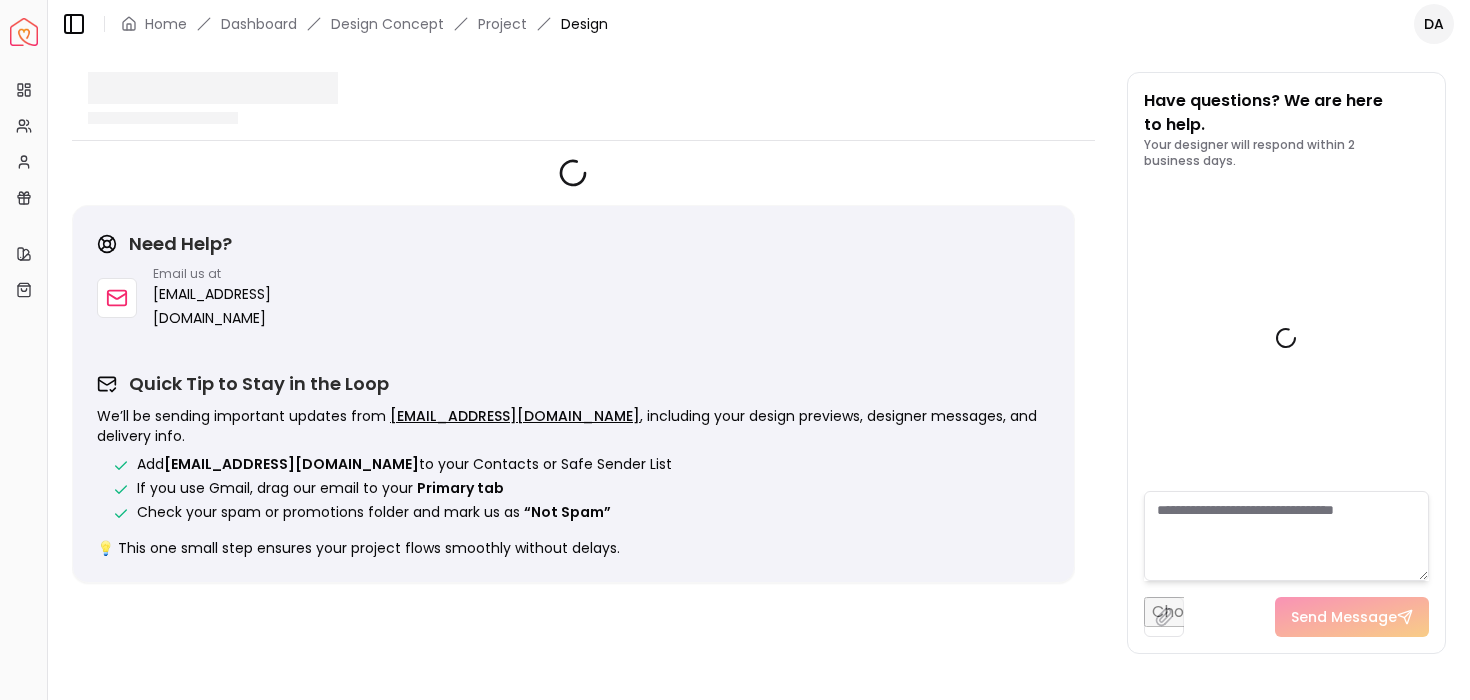 scroll, scrollTop: 9287, scrollLeft: 0, axis: vertical 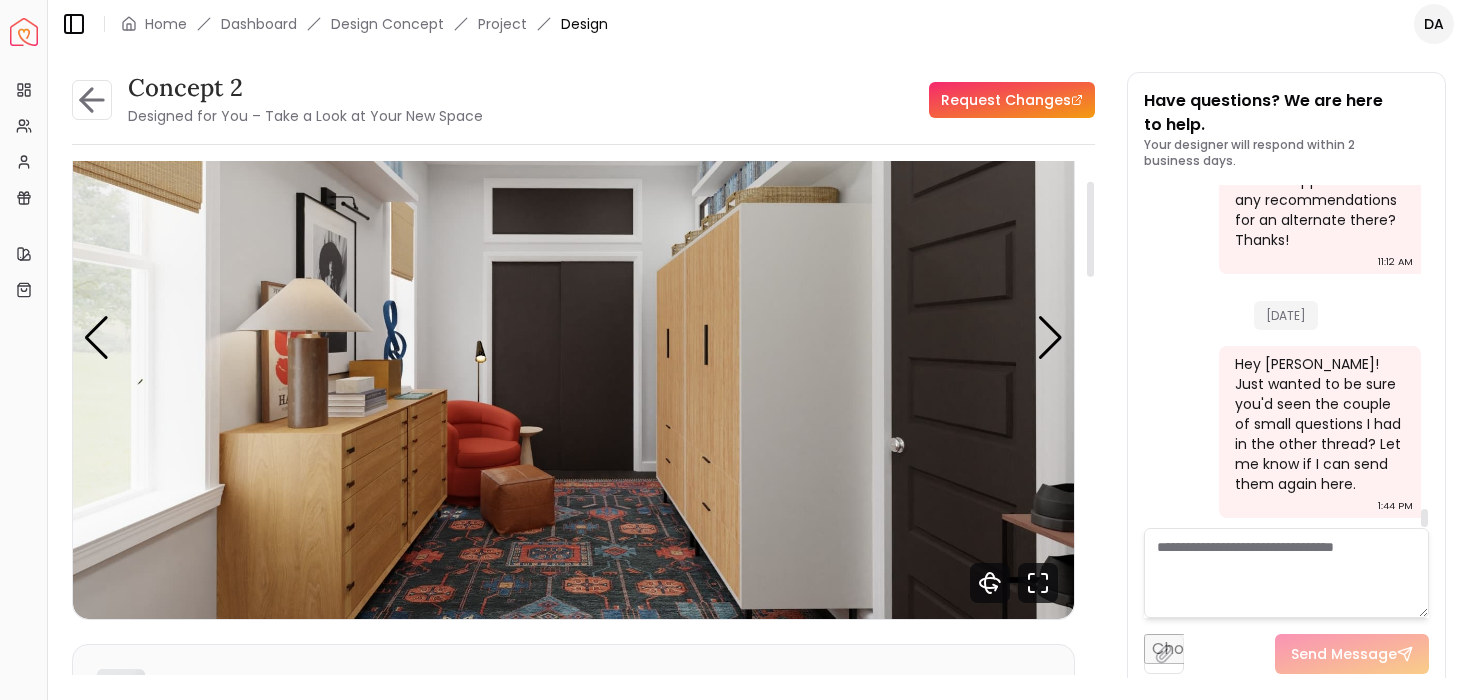 click at bounding box center (573, 337) 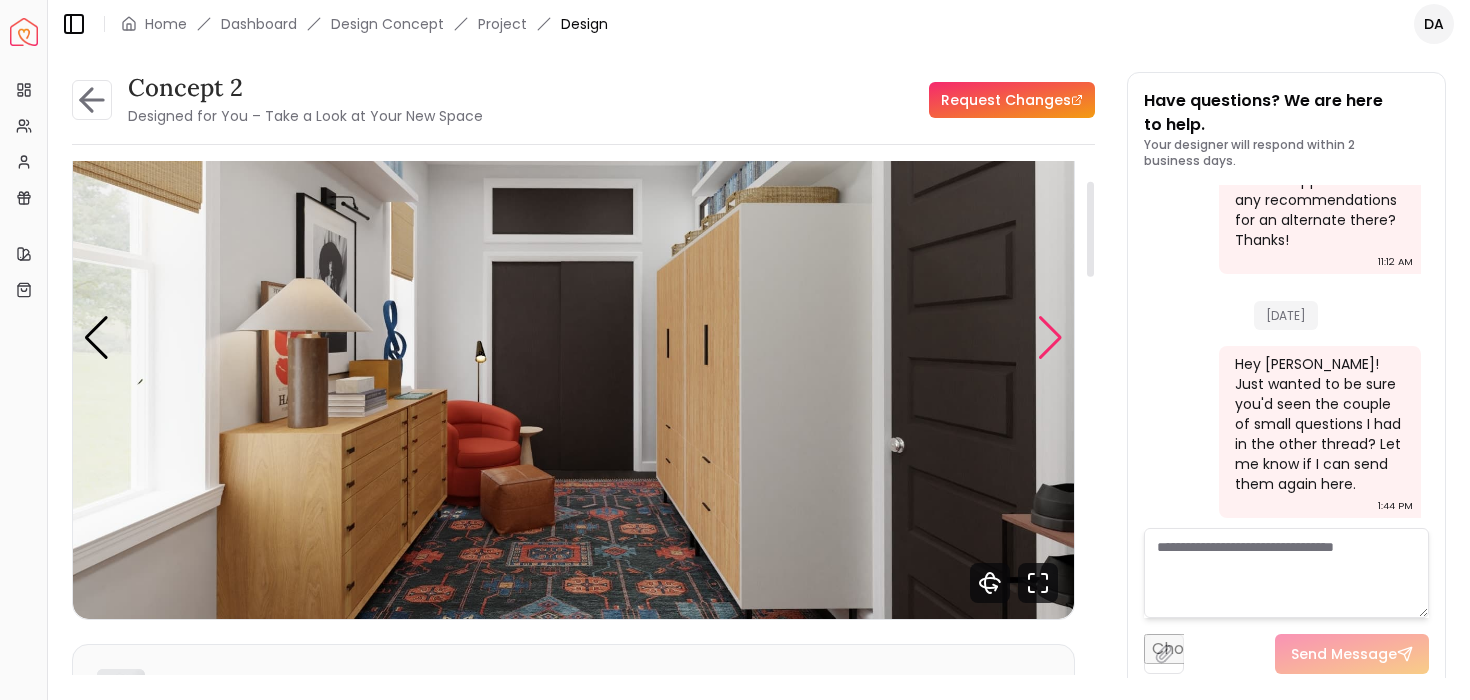 click at bounding box center [1050, 338] 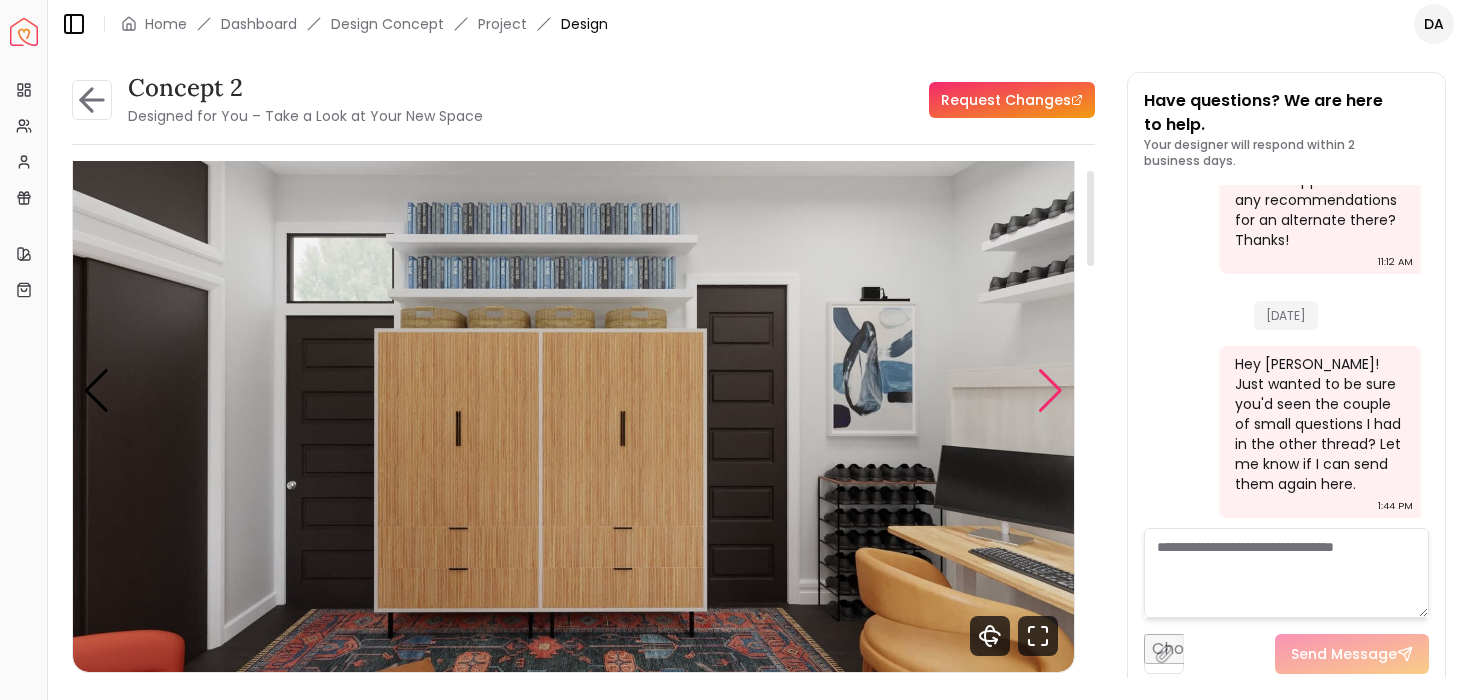 scroll, scrollTop: 47, scrollLeft: 0, axis: vertical 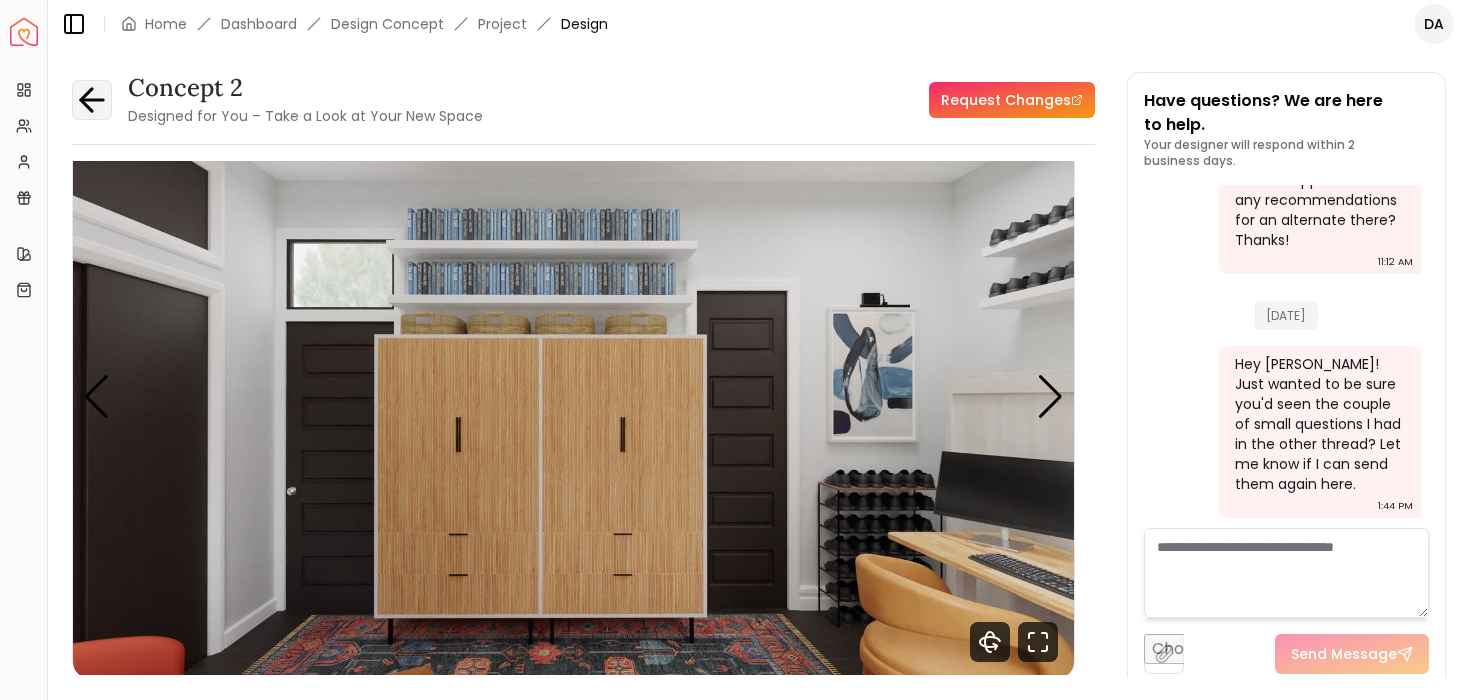 click 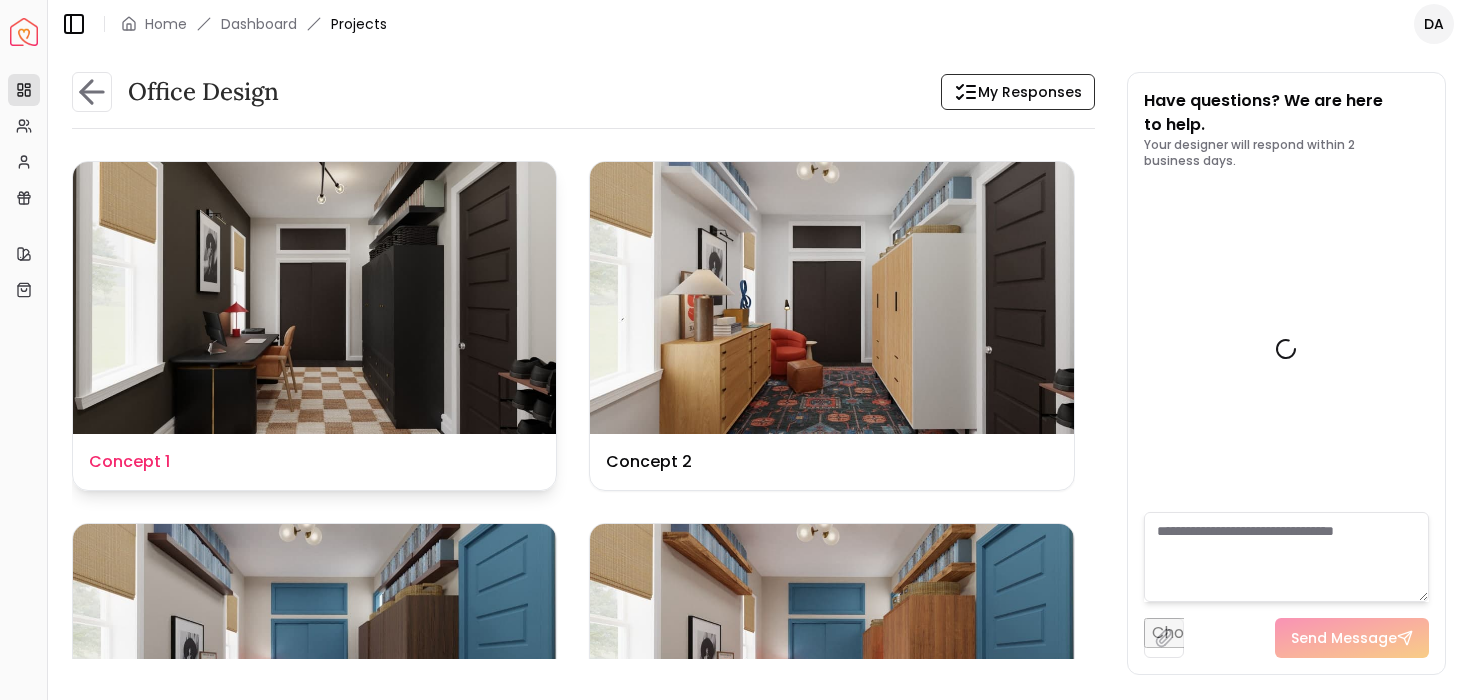 scroll, scrollTop: 9303, scrollLeft: 0, axis: vertical 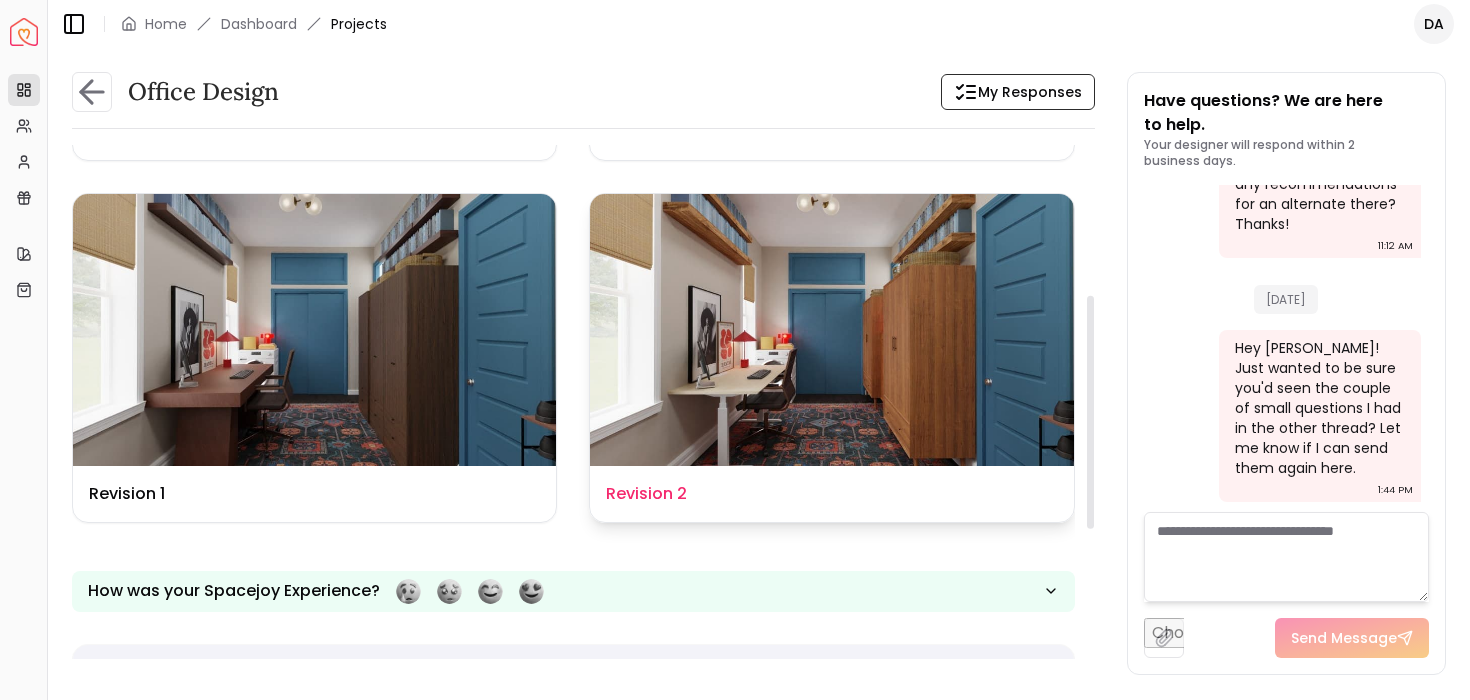 click at bounding box center (831, 330) 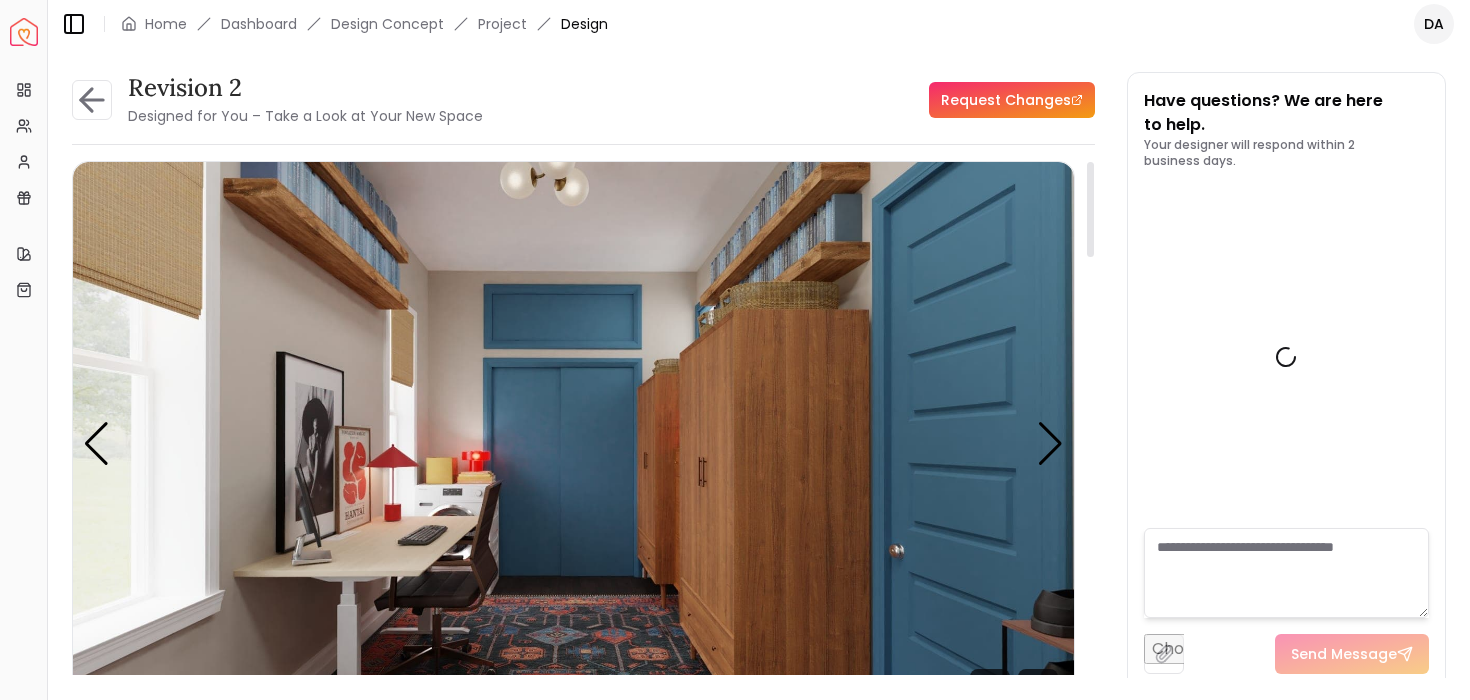 scroll, scrollTop: 9287, scrollLeft: 0, axis: vertical 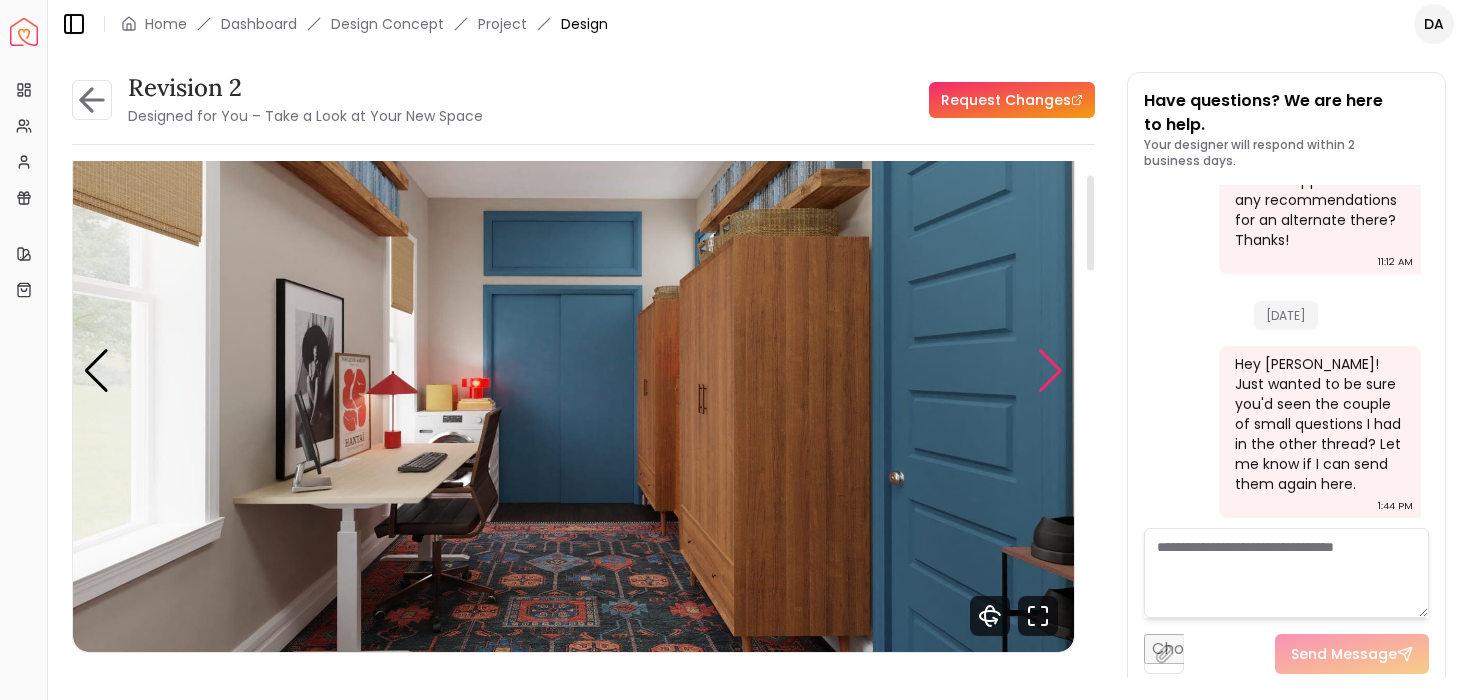 click at bounding box center [1050, 371] 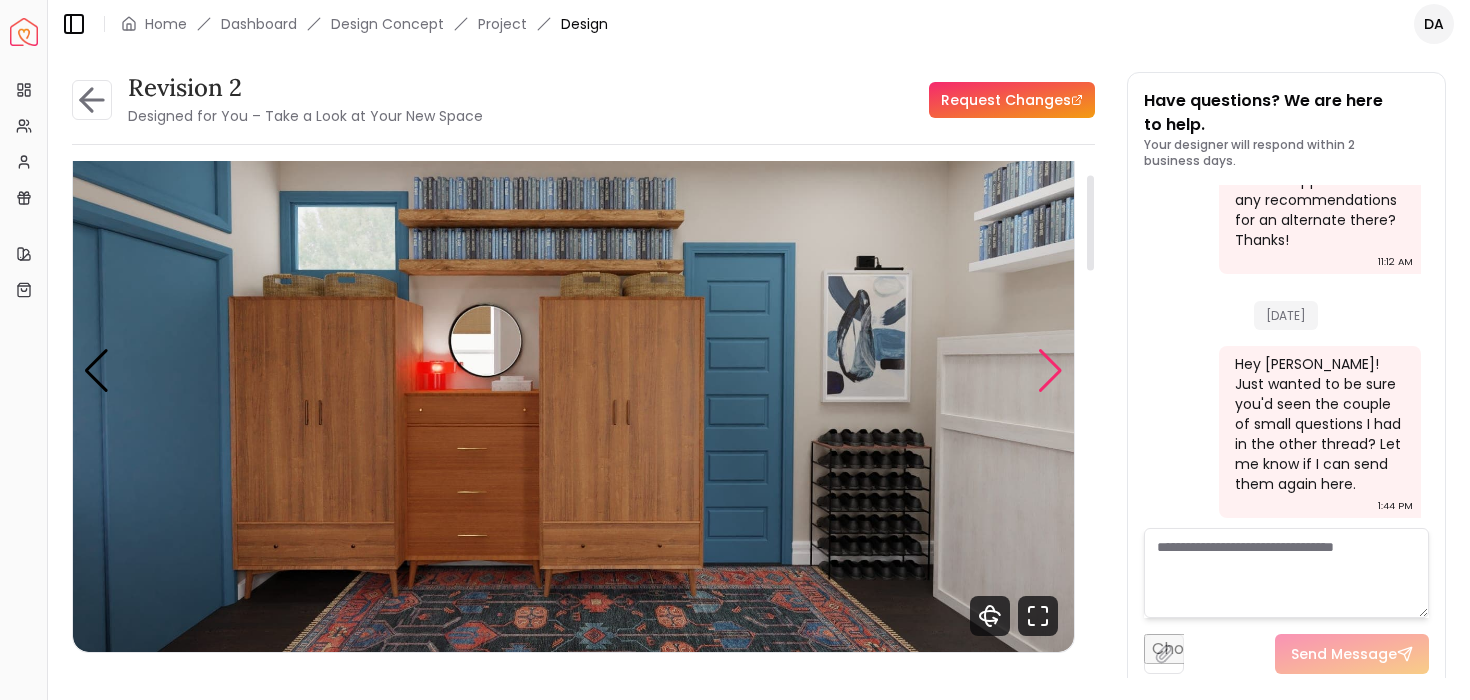 click at bounding box center (1050, 371) 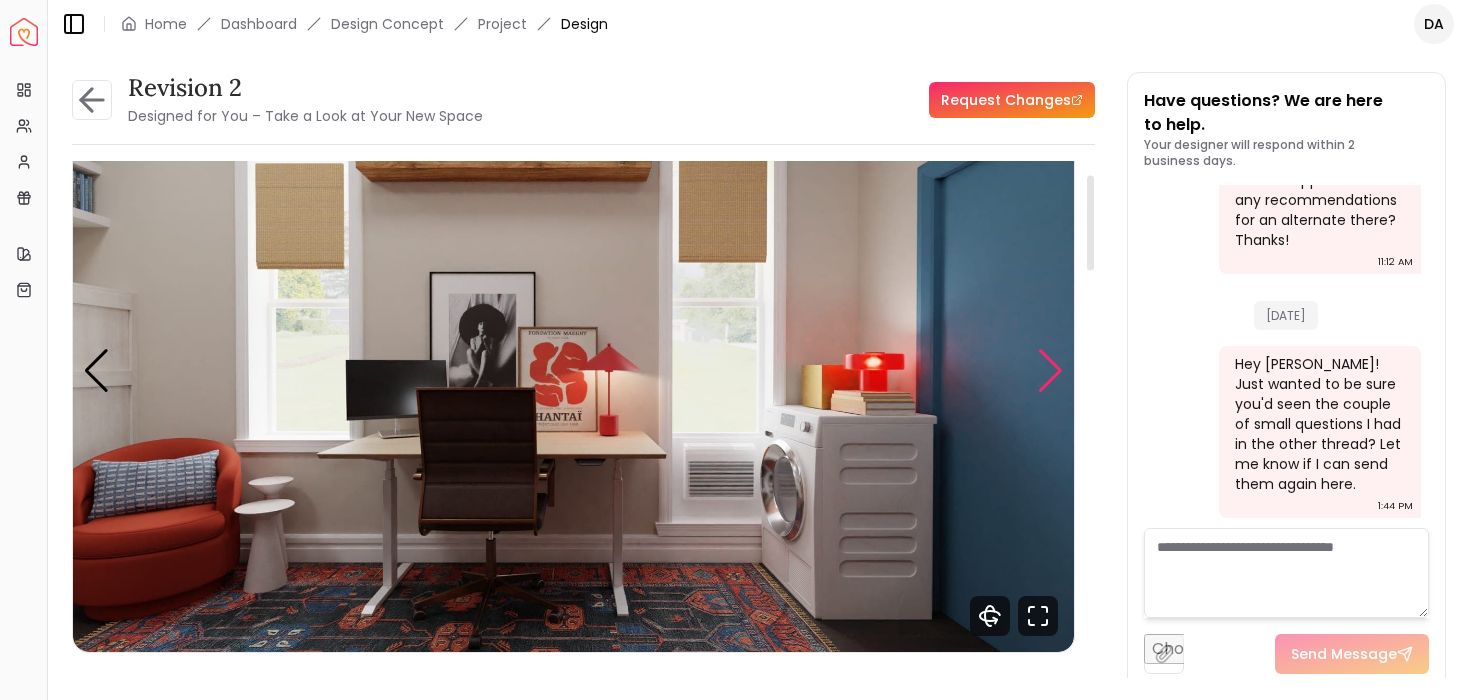 click at bounding box center (1050, 371) 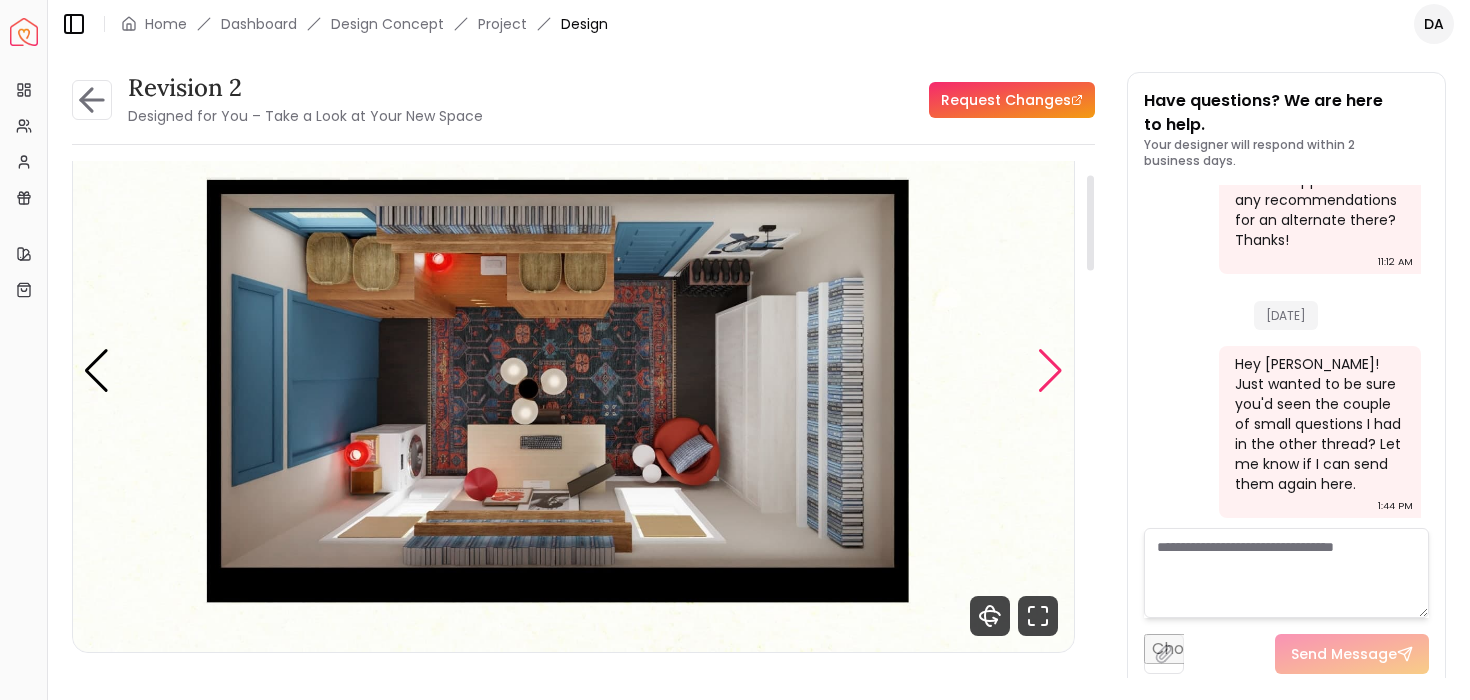 click at bounding box center (1050, 371) 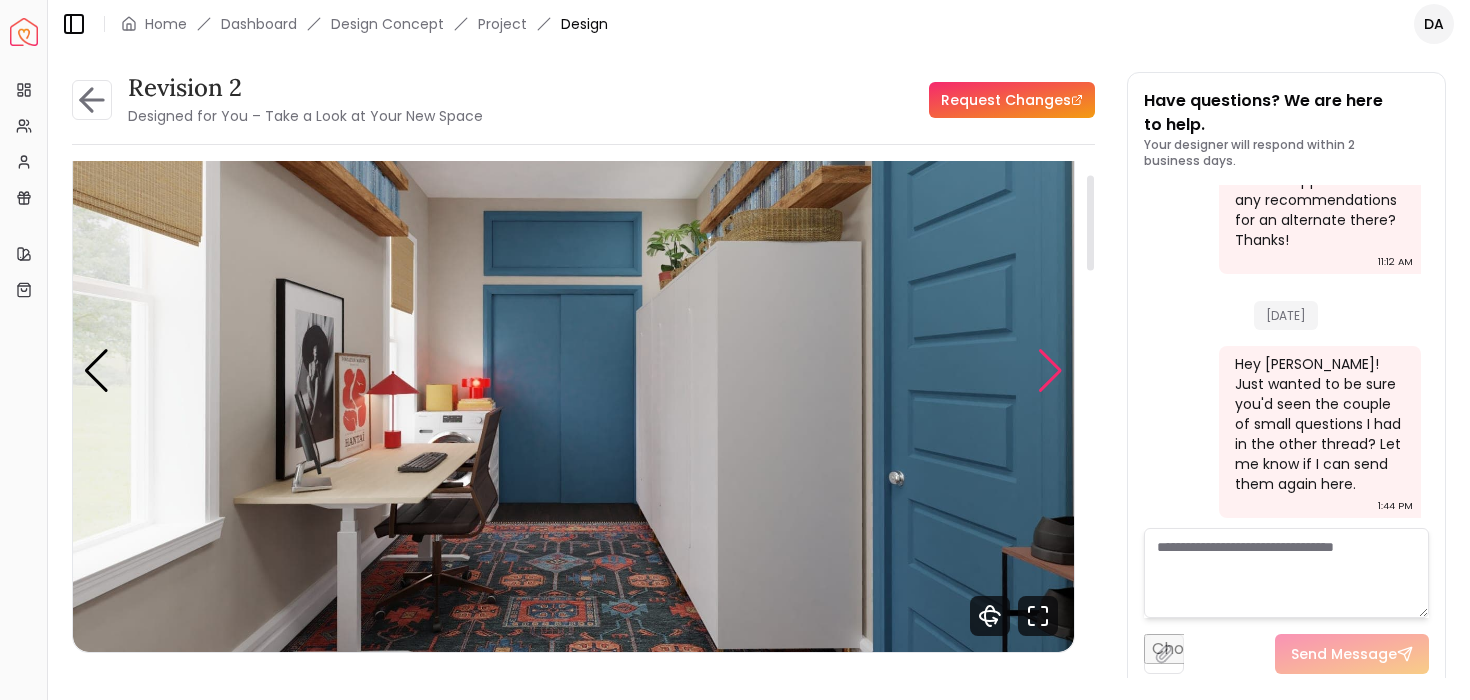 click at bounding box center [1050, 371] 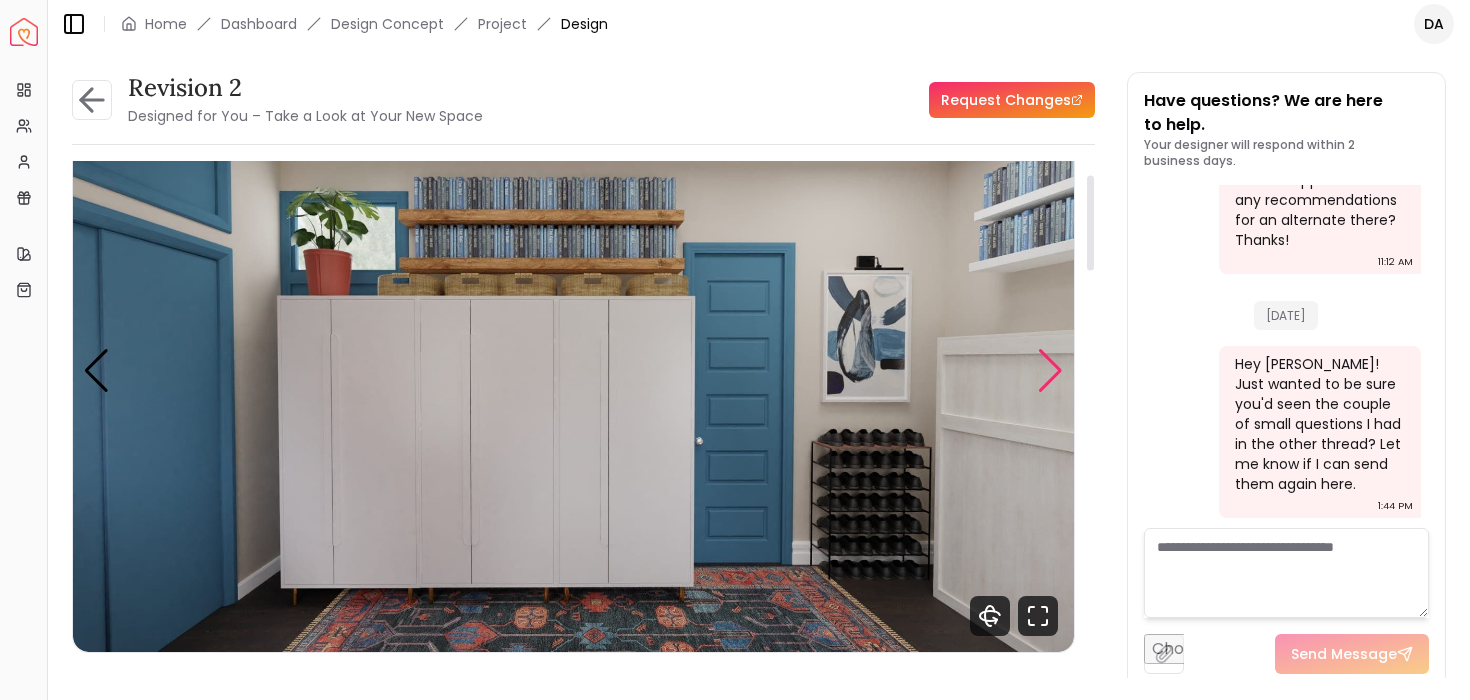 click at bounding box center (1050, 371) 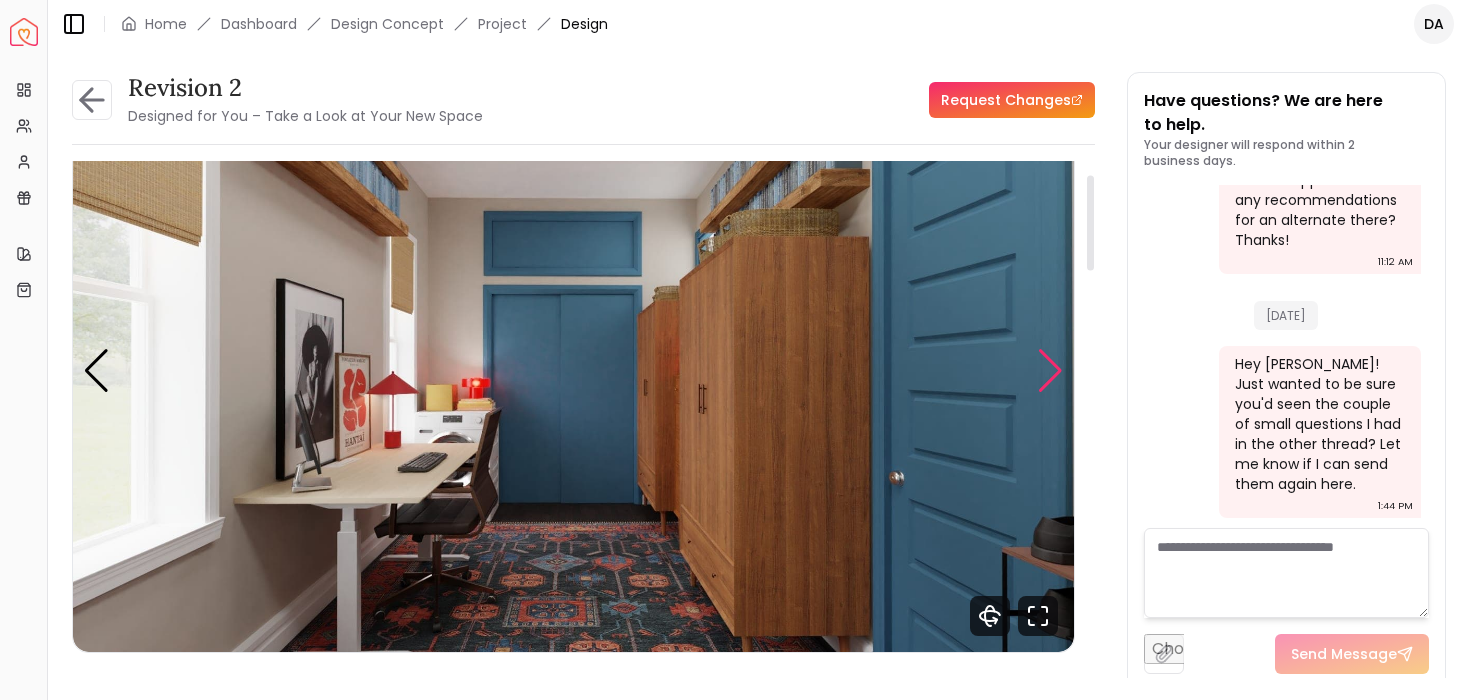 click at bounding box center [1050, 371] 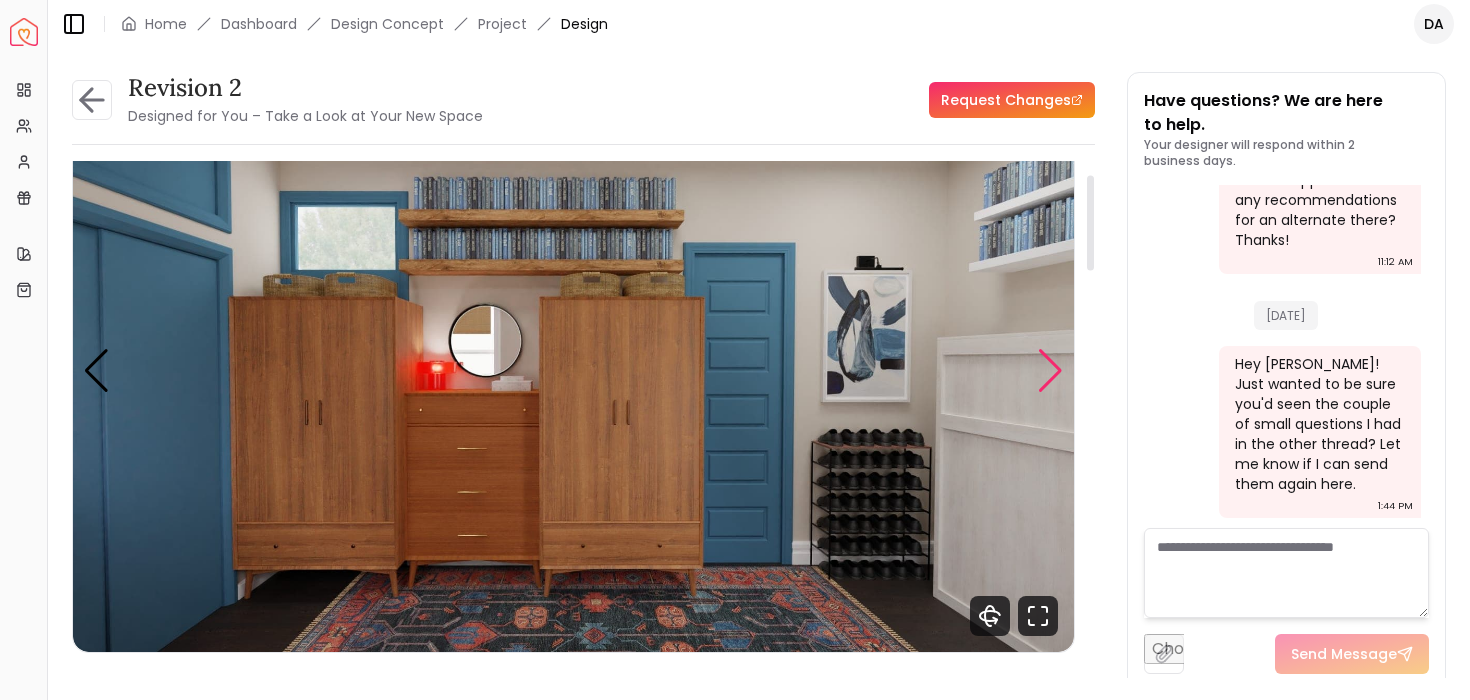 click at bounding box center [1050, 371] 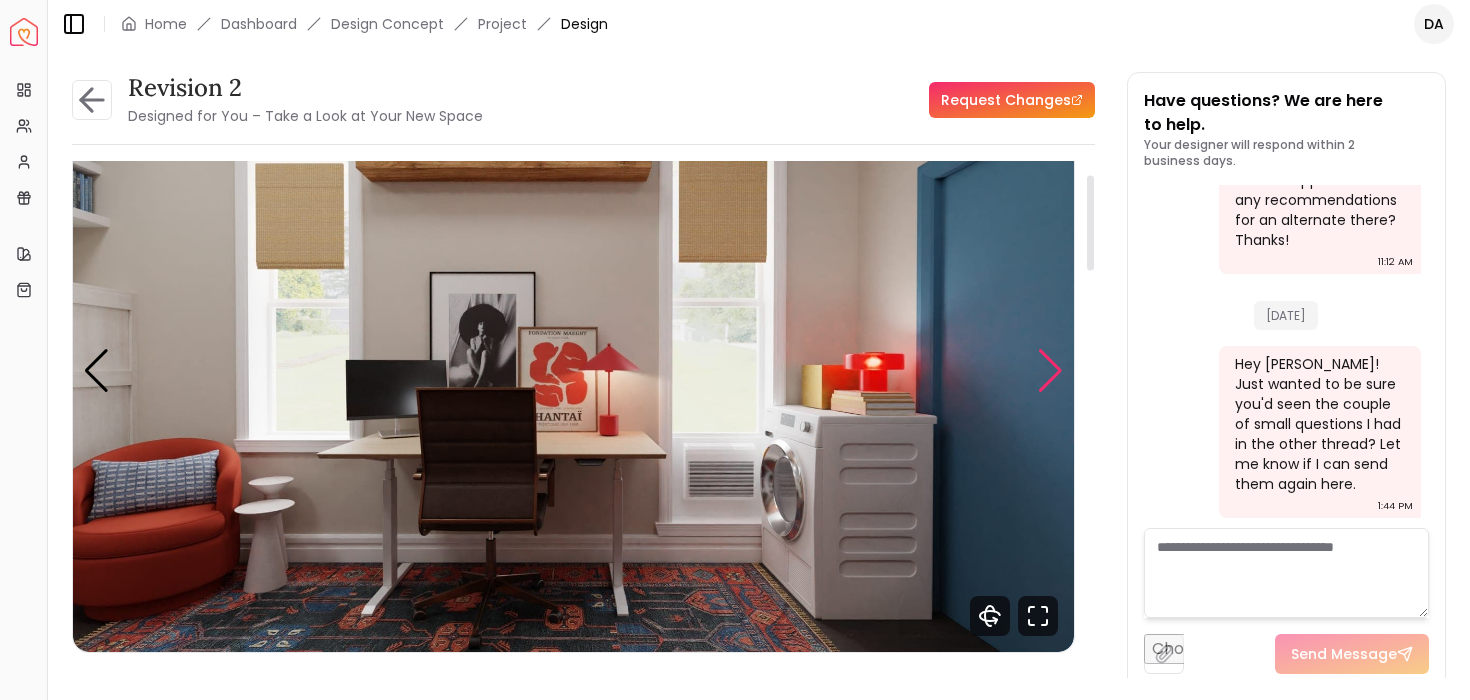 click at bounding box center (1050, 371) 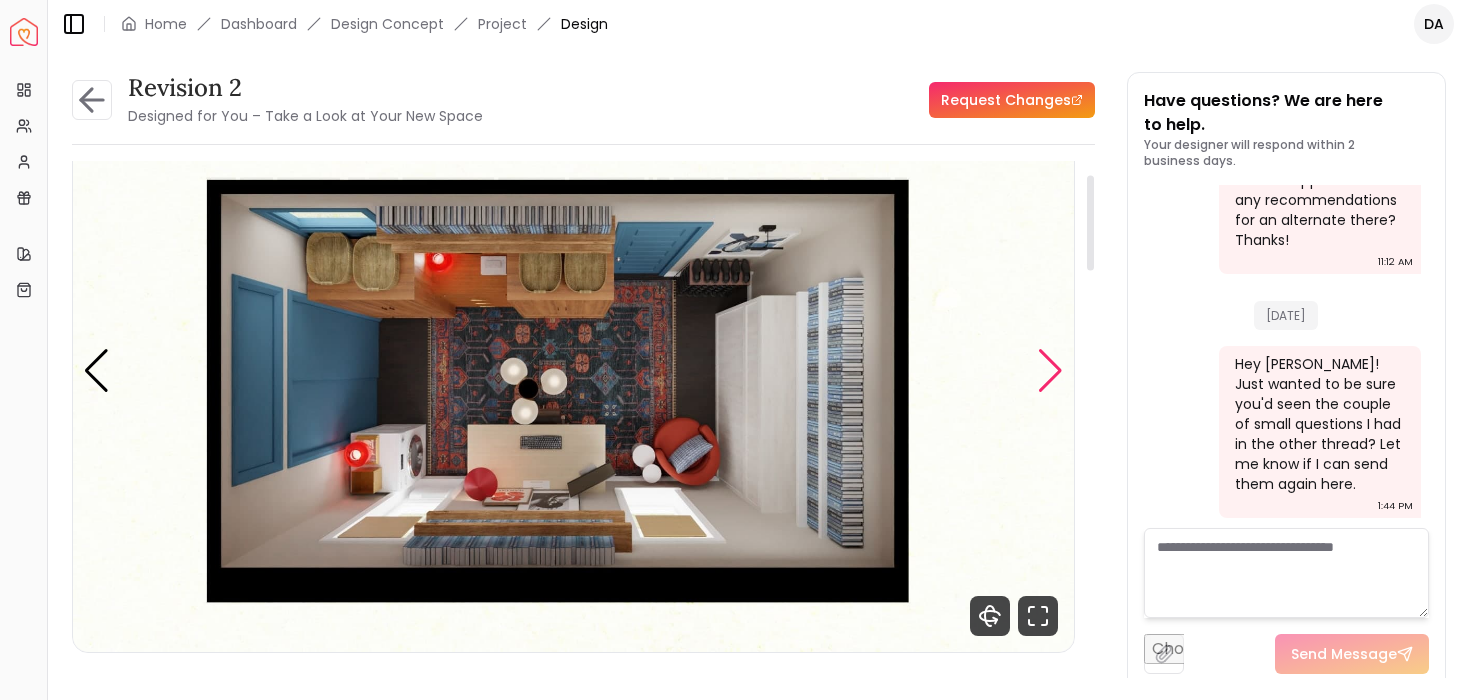 click at bounding box center (1050, 371) 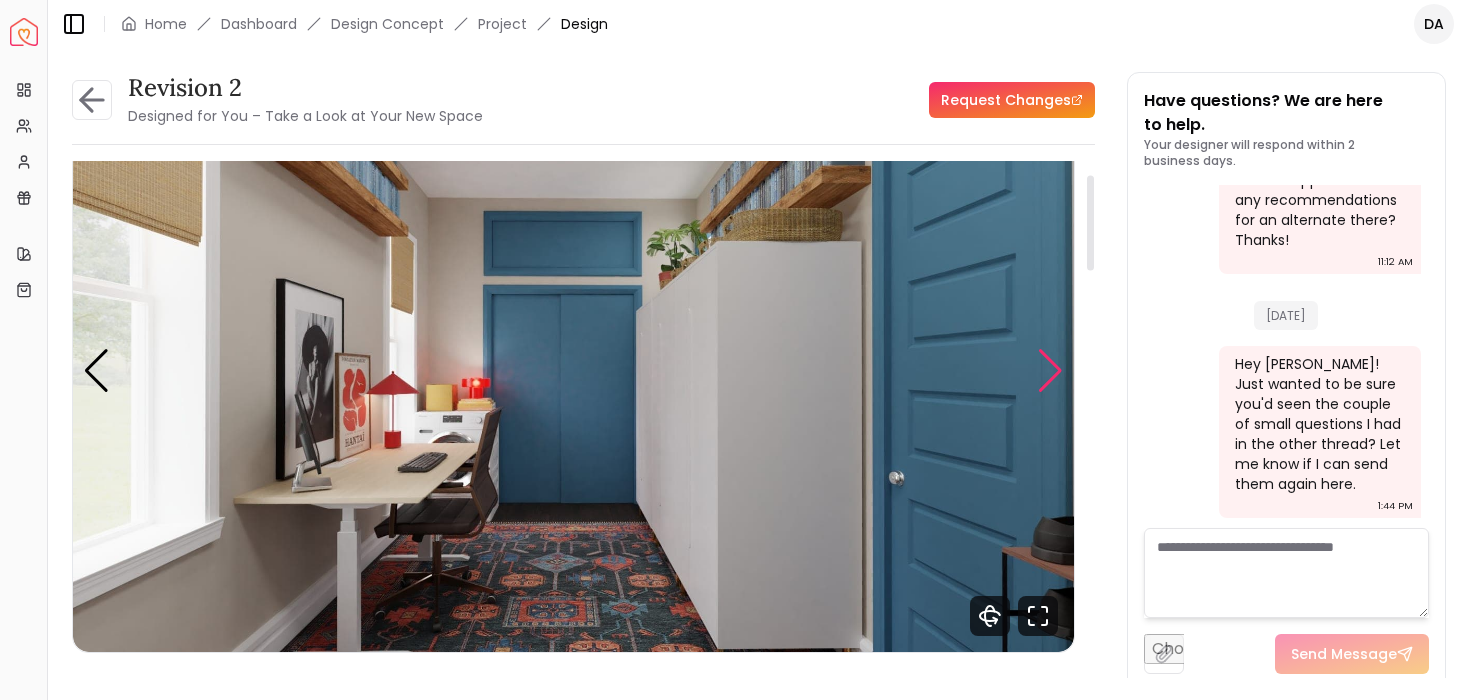 click at bounding box center [1050, 371] 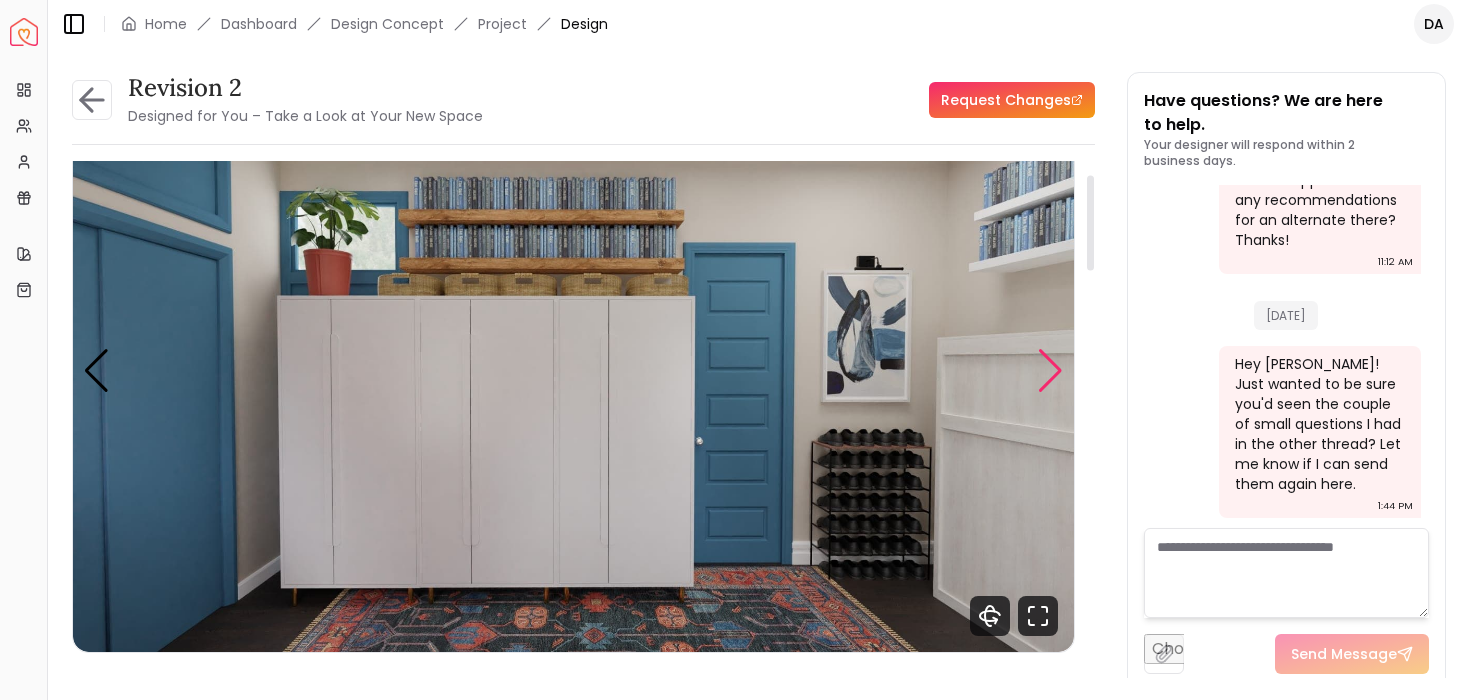 click at bounding box center (1050, 371) 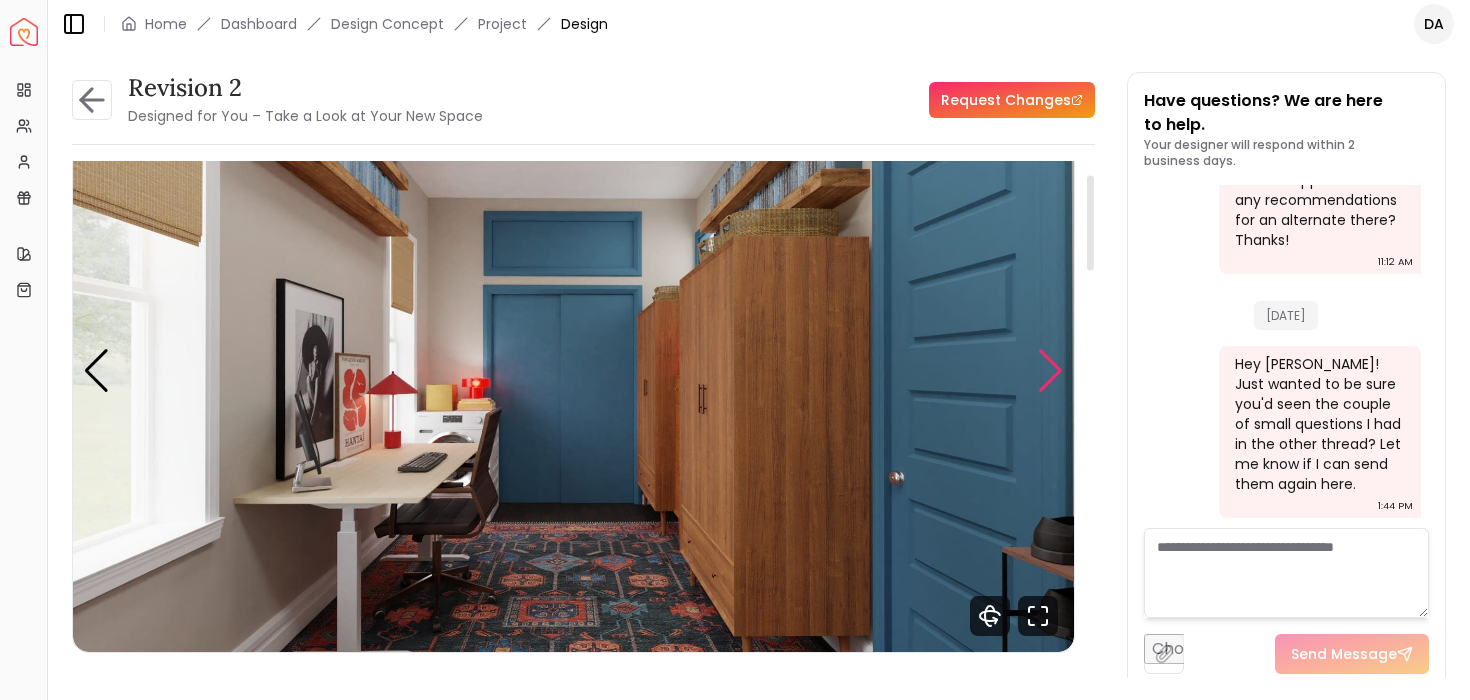 click at bounding box center (1050, 371) 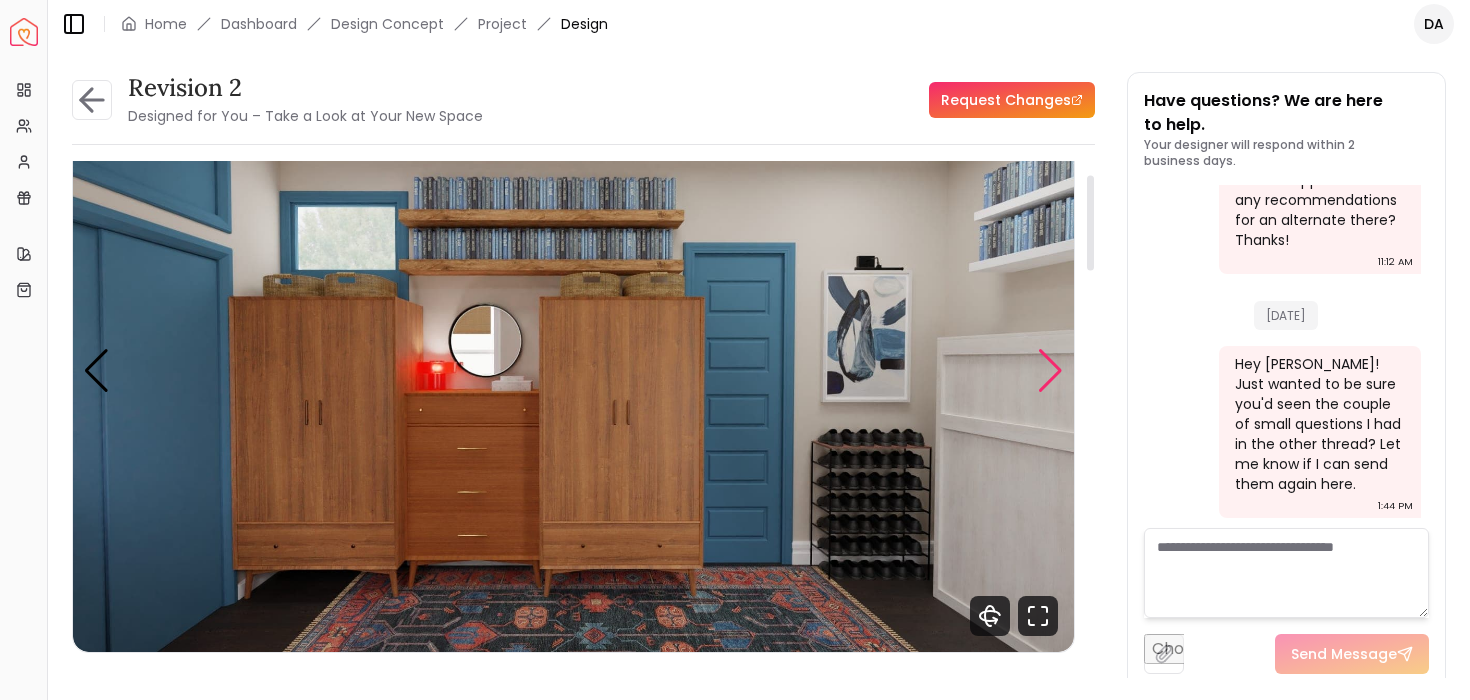 click at bounding box center (1050, 371) 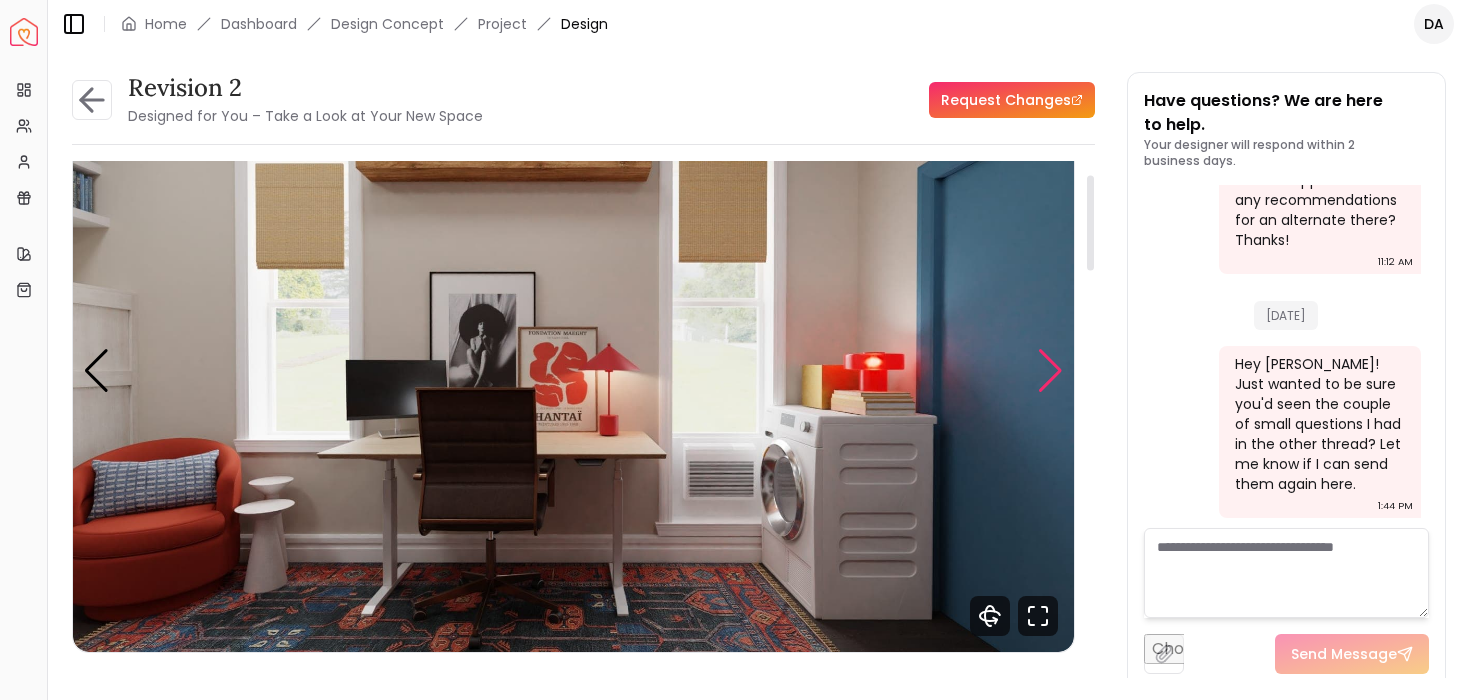 click at bounding box center [1050, 371] 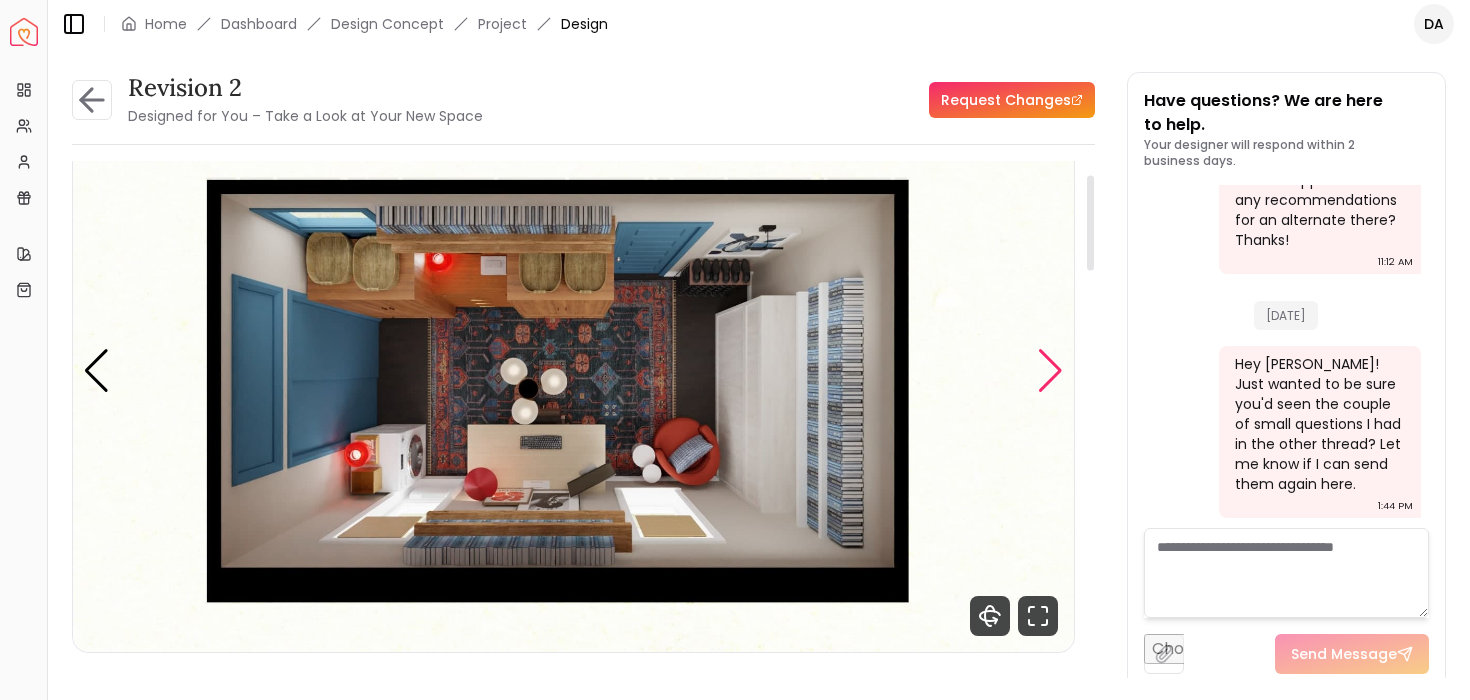 click at bounding box center [1050, 371] 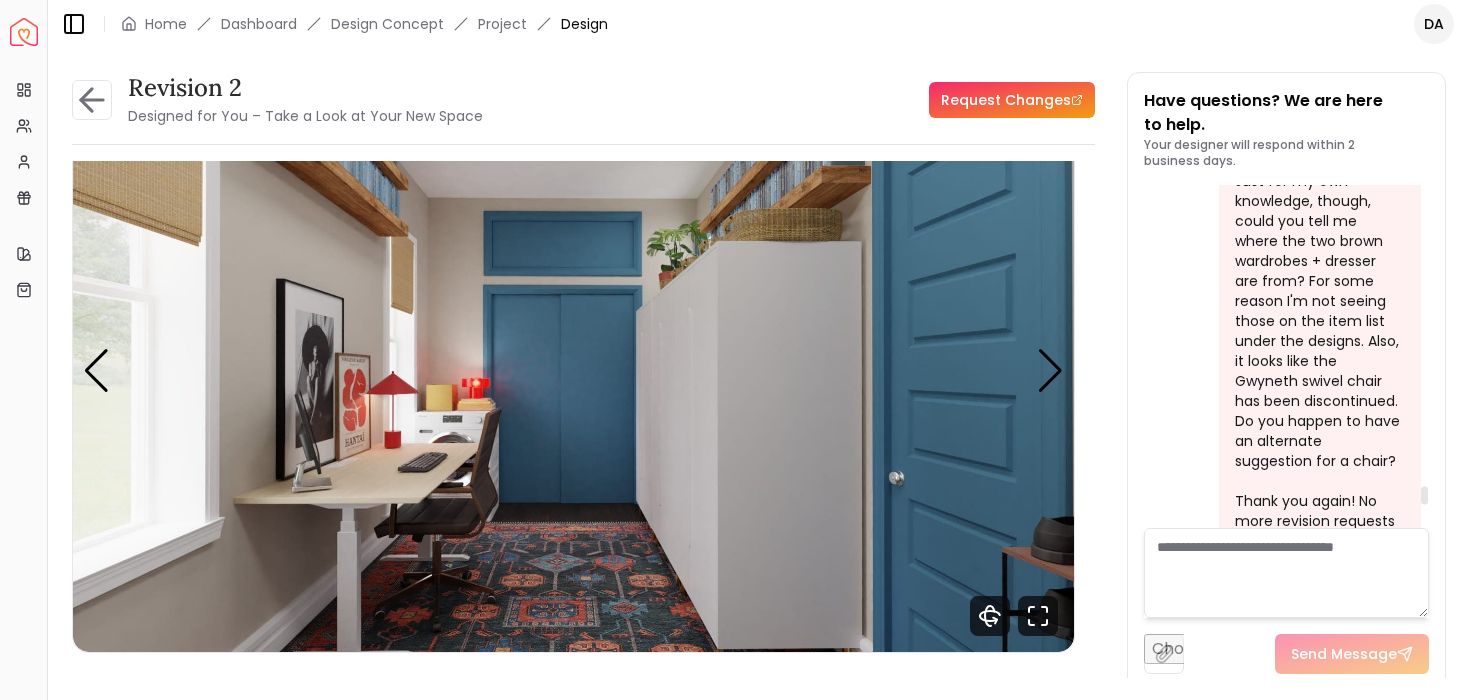 scroll, scrollTop: 8650, scrollLeft: 0, axis: vertical 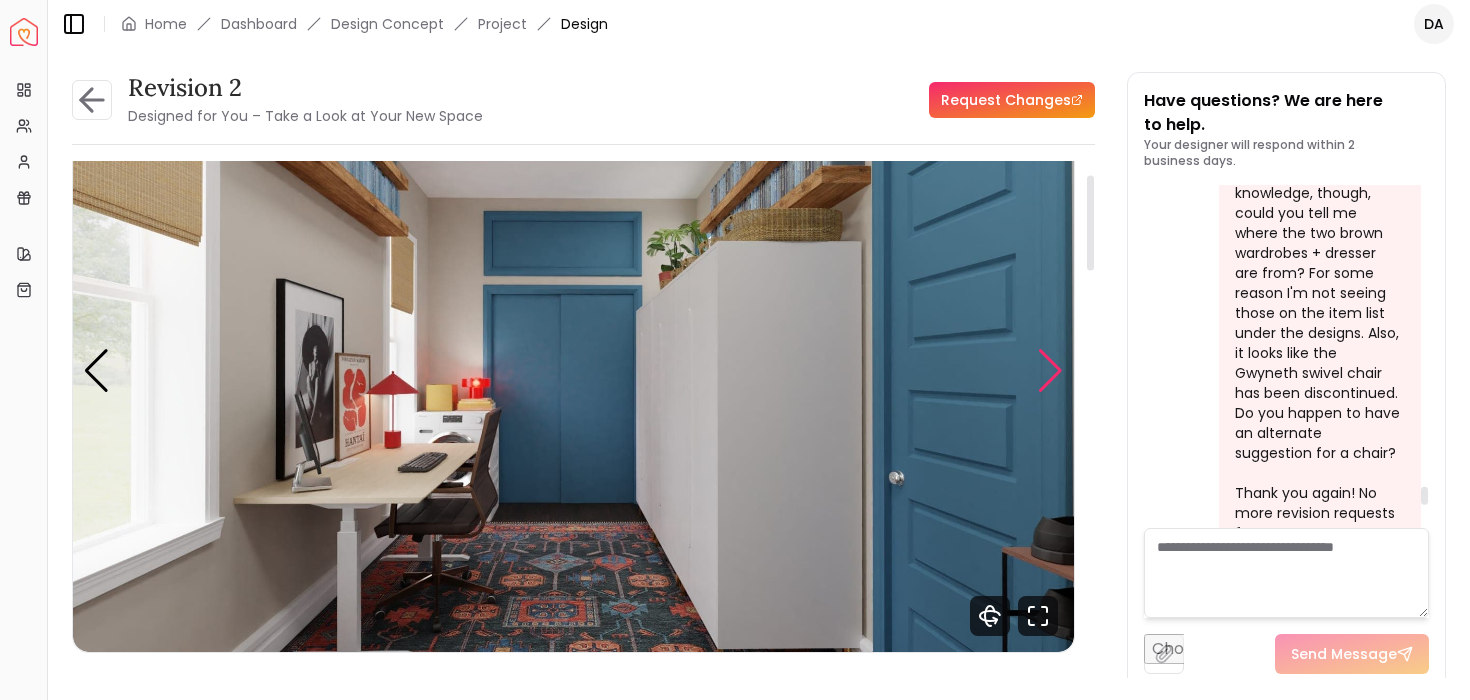 click at bounding box center (1050, 371) 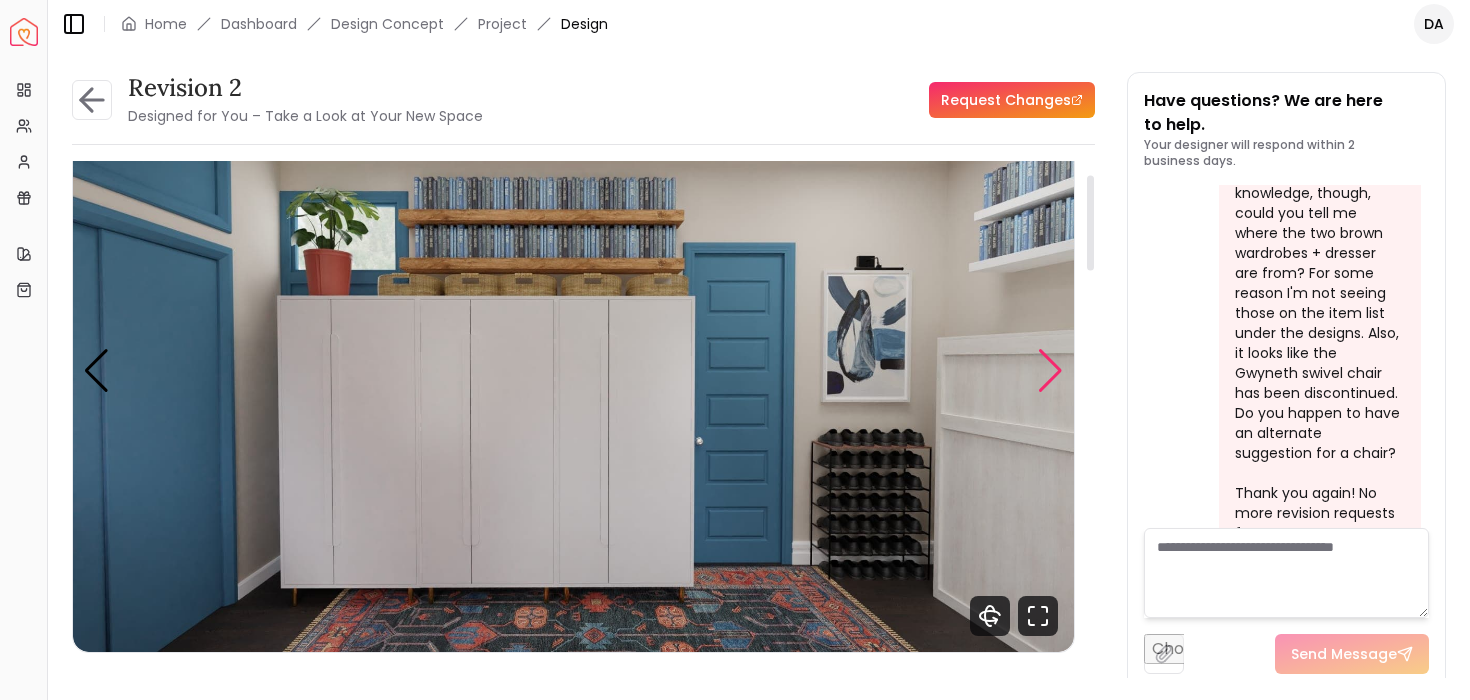 click at bounding box center [1050, 371] 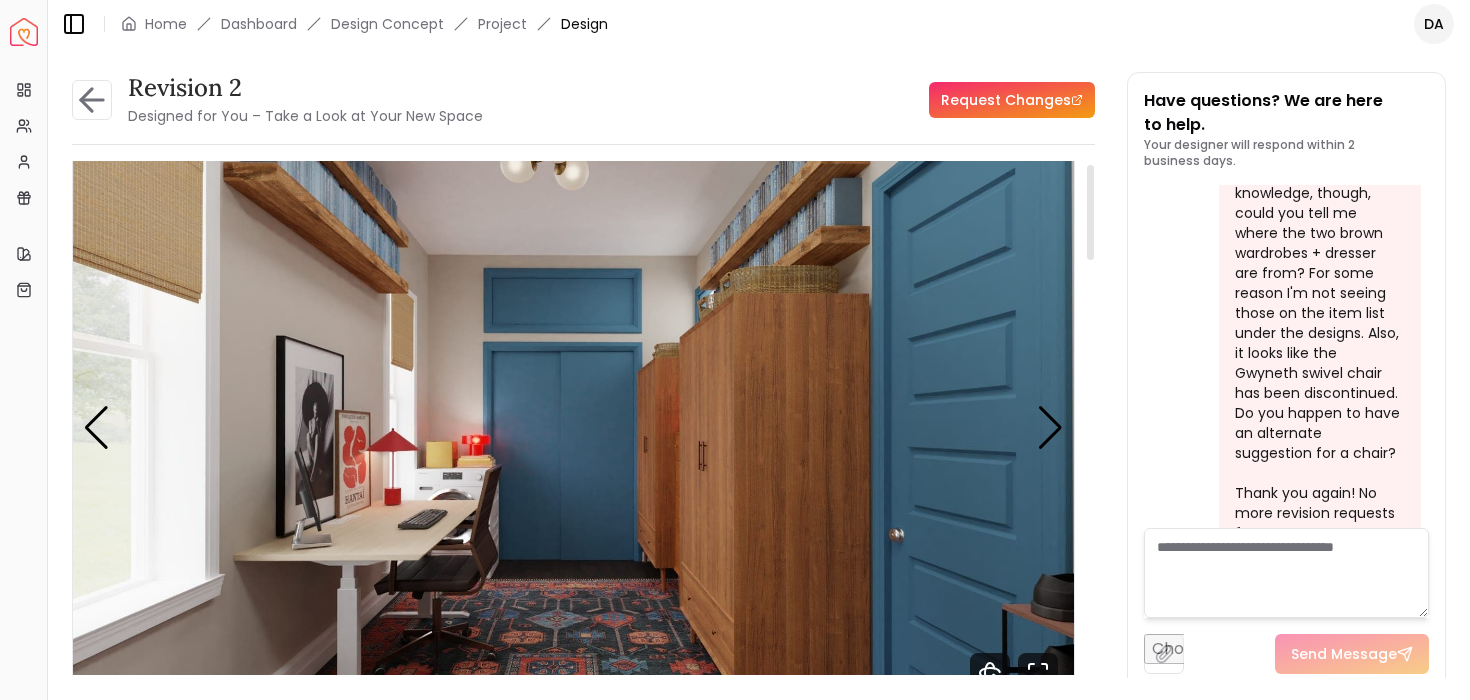 scroll, scrollTop: 15, scrollLeft: 0, axis: vertical 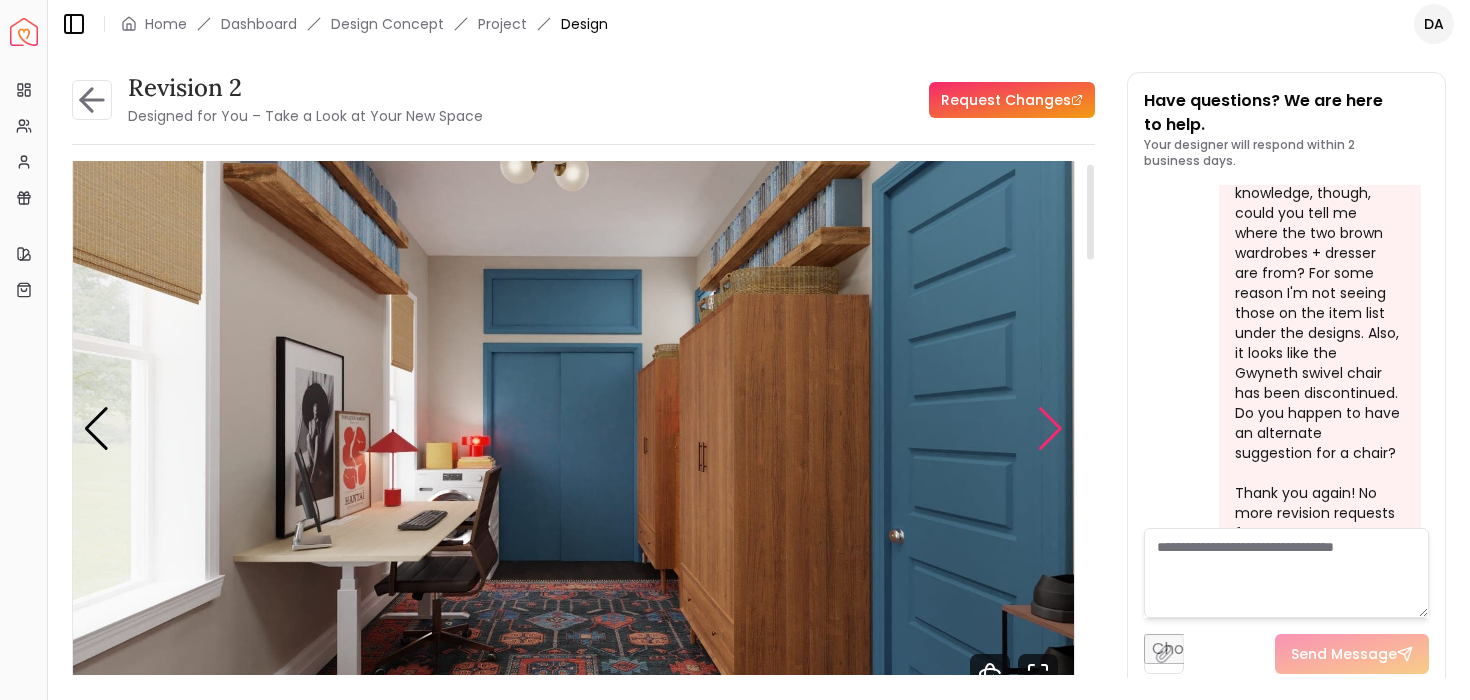 click at bounding box center [1050, 429] 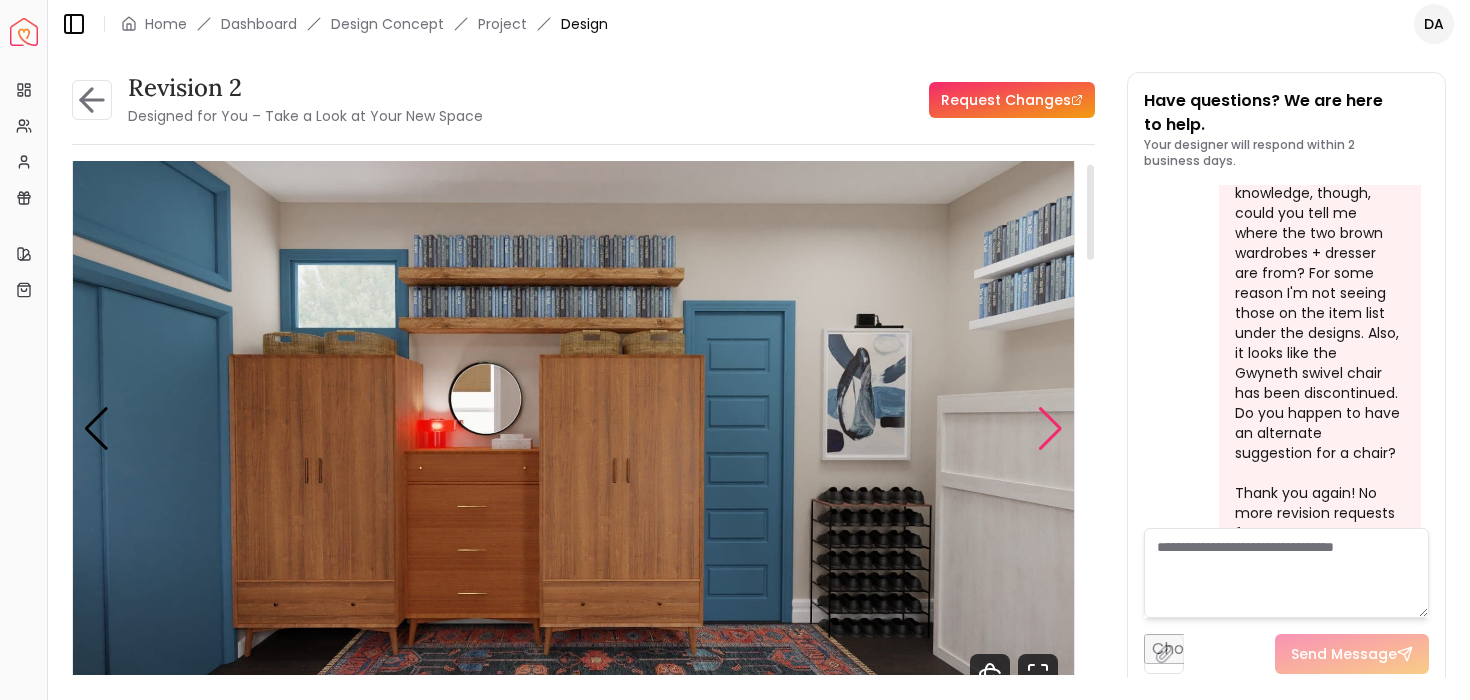 click at bounding box center (1050, 429) 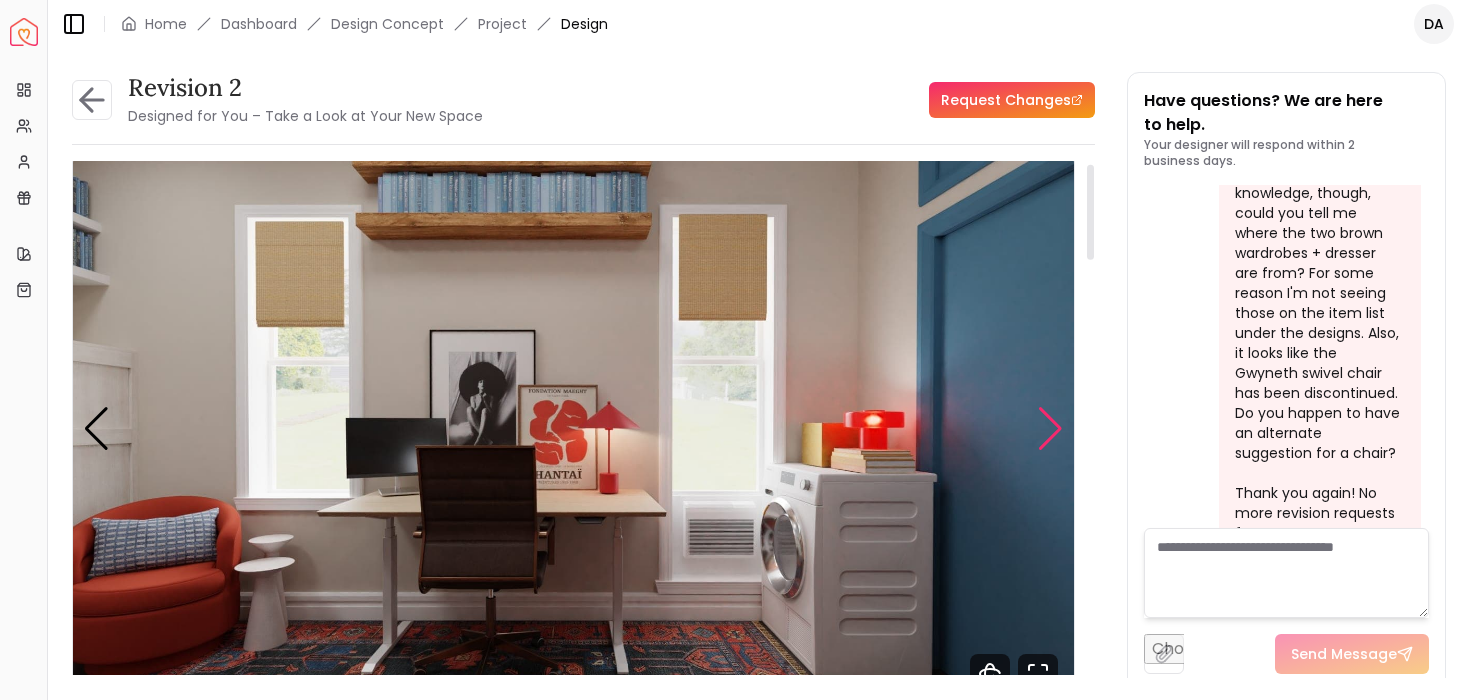 click at bounding box center (1050, 429) 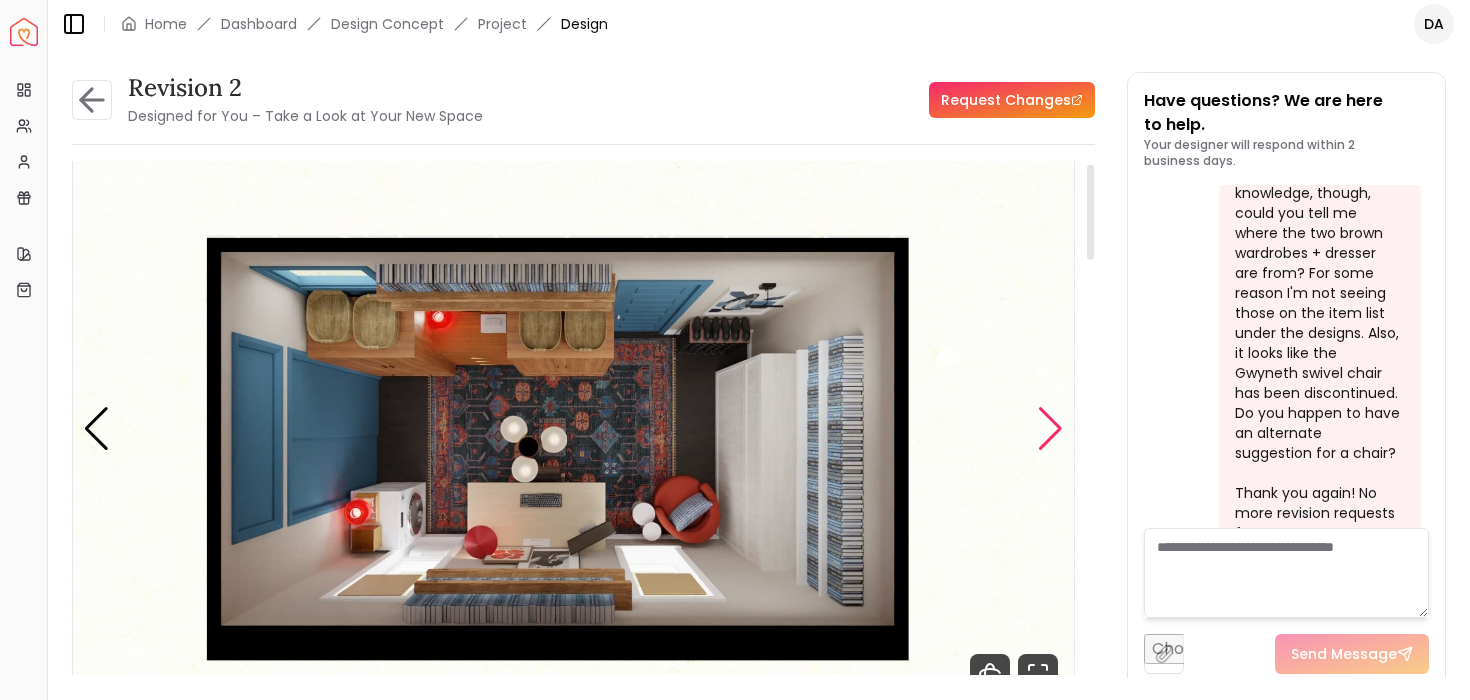 click at bounding box center (1050, 429) 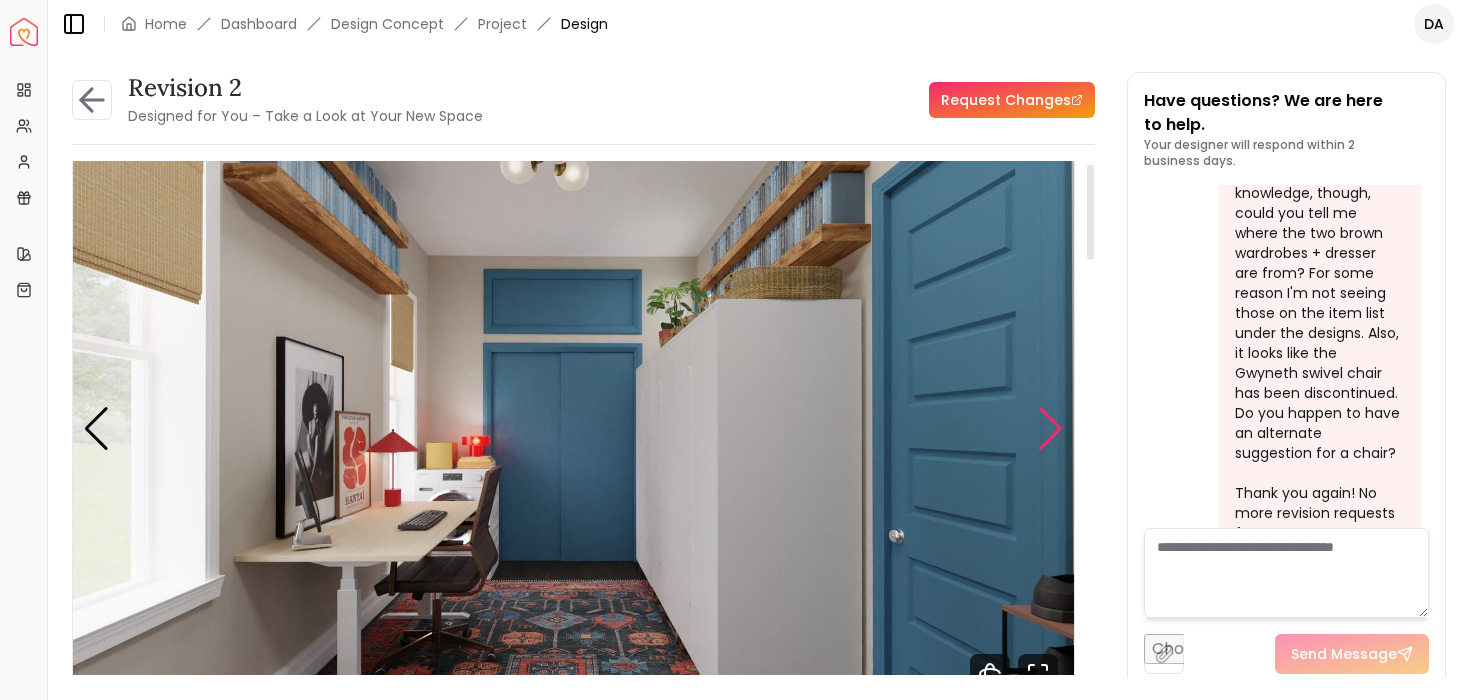 click at bounding box center [1050, 429] 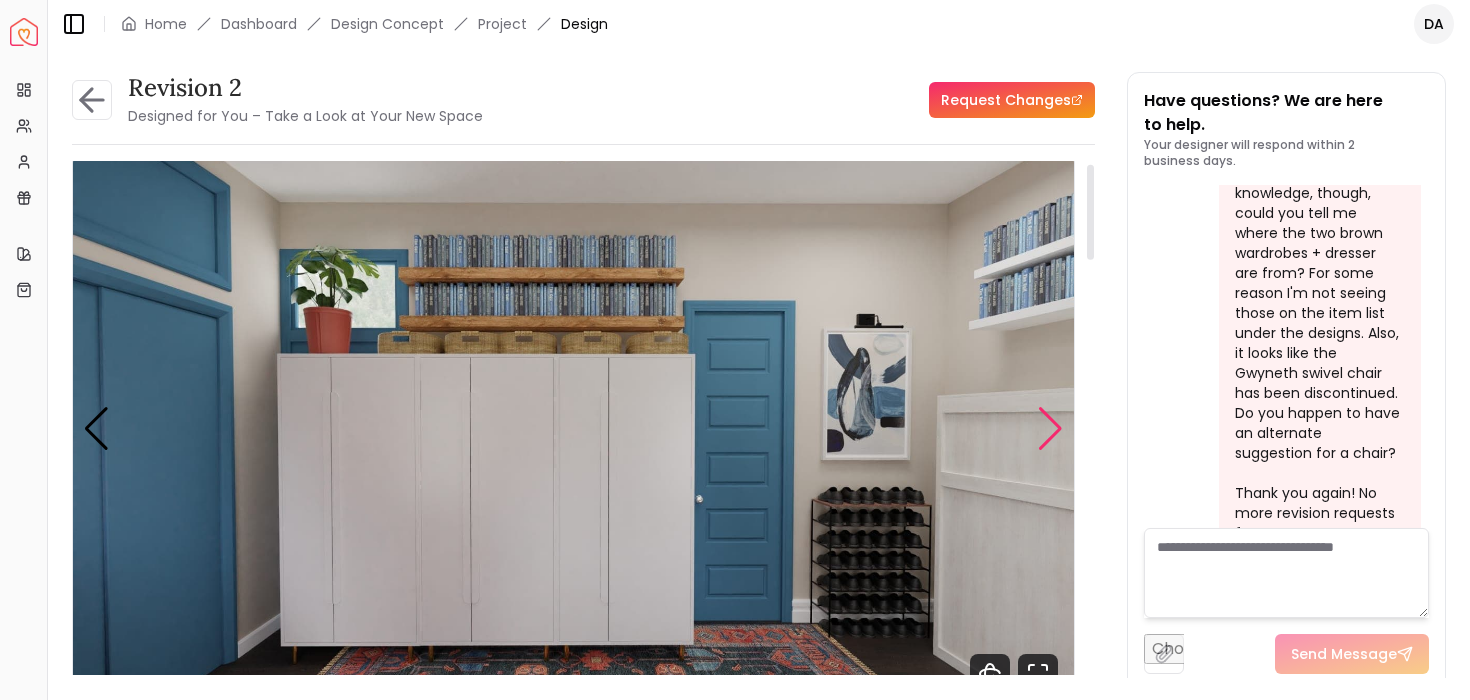 click at bounding box center (1050, 429) 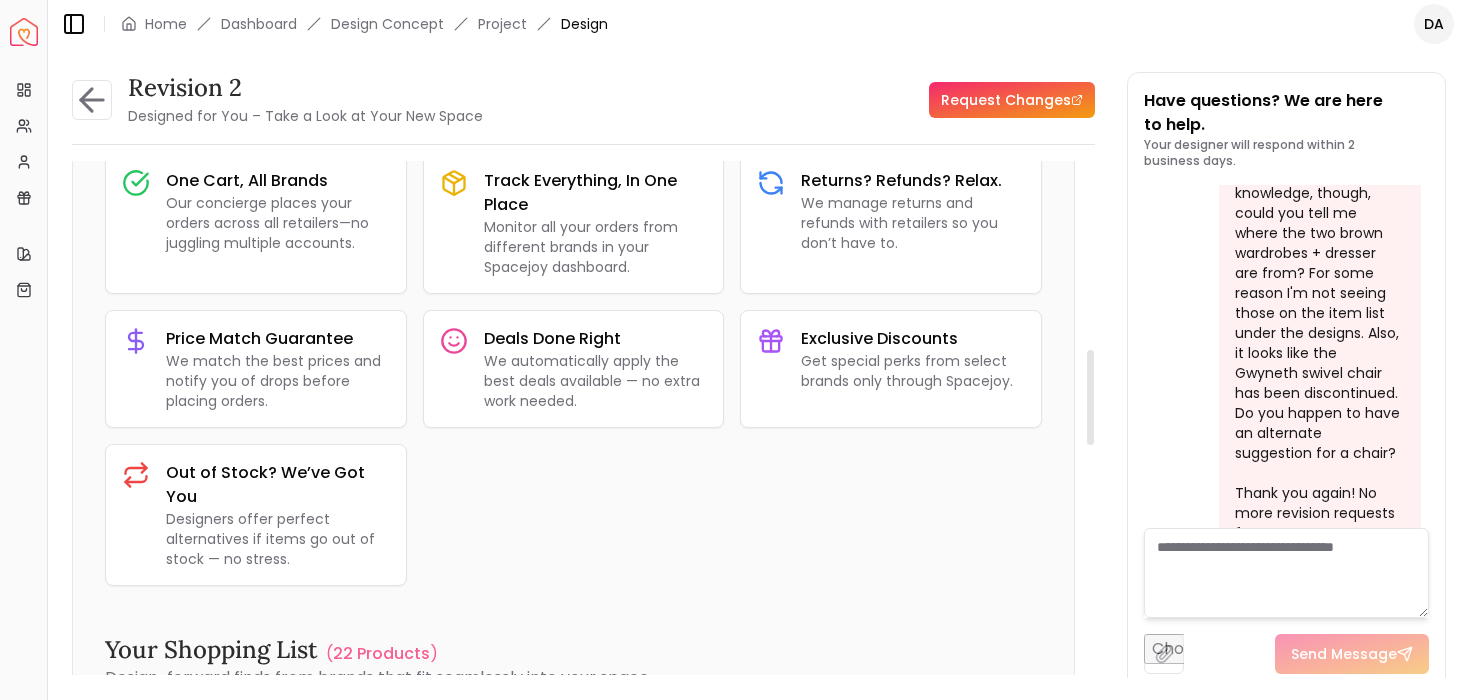 scroll, scrollTop: 1016, scrollLeft: 0, axis: vertical 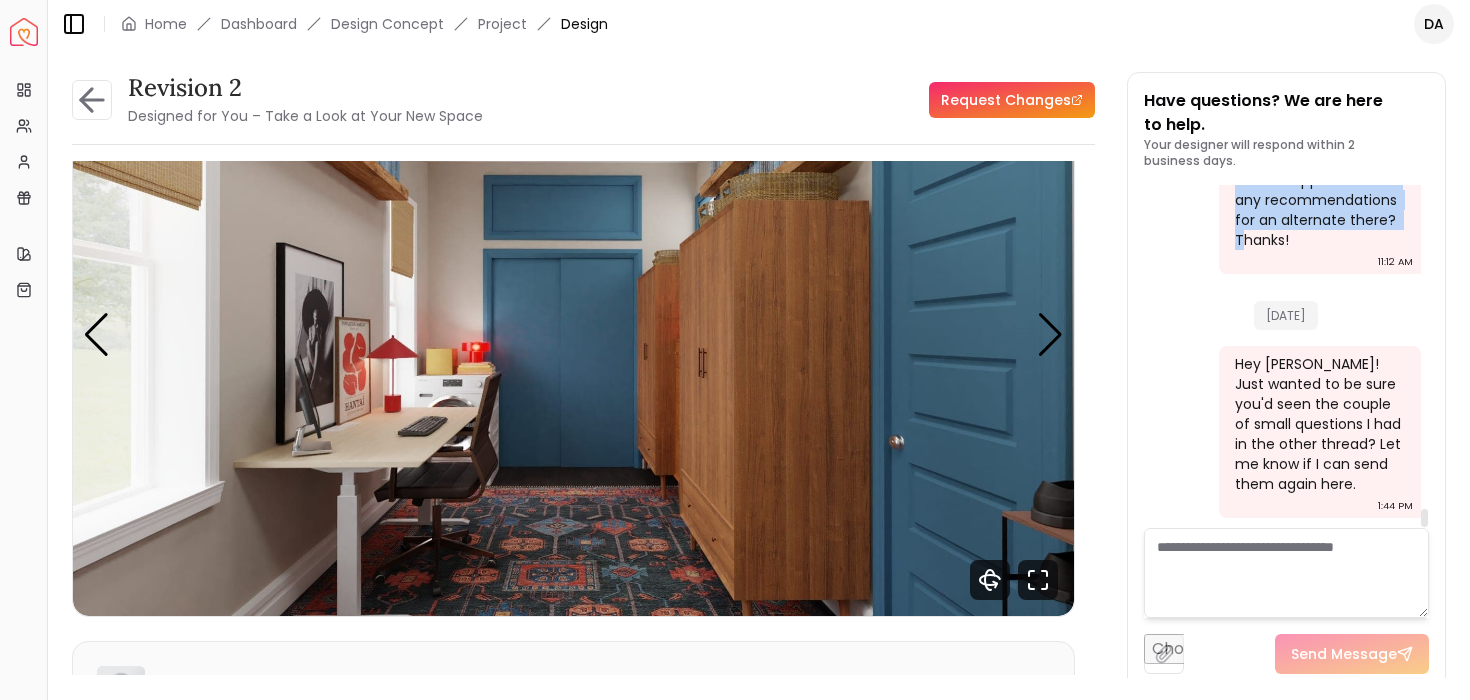 drag, startPoint x: 1235, startPoint y: 211, endPoint x: 1323, endPoint y: 250, distance: 96.25487 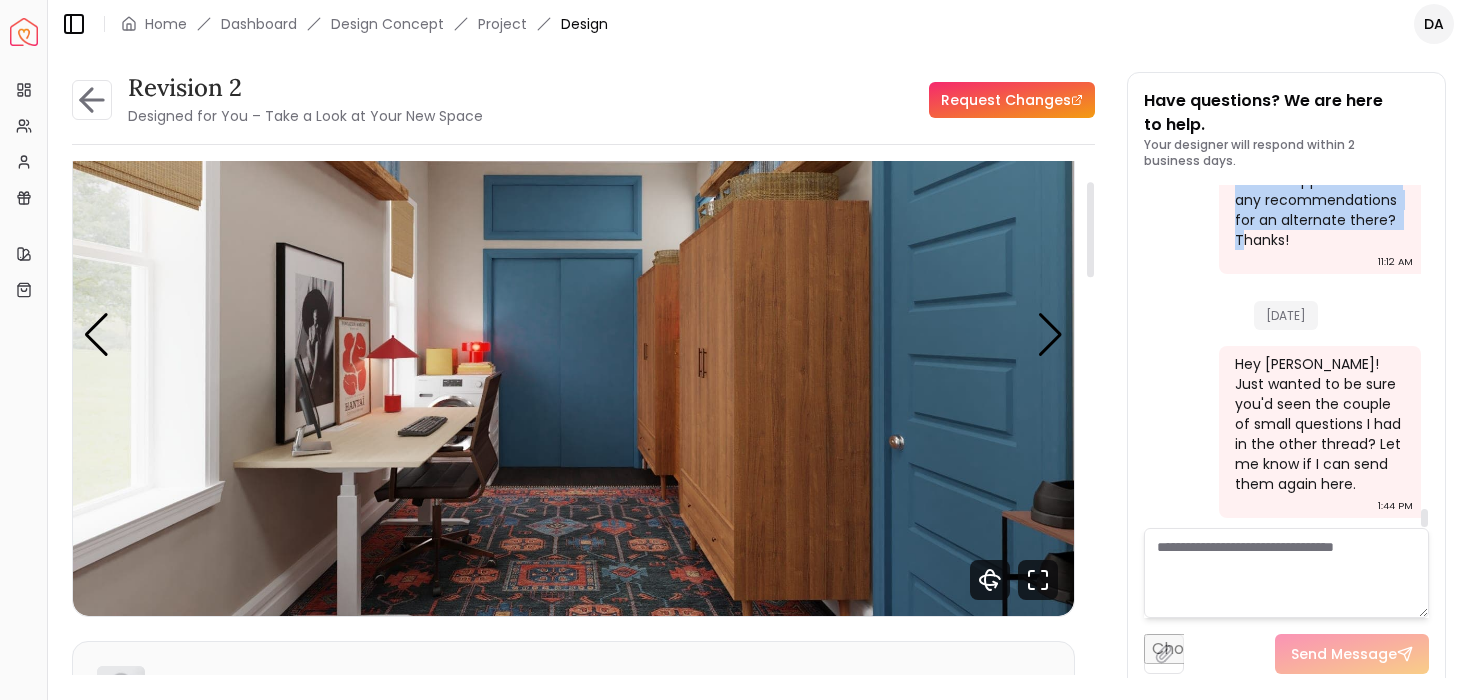 copy on "Heather, these are fantastic! You've nailed it. Exactly what I was looking for. The three white wardrobes are the winner for me.
Just for my own knowledge, though, could you tell me where the two brown wardrobes + dresser are from? For some reason I'm not seeing those on the item list under the designs. Also, it looks like the Gwyneth swivel chair has been discontinued. Do you happen to have an alternate suggestion for a chair?
Thank you again! No more revision requests from me! 11:04 AM 18/12/2024 Hi Heather! One additional question: It looks like those West Elm storage baskets on top of the armoires are no longer available either. Happen to have any recommendations for an alternate there? Thanks!" 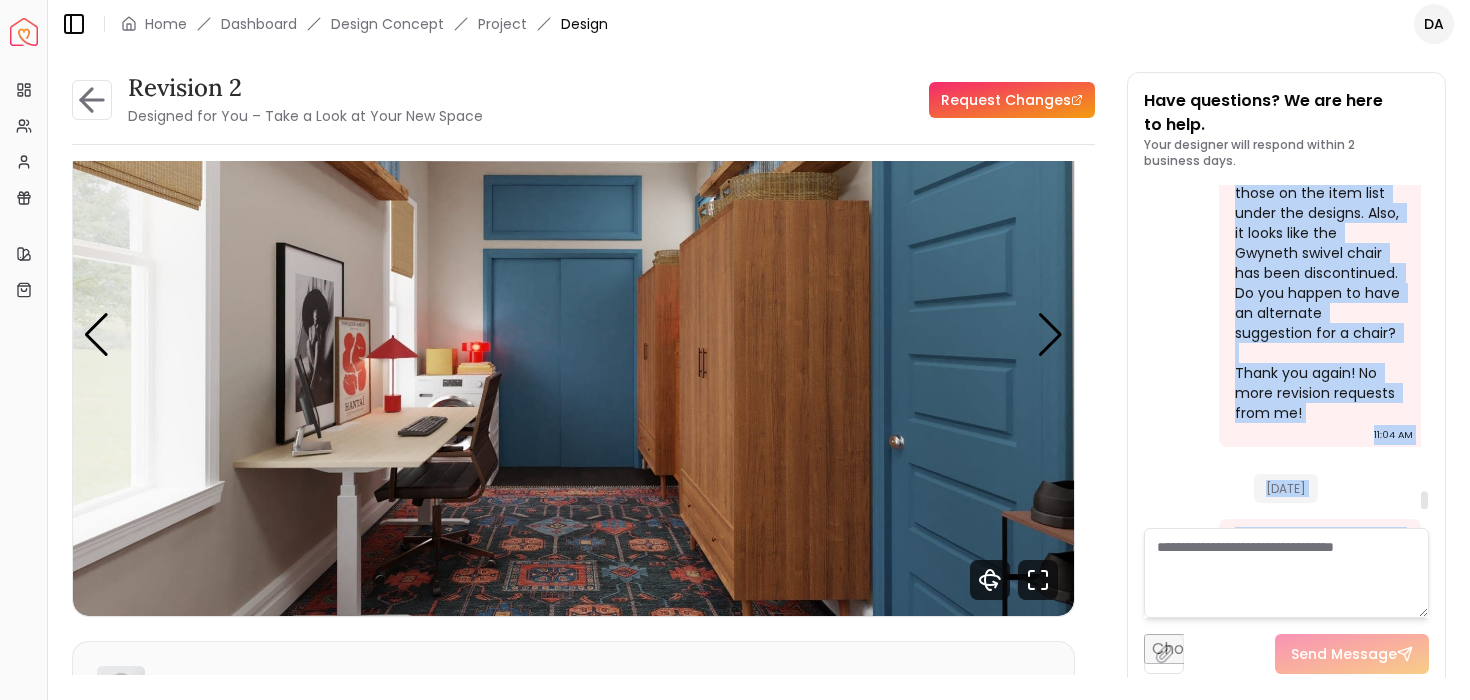 scroll, scrollTop: 8791, scrollLeft: 0, axis: vertical 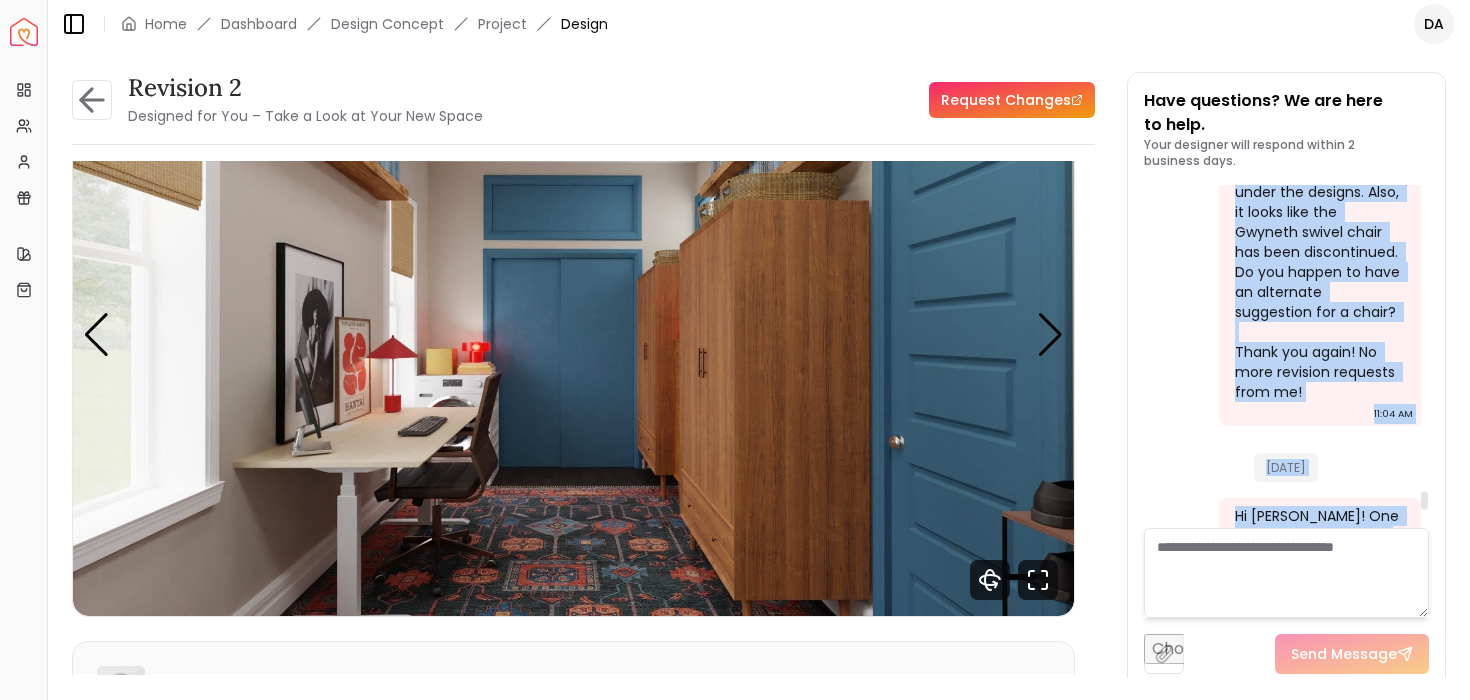 copy on "Heather, these are fantastic! You've nailed it. Exactly what I was looking for. The three white wardrobes are the winner for me.
Just for my own knowledge, though, could you tell me where the two brown wardrobes + dresser are from? For some reason I'm not seeing those on the item list under the designs. Also, it looks like the Gwyneth swivel chair has been discontinued. Do you happen to have an alternate suggestion for a chair?
Thank you again! No more revision requests from me! 11:04 AM 18/12/2024 Hi Heather! One additional question: It looks like those West Elm storage baskets on top of the armoires are no longer available either. Happen to have any recommendations for an alternate there? Thanks!" 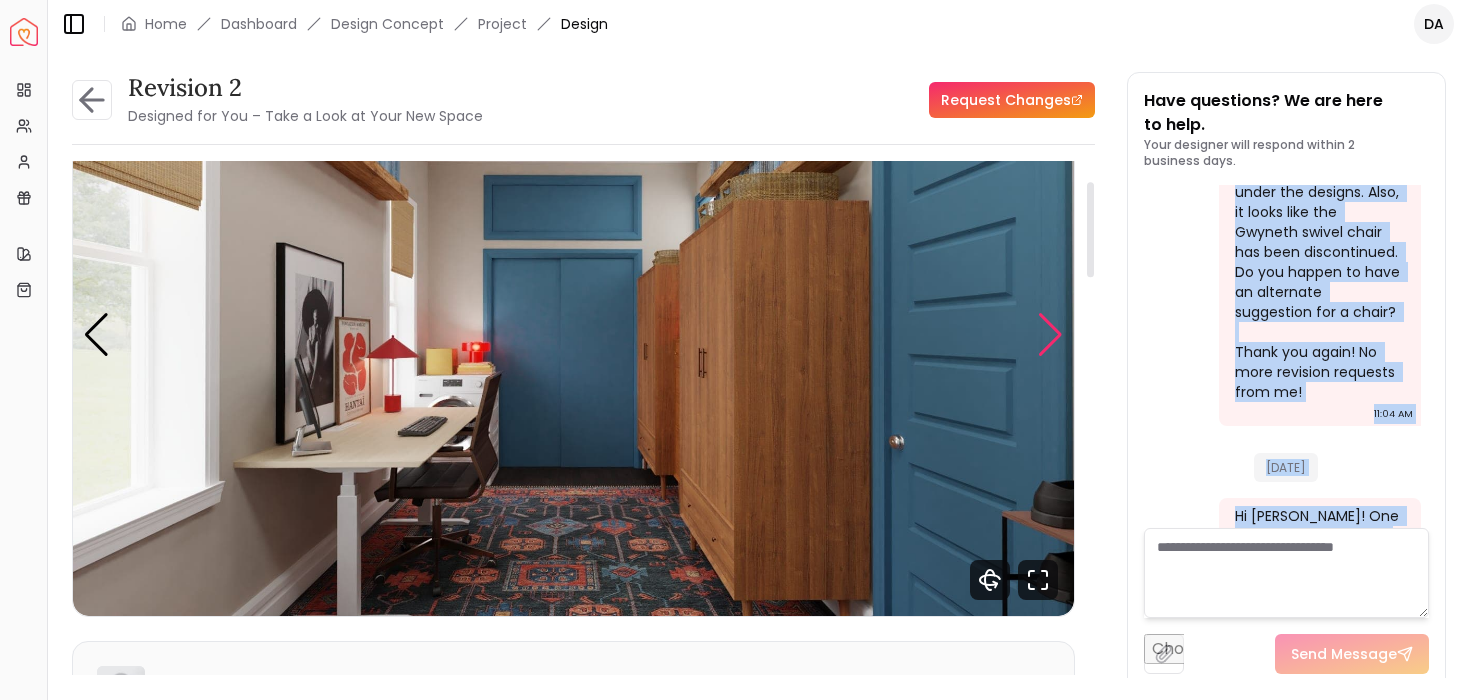 click at bounding box center [1050, 335] 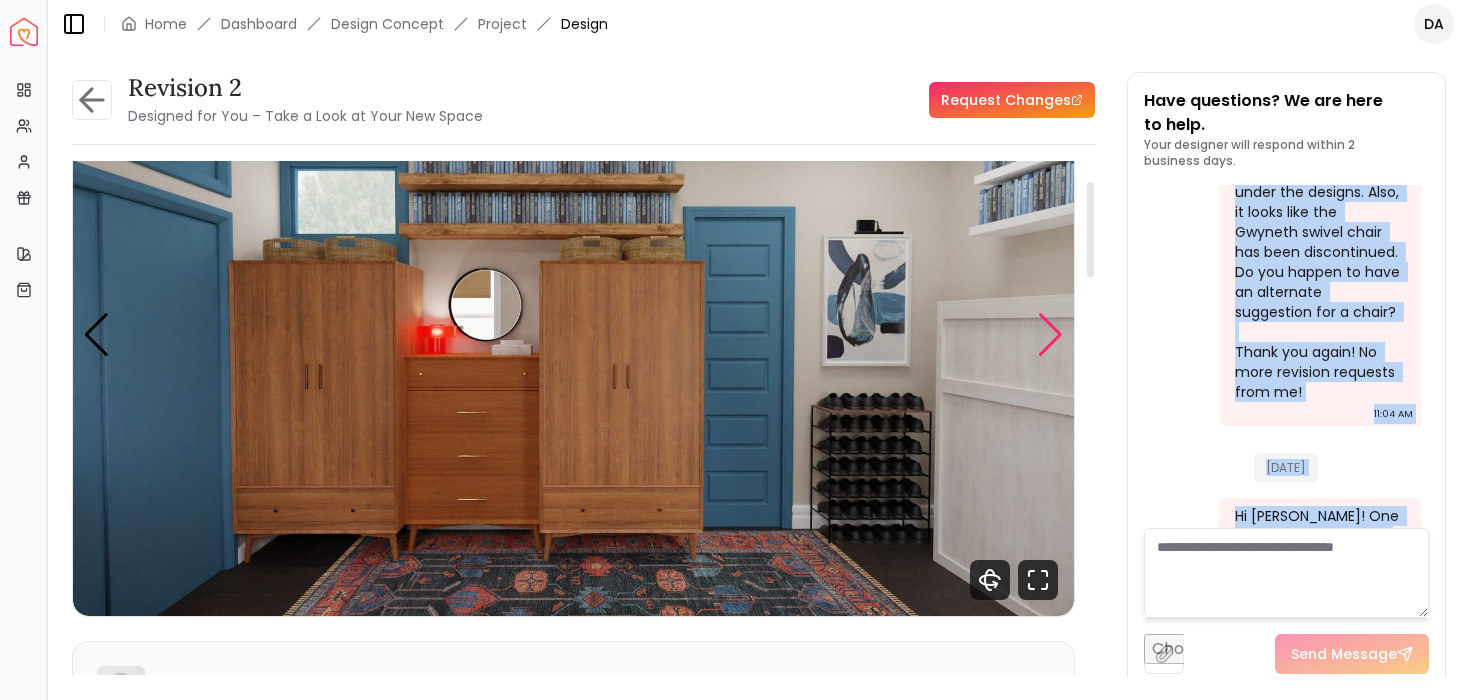 click at bounding box center [1050, 335] 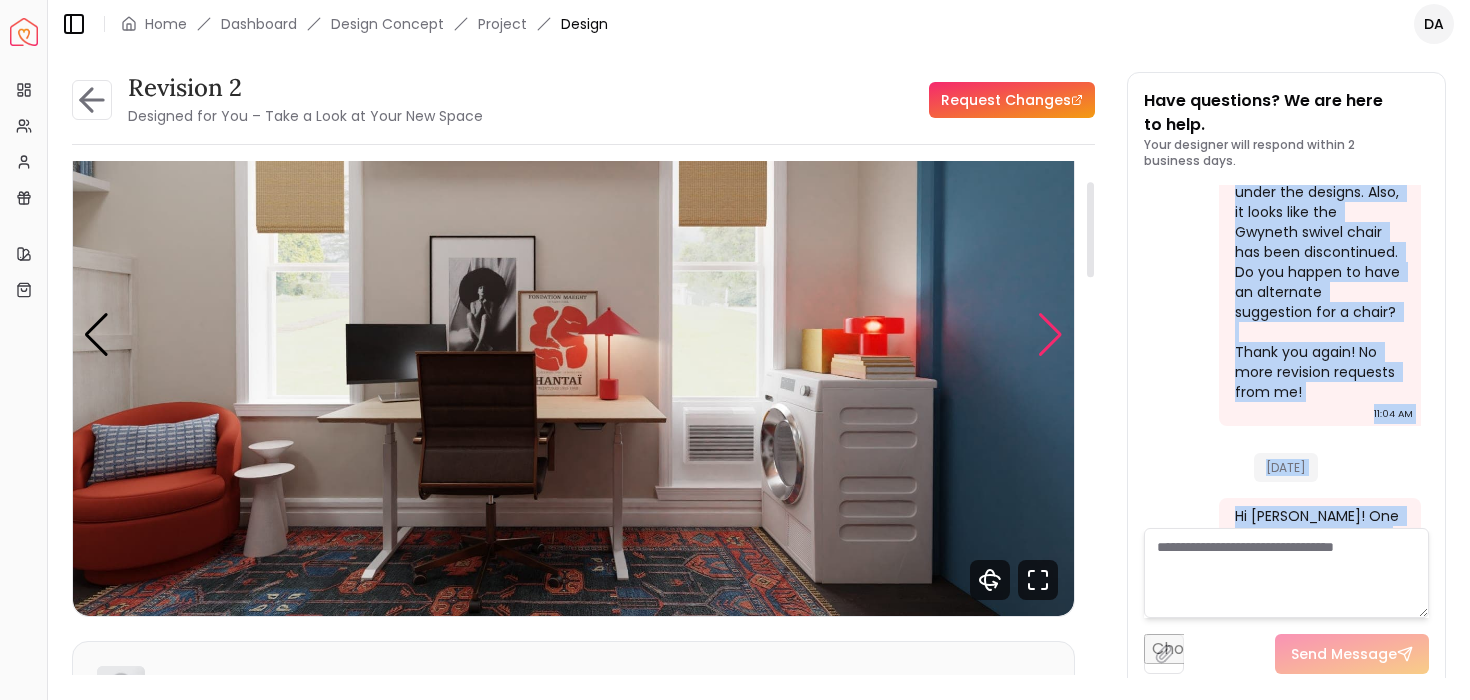 click at bounding box center (1050, 335) 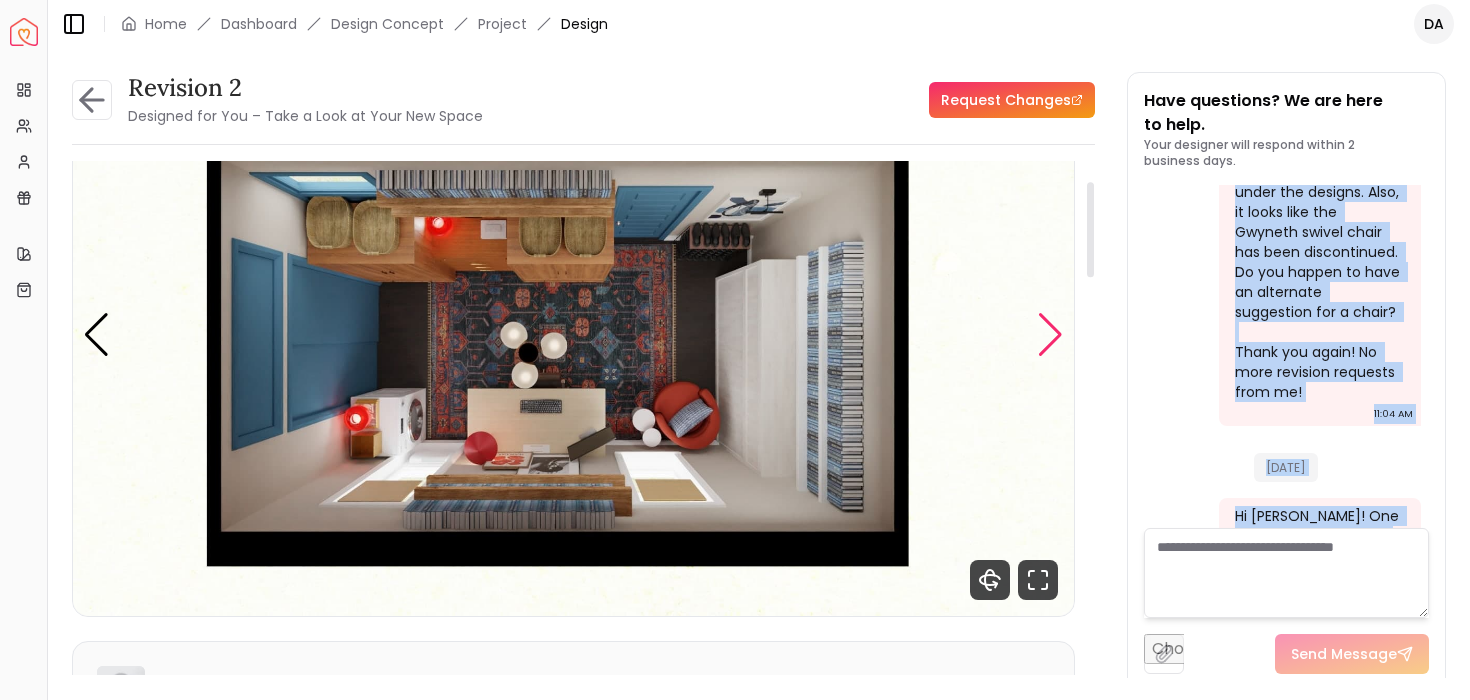 click at bounding box center (1050, 335) 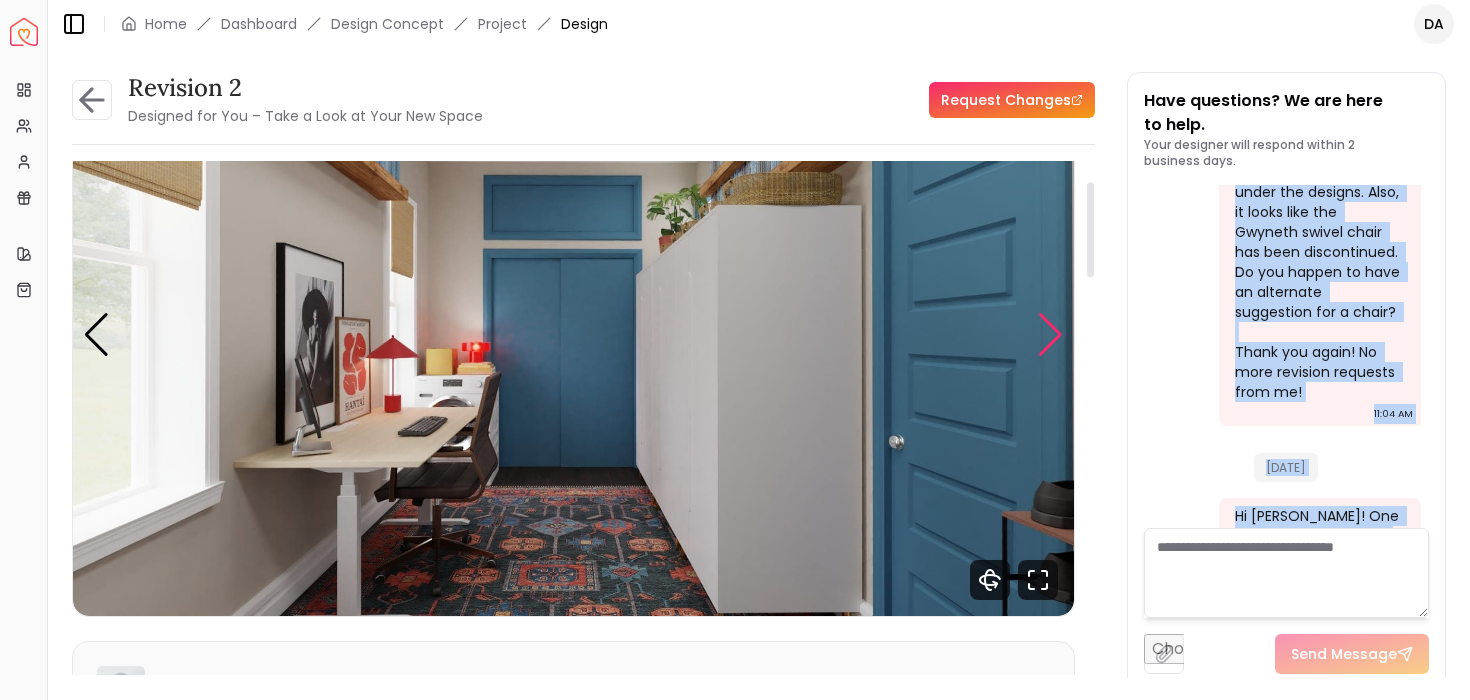 click at bounding box center (1050, 335) 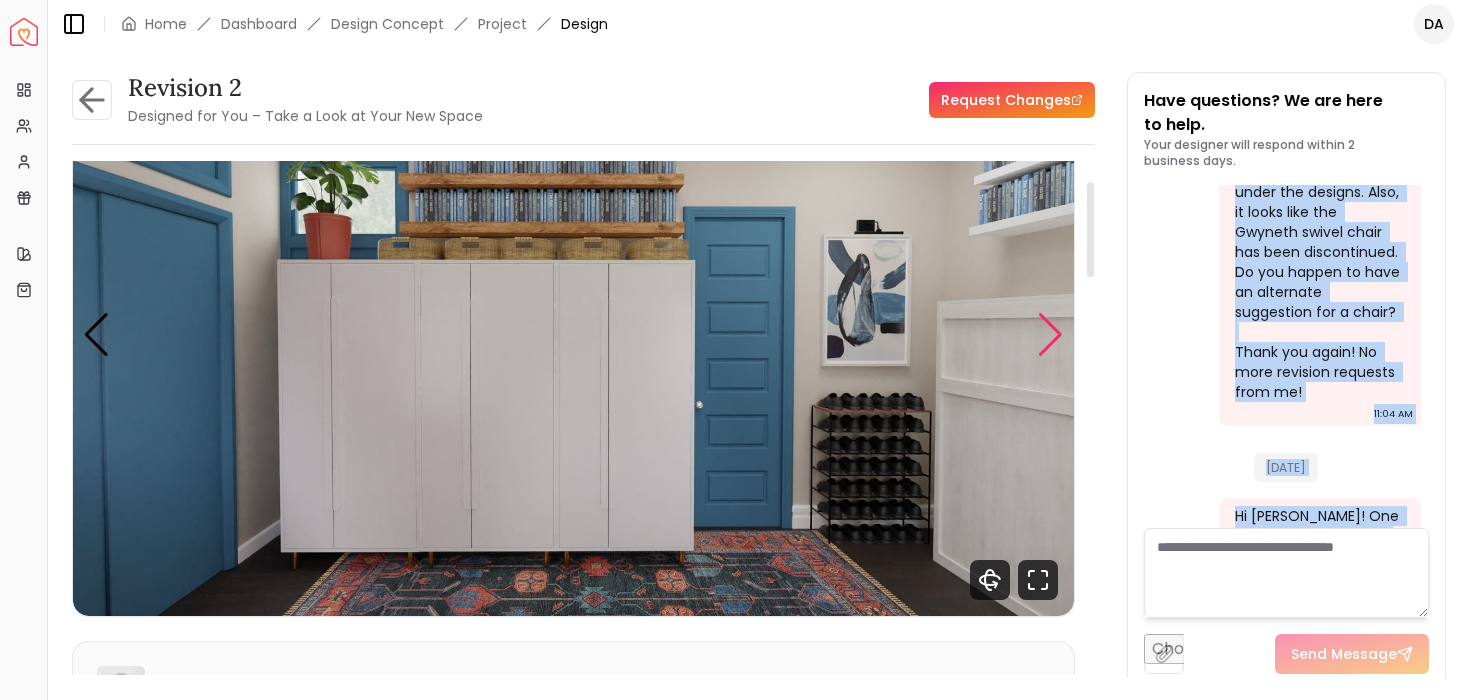 click at bounding box center [1050, 335] 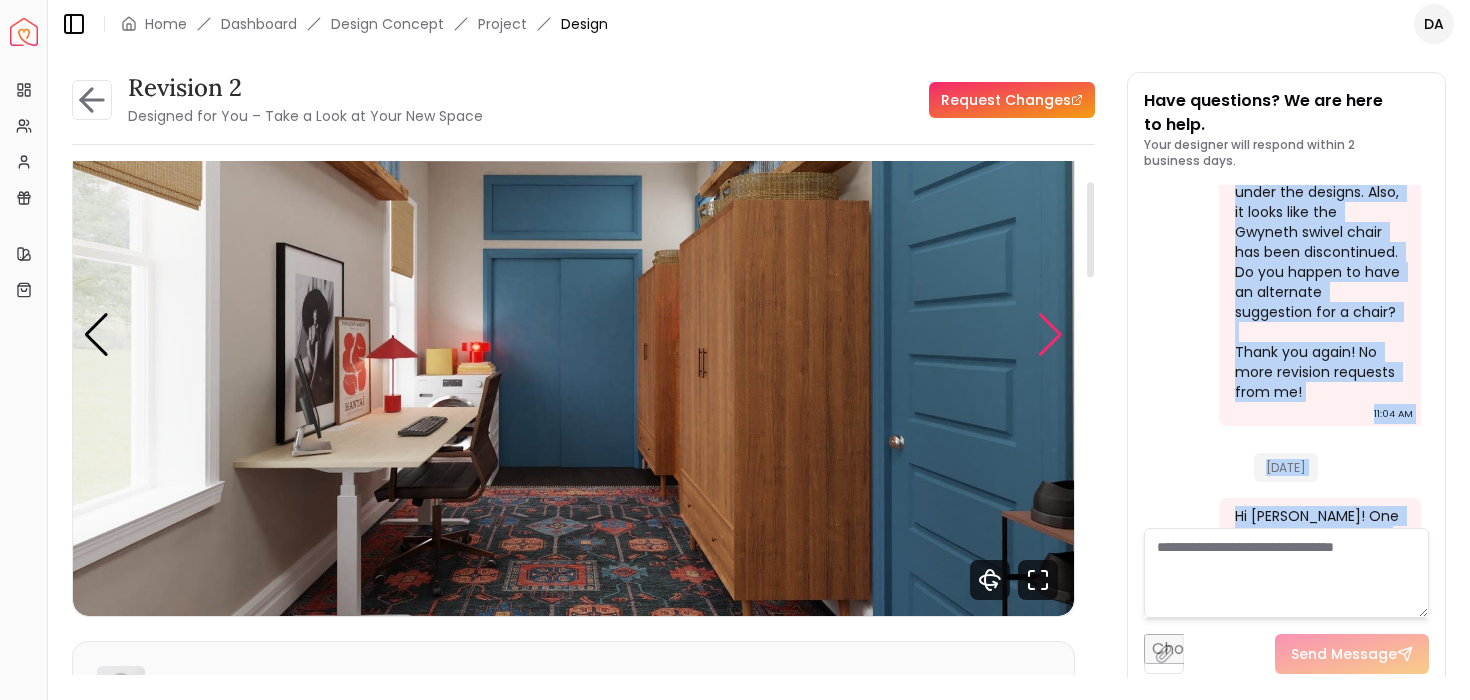 click at bounding box center (1050, 335) 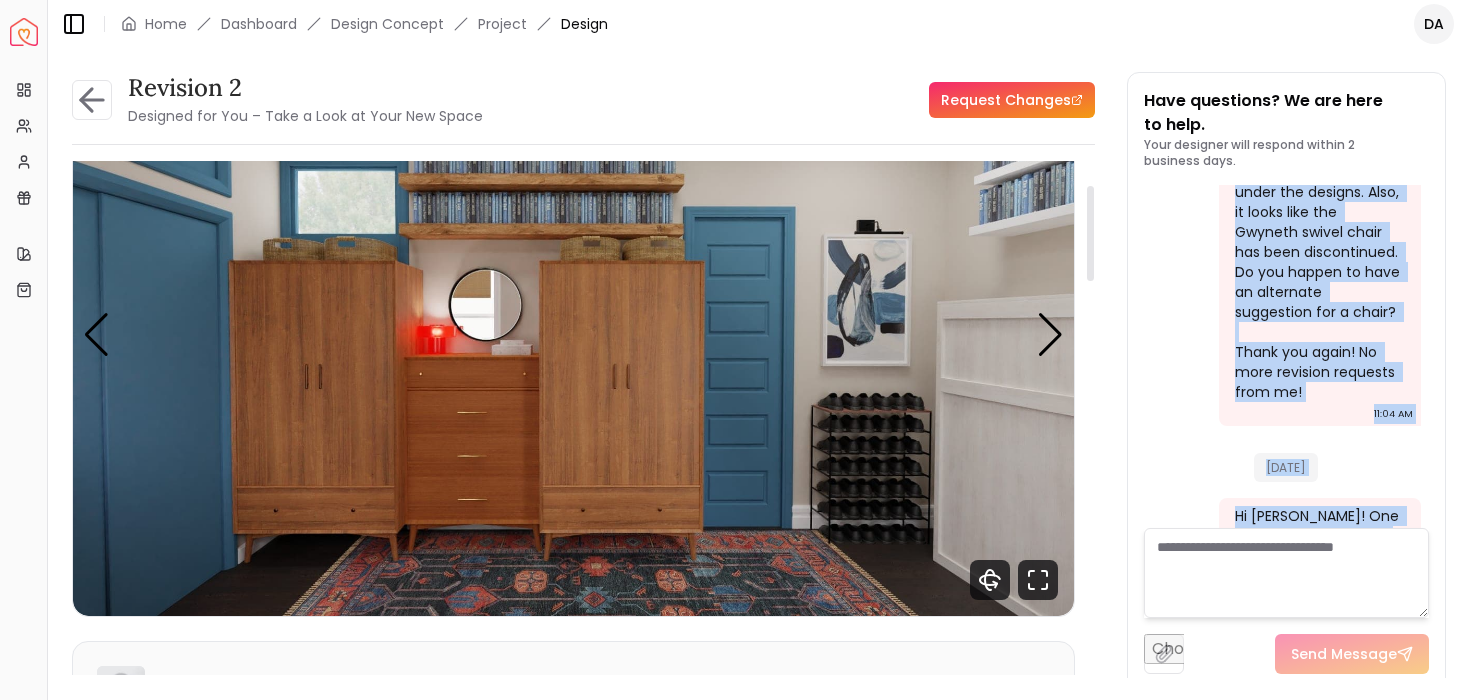scroll, scrollTop: 165, scrollLeft: 0, axis: vertical 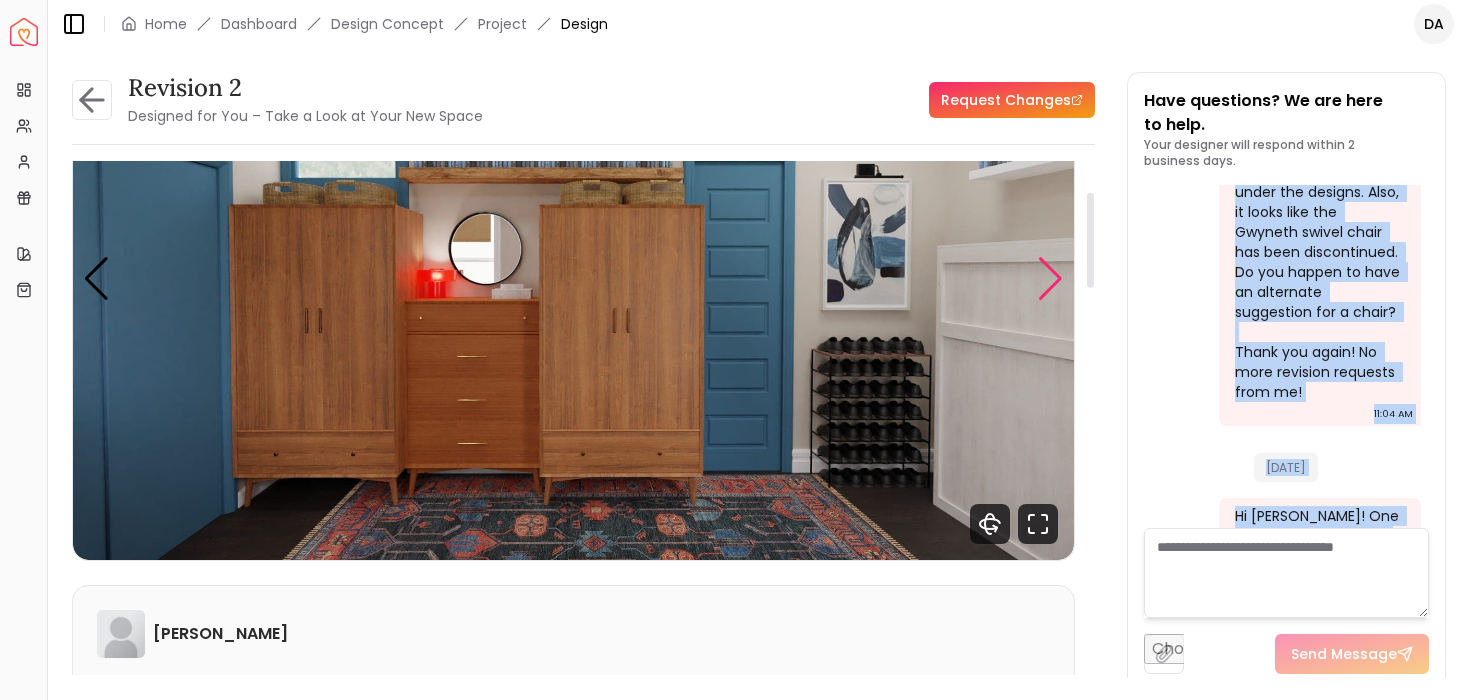 click at bounding box center (1050, 279) 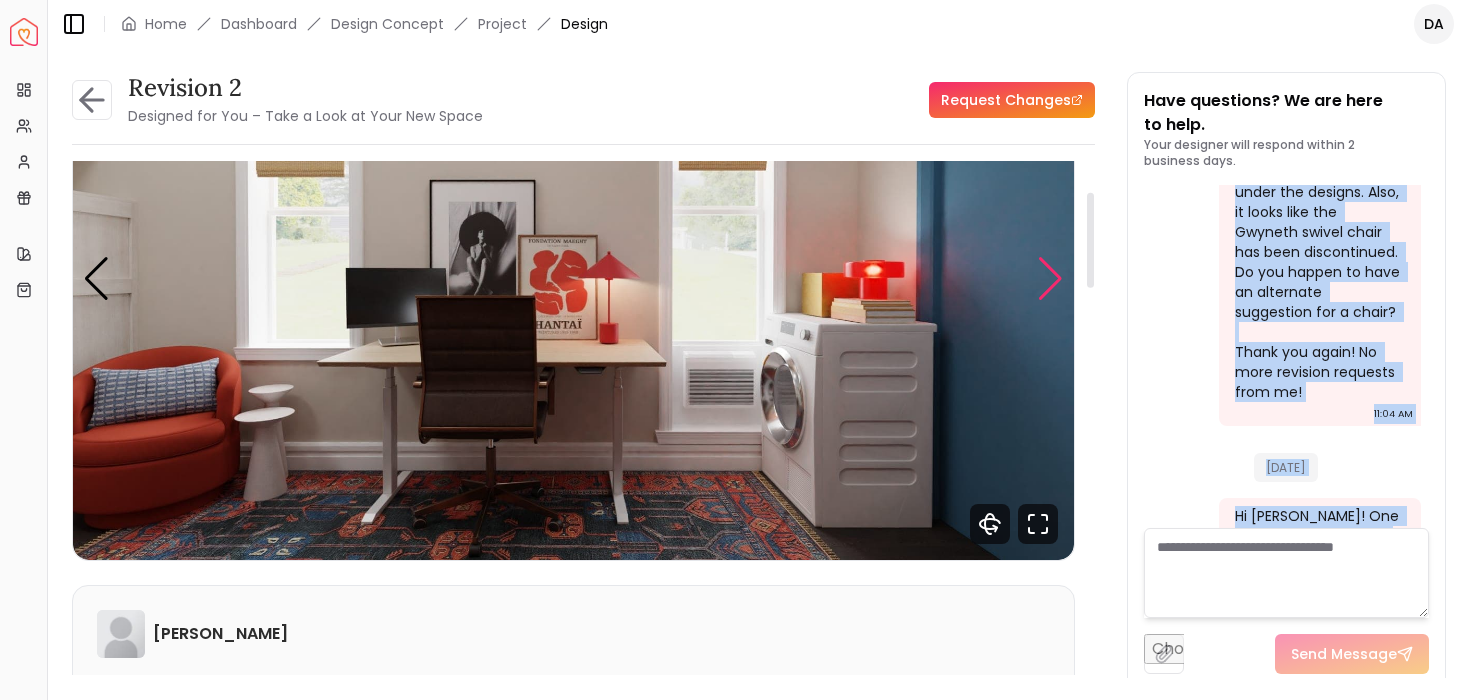 click at bounding box center (1050, 279) 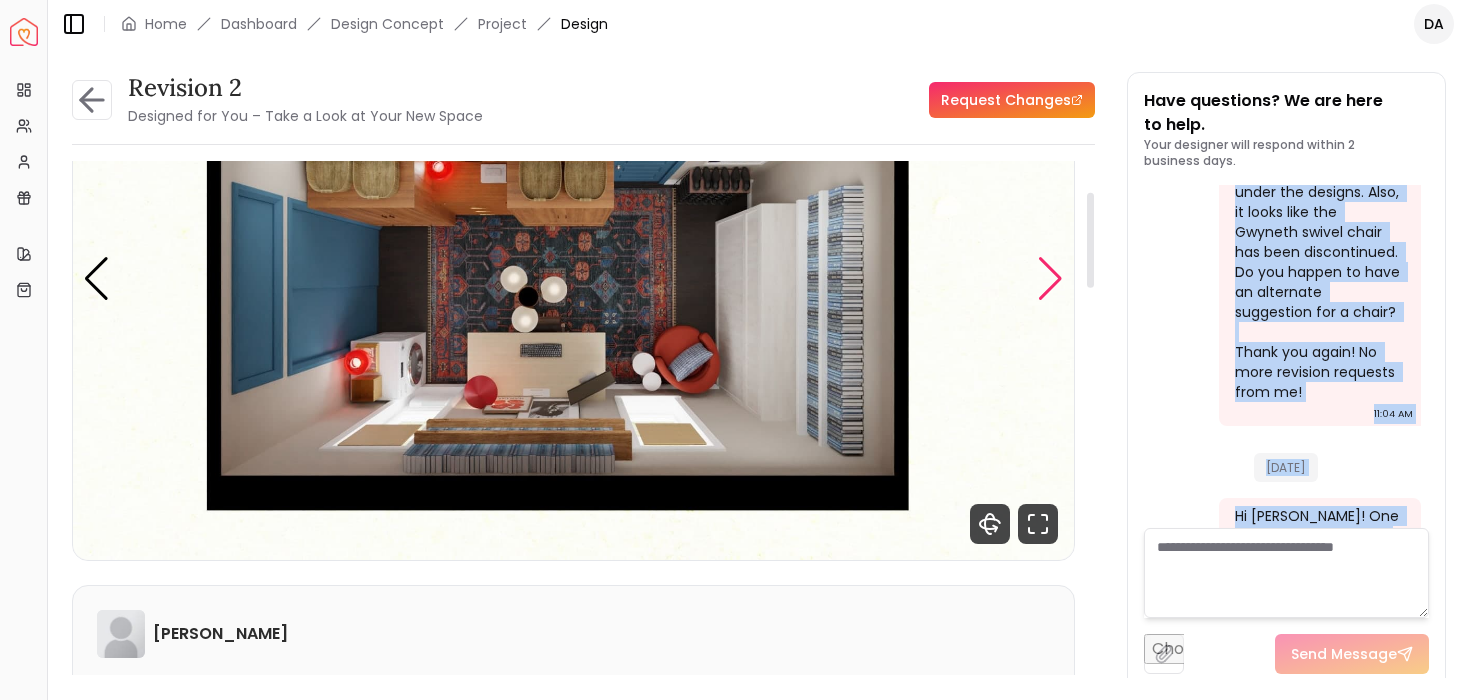 click at bounding box center (1050, 279) 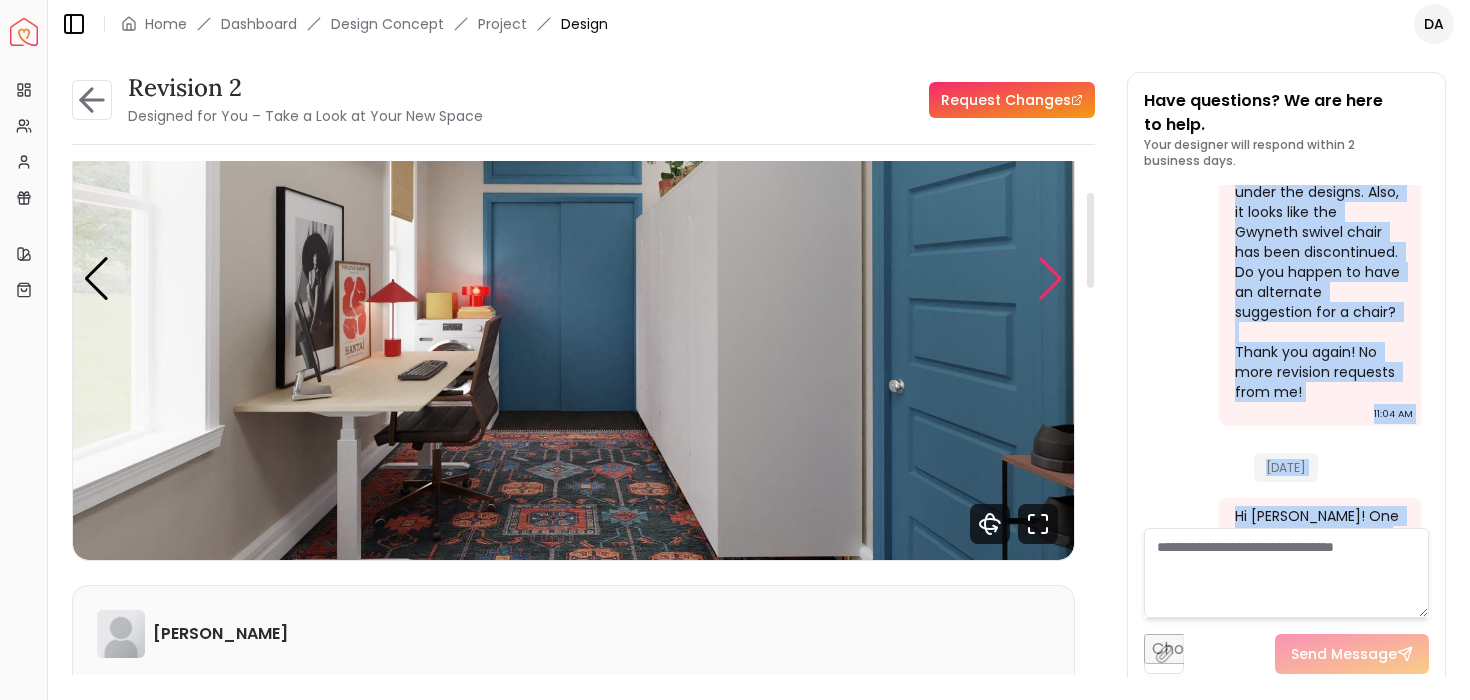 click at bounding box center [1050, 279] 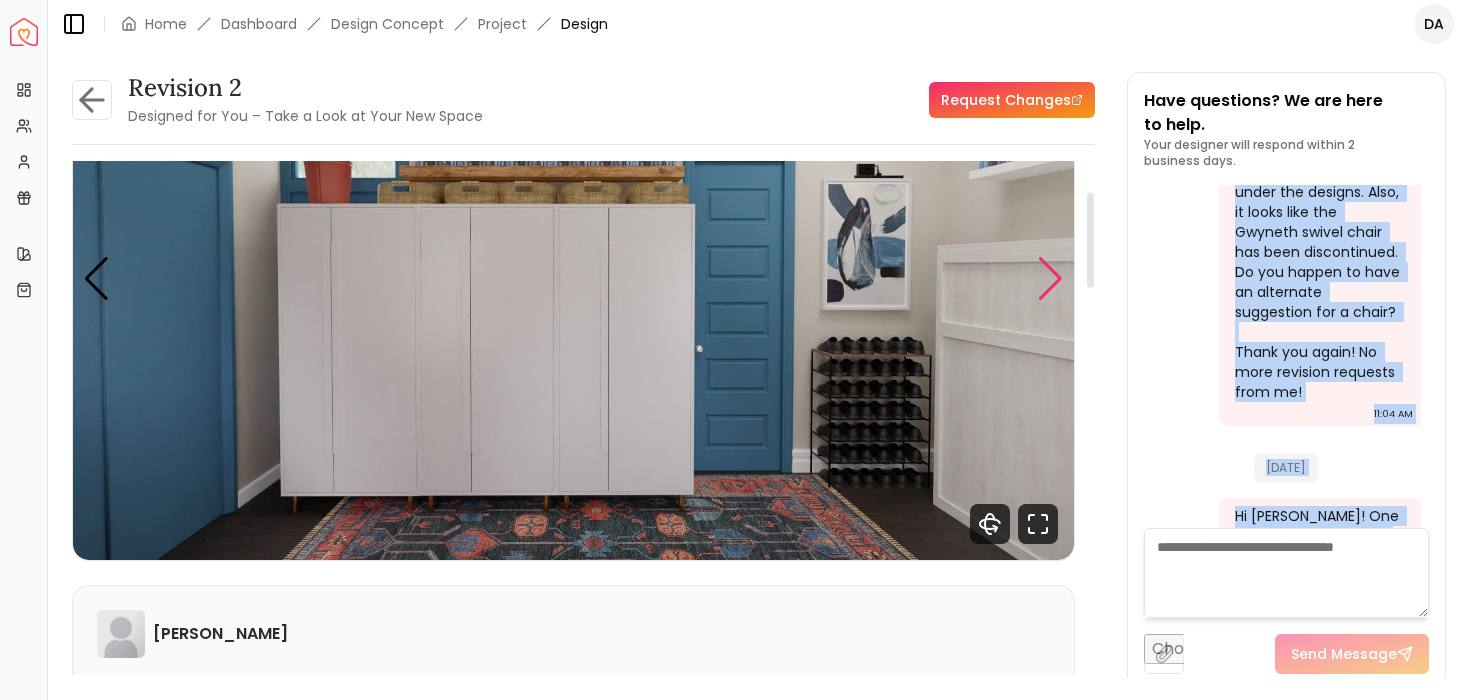 click at bounding box center (1050, 279) 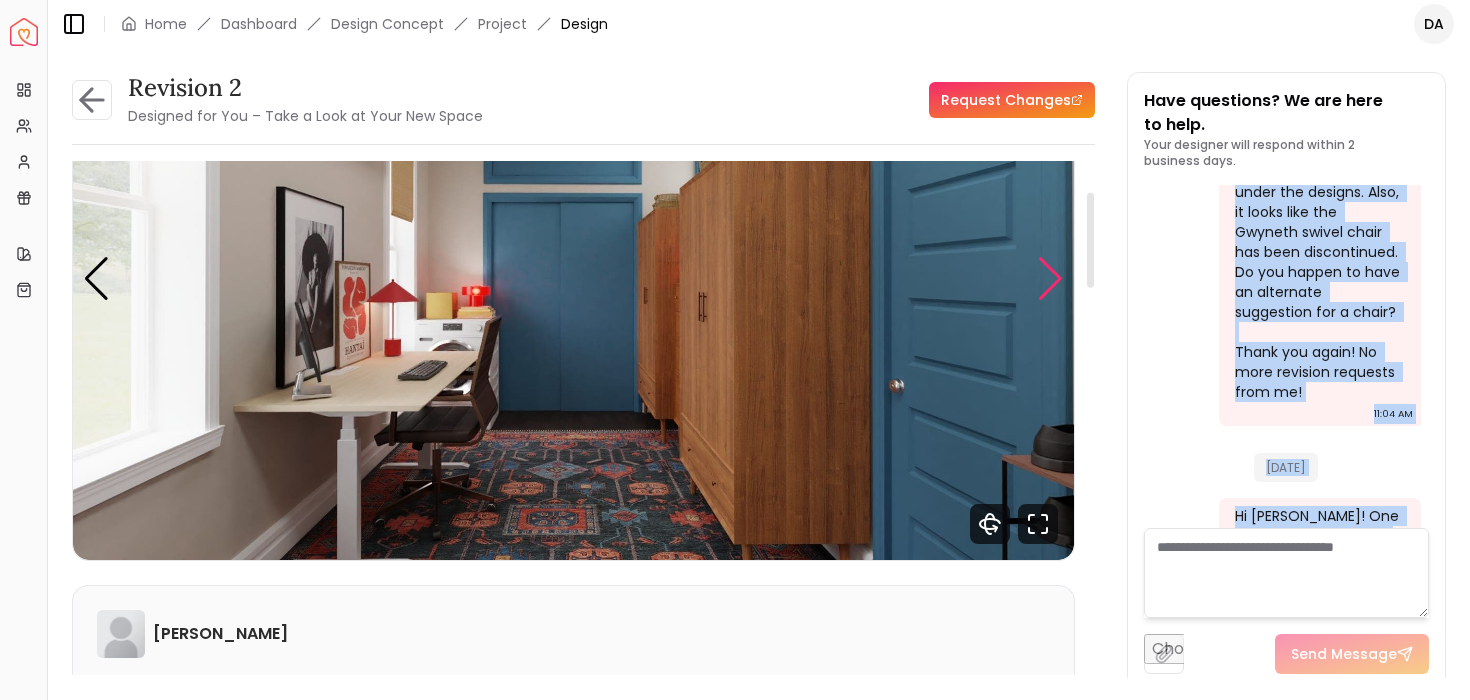 click at bounding box center [1050, 279] 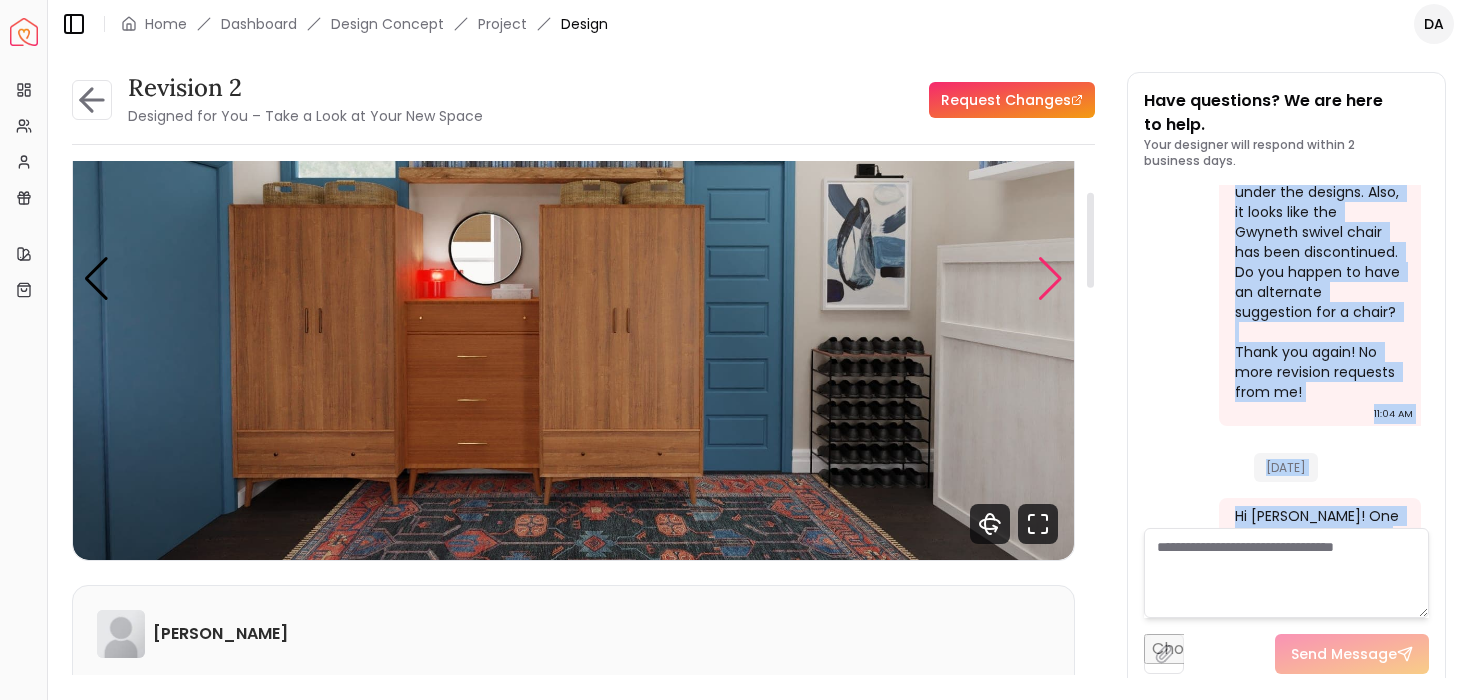 click at bounding box center (1050, 279) 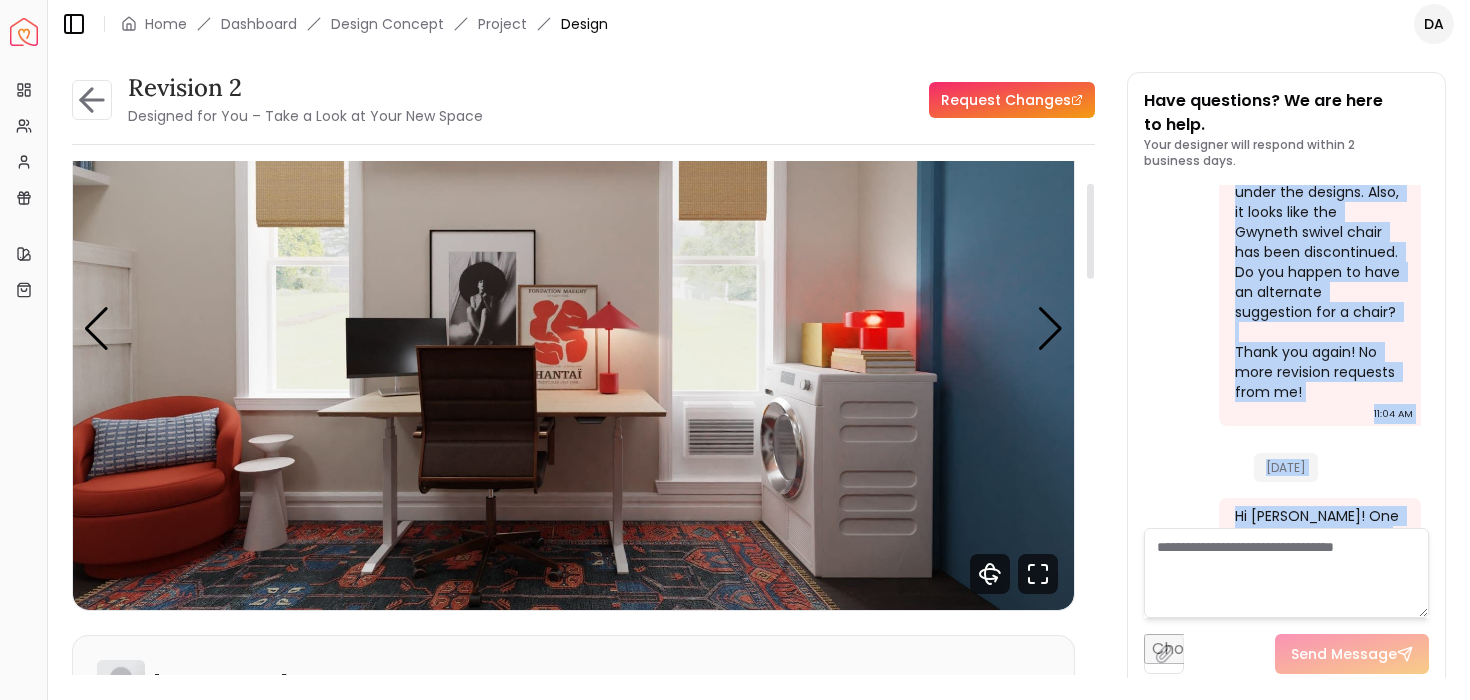 scroll, scrollTop: 114, scrollLeft: 0, axis: vertical 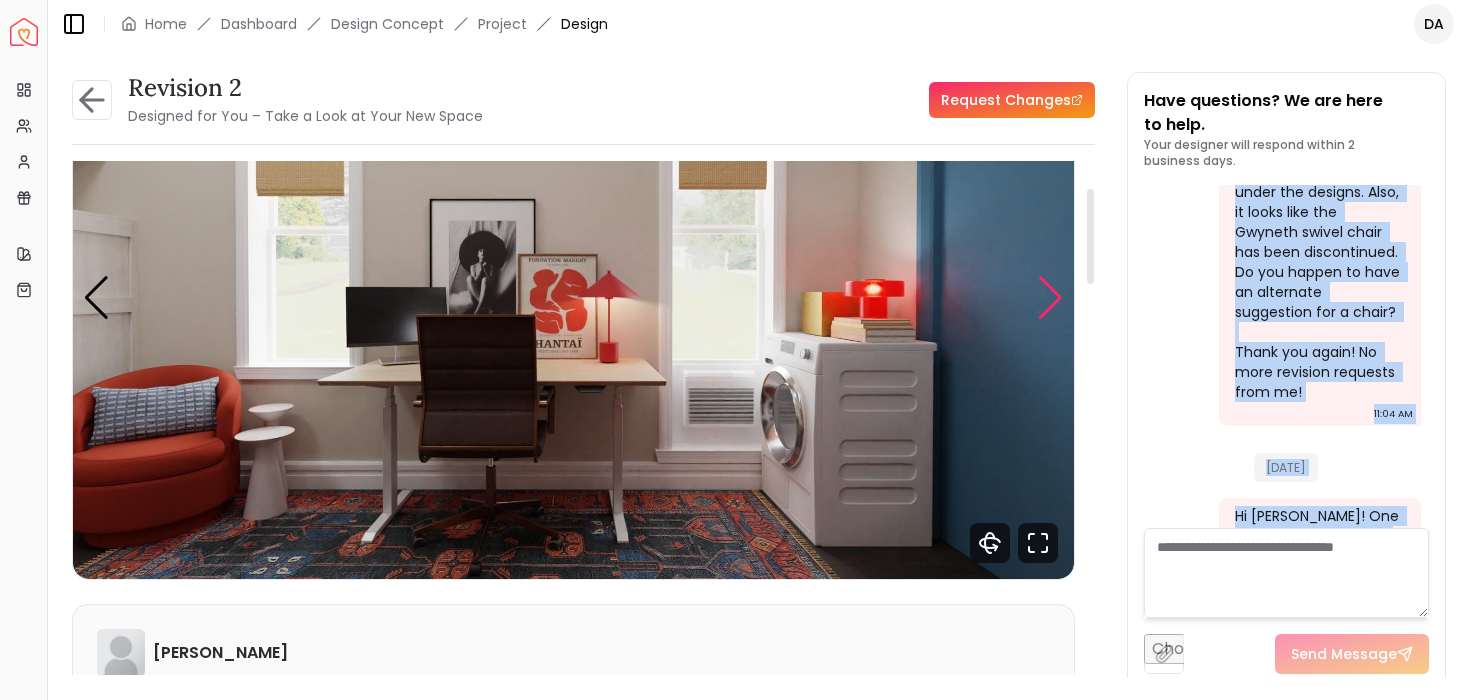 click at bounding box center [1050, 298] 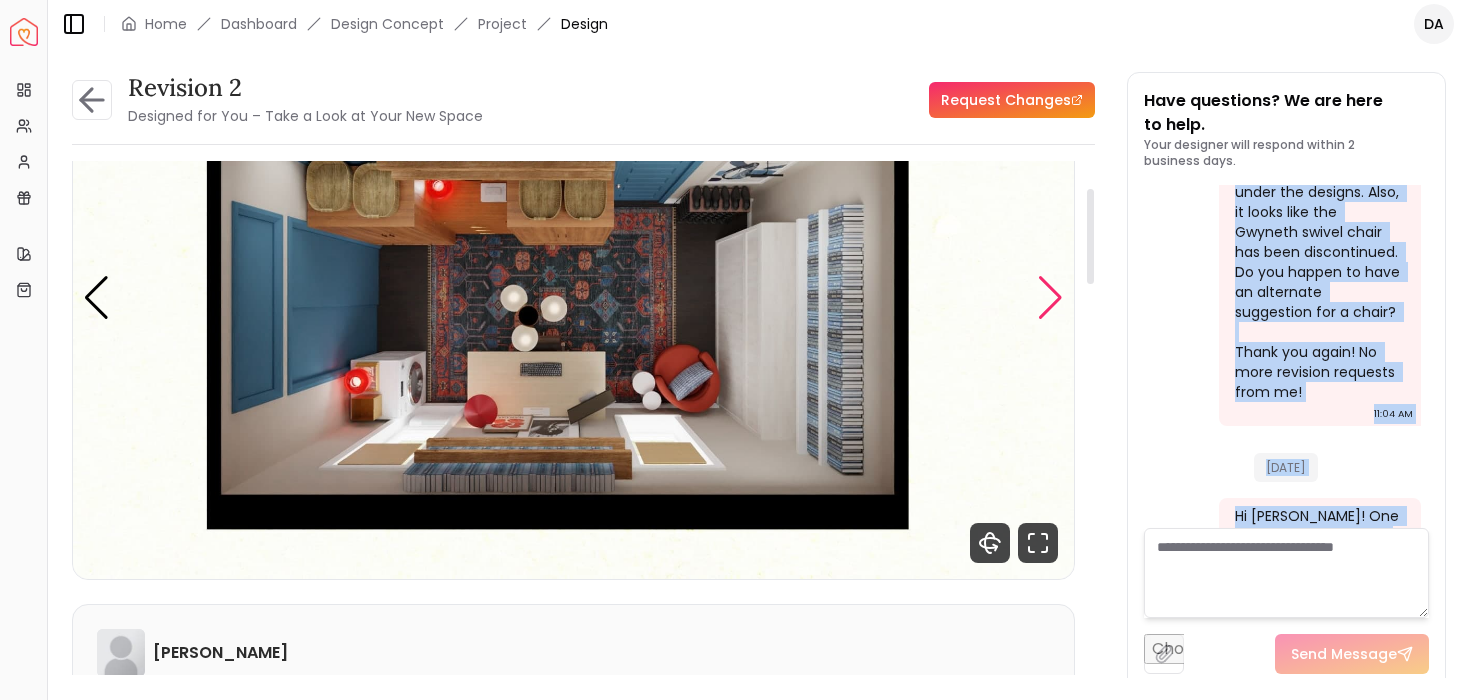 click at bounding box center (1050, 298) 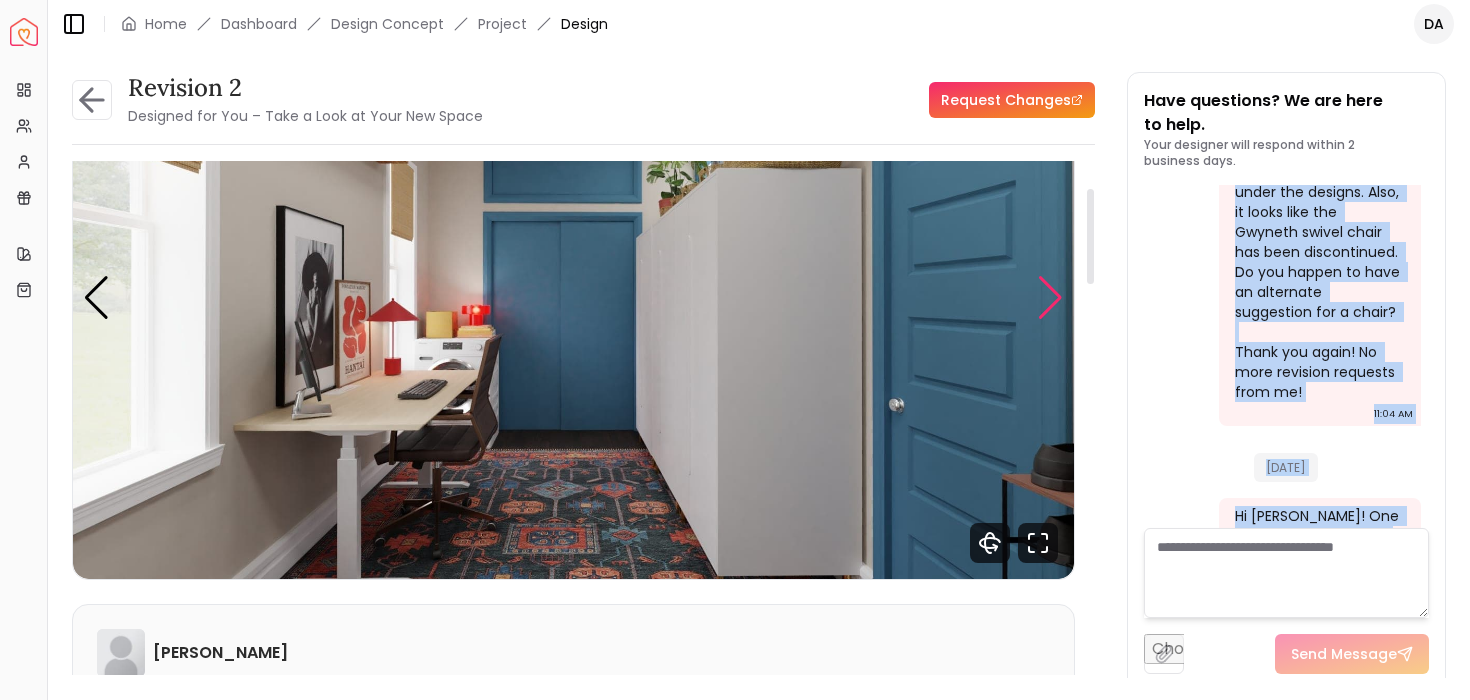 click at bounding box center (1050, 298) 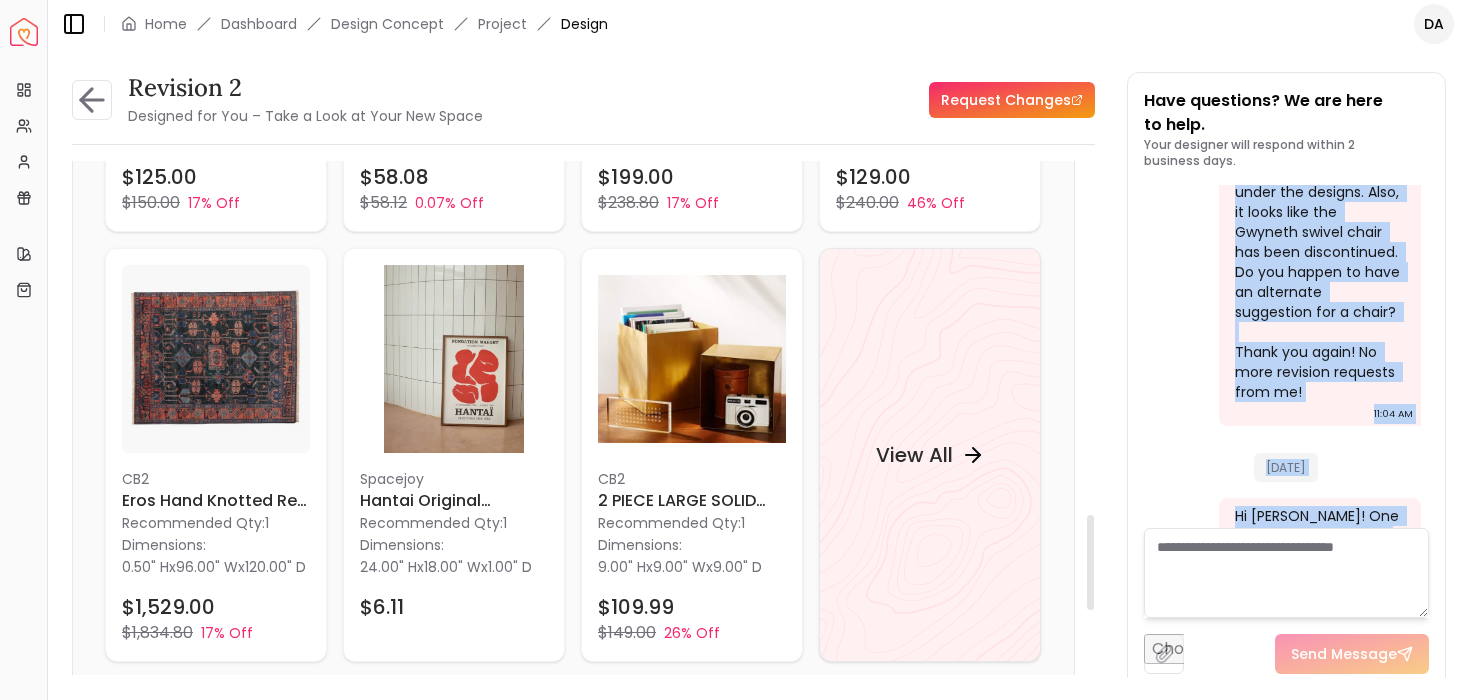 scroll, scrollTop: 1900, scrollLeft: 0, axis: vertical 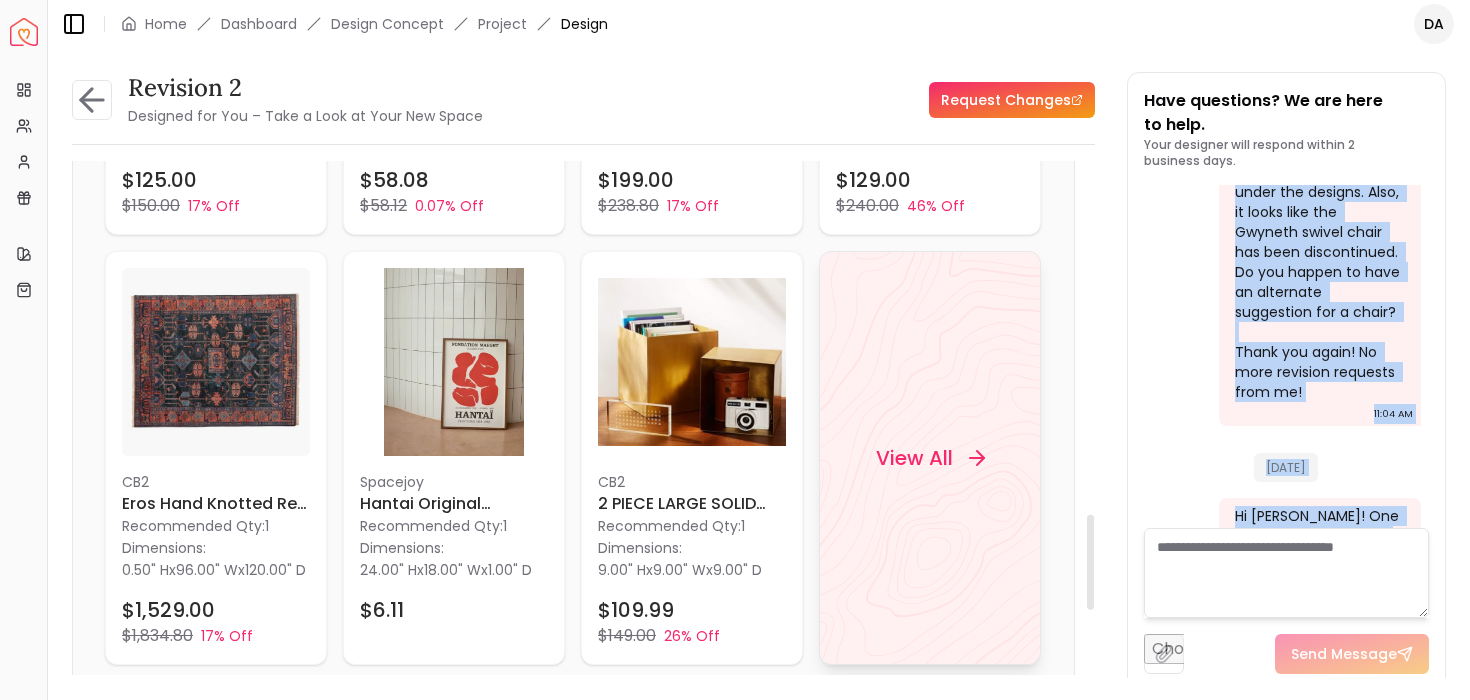 click on "View All" at bounding box center (914, 458) 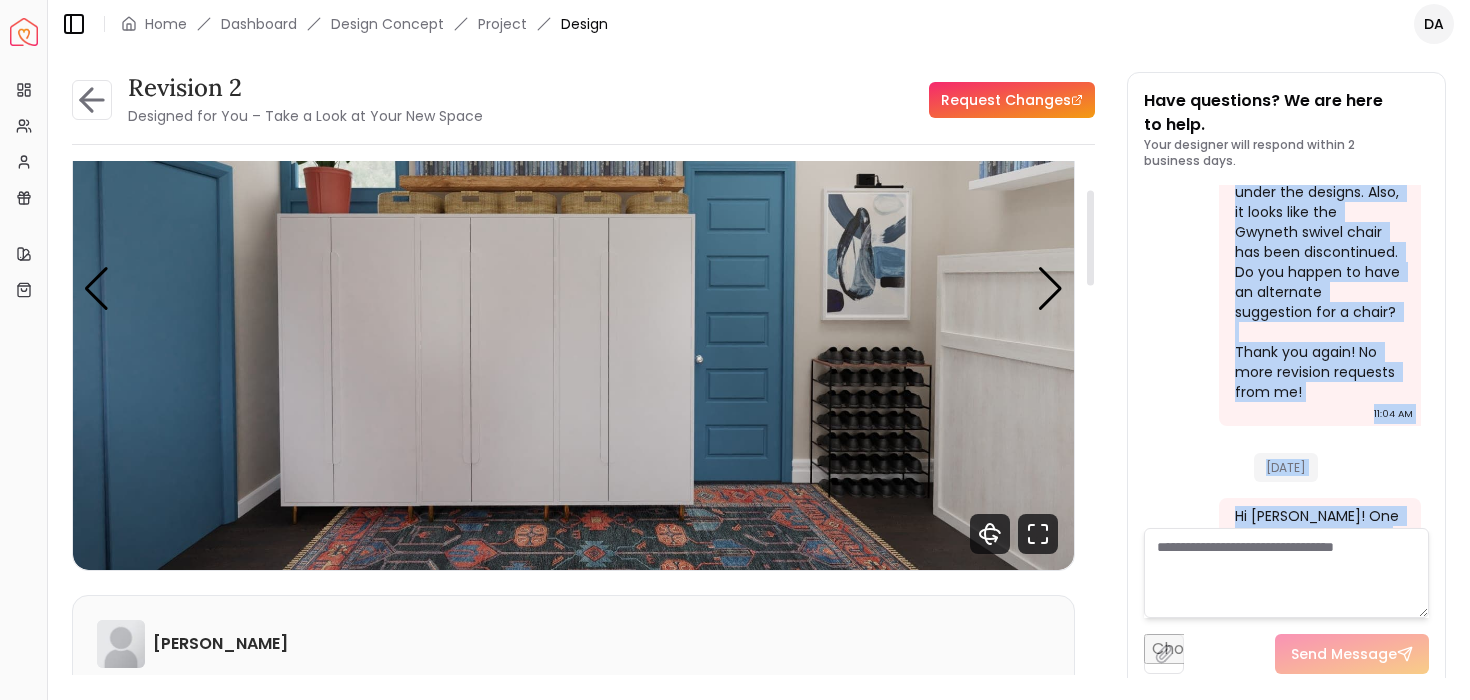 scroll, scrollTop: 152, scrollLeft: 0, axis: vertical 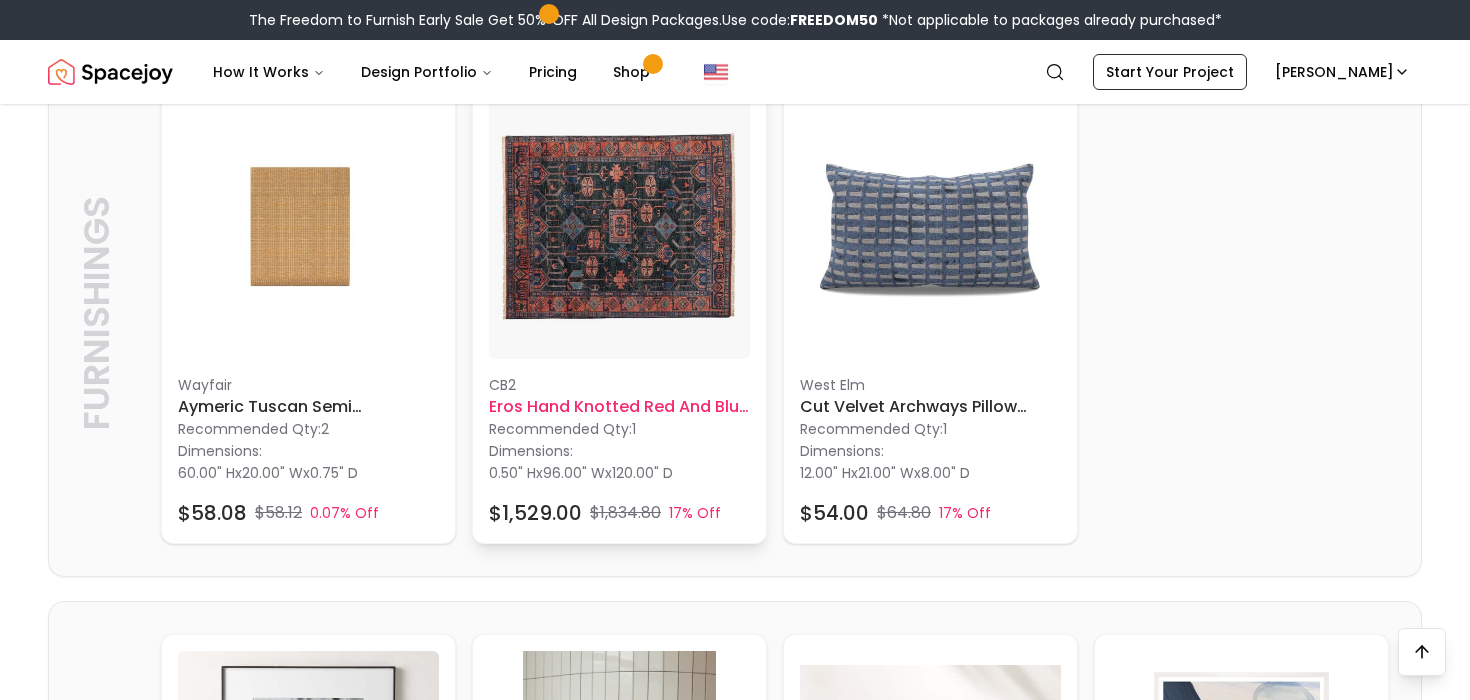click on "Eros Hand Knotted Red and Blue Area Rug 8'x10'" at bounding box center (619, 407) 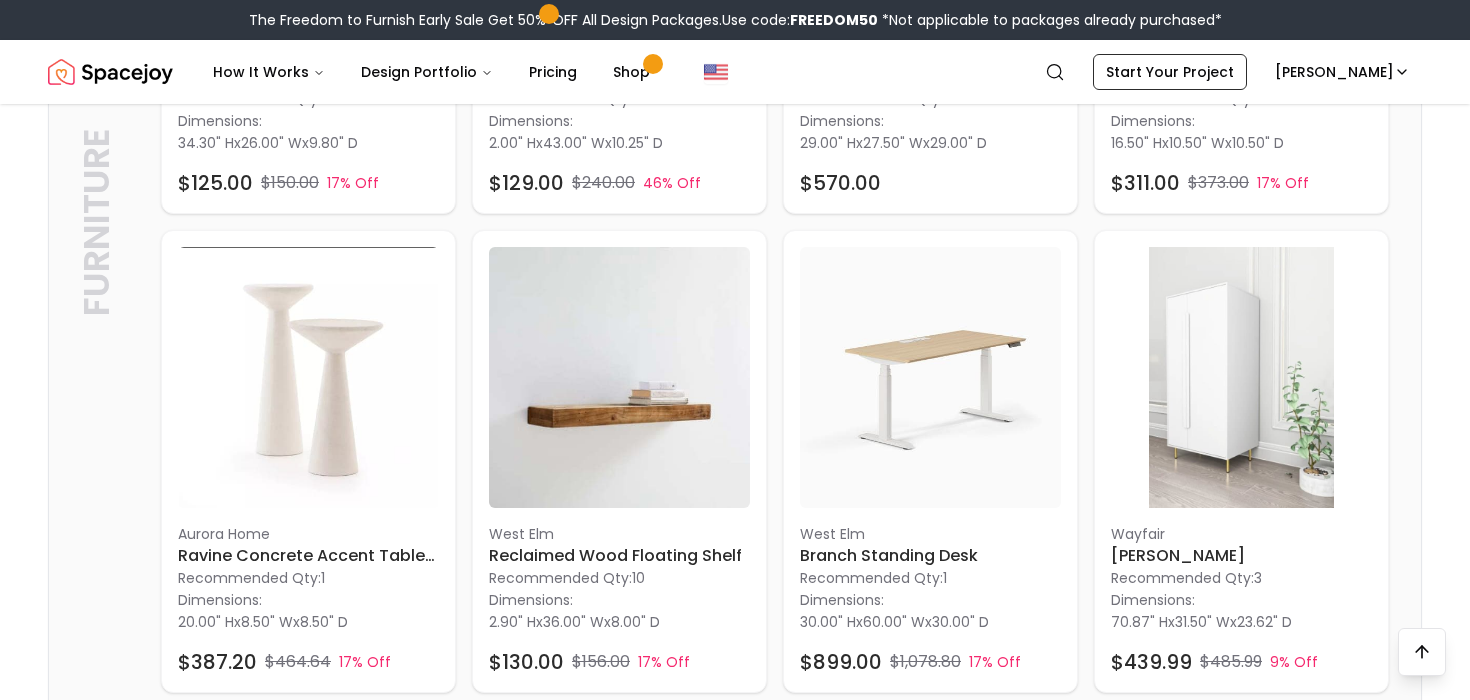 scroll, scrollTop: 969, scrollLeft: 0, axis: vertical 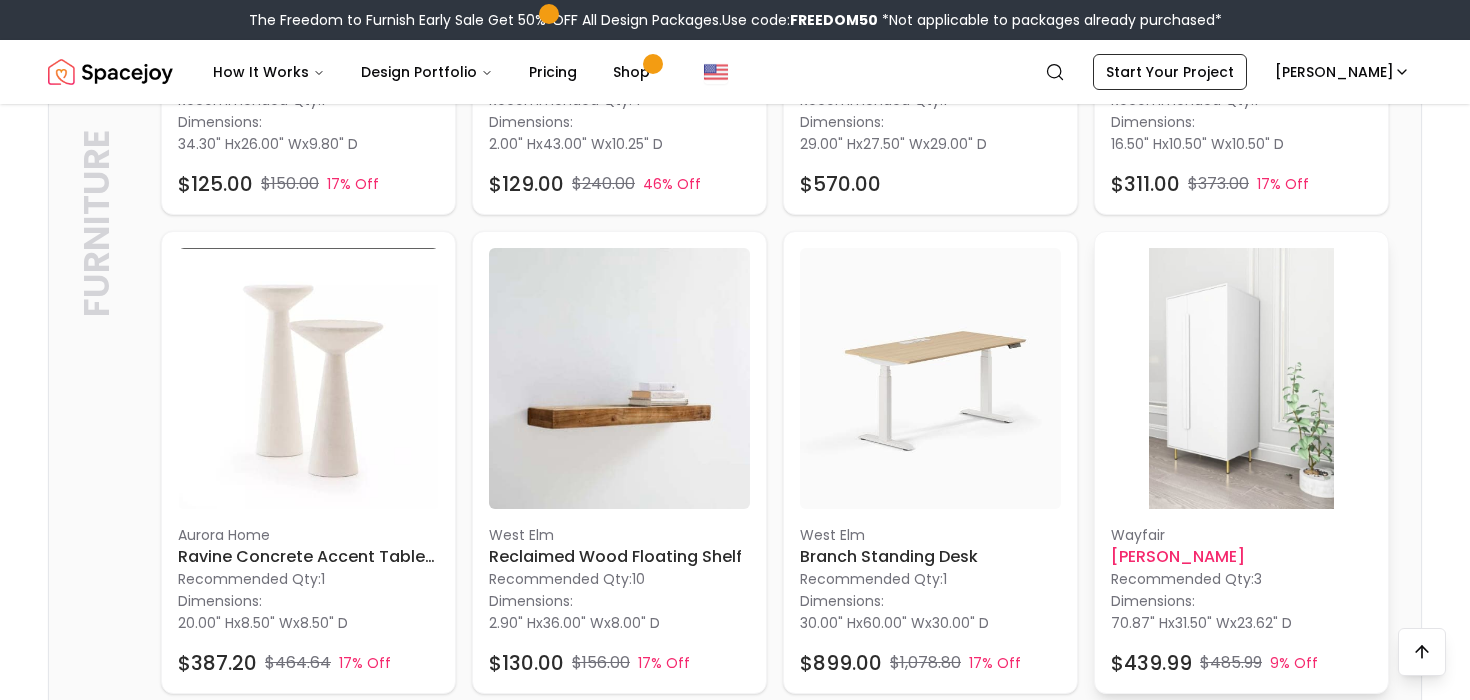 click at bounding box center (1241, 378) 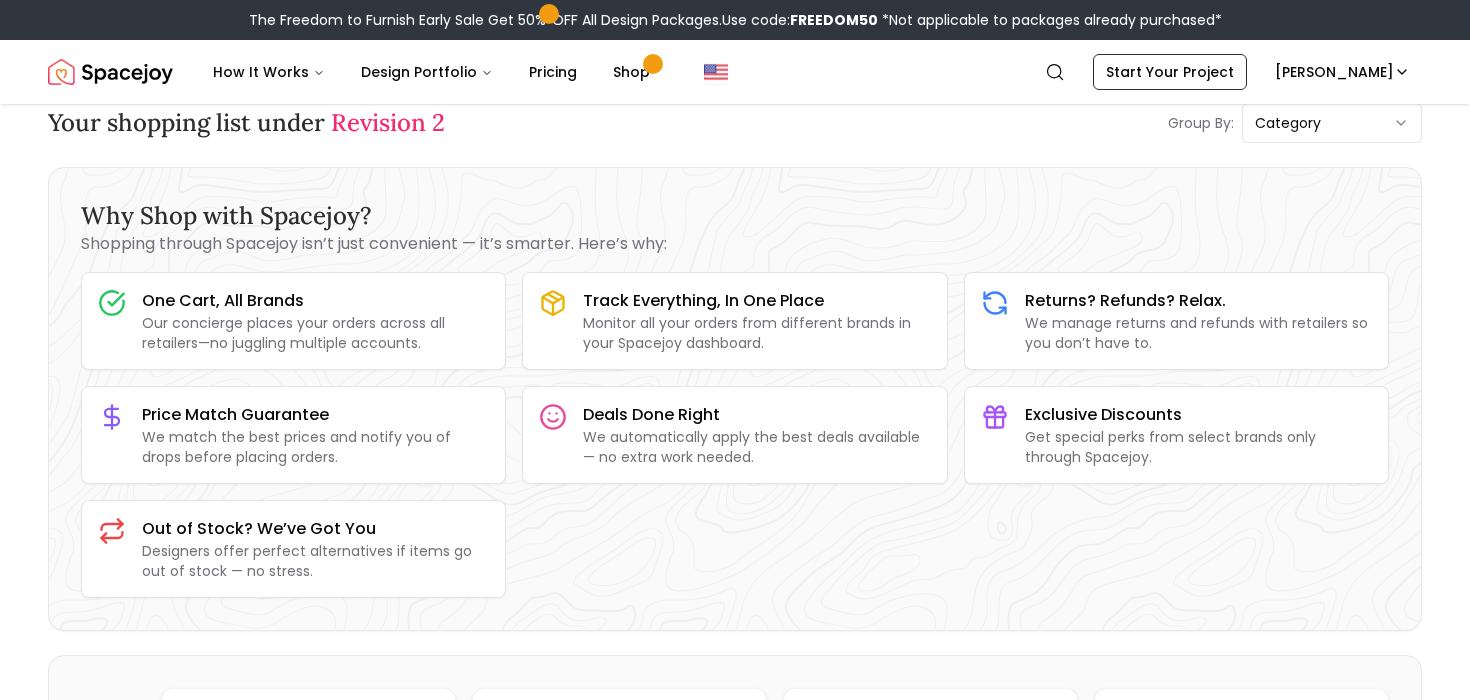scroll, scrollTop: 0, scrollLeft: 0, axis: both 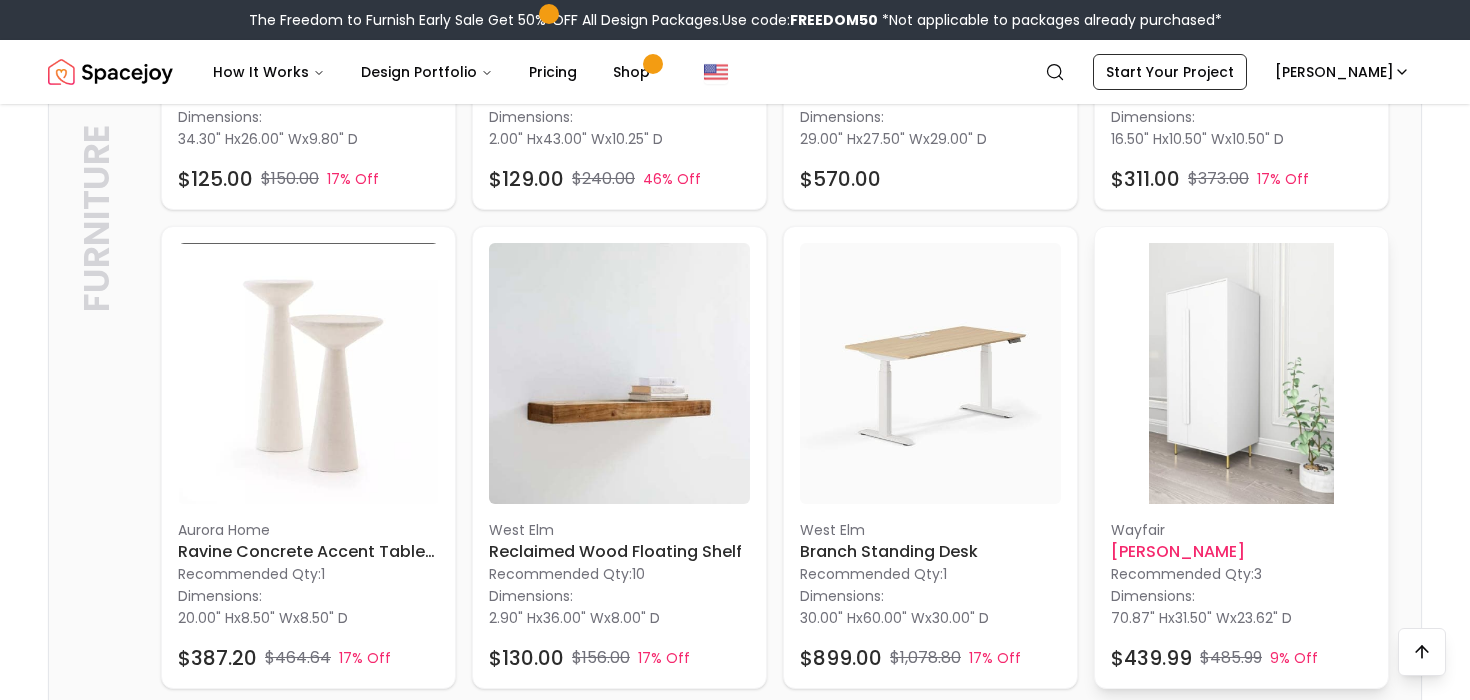 click at bounding box center (1241, 373) 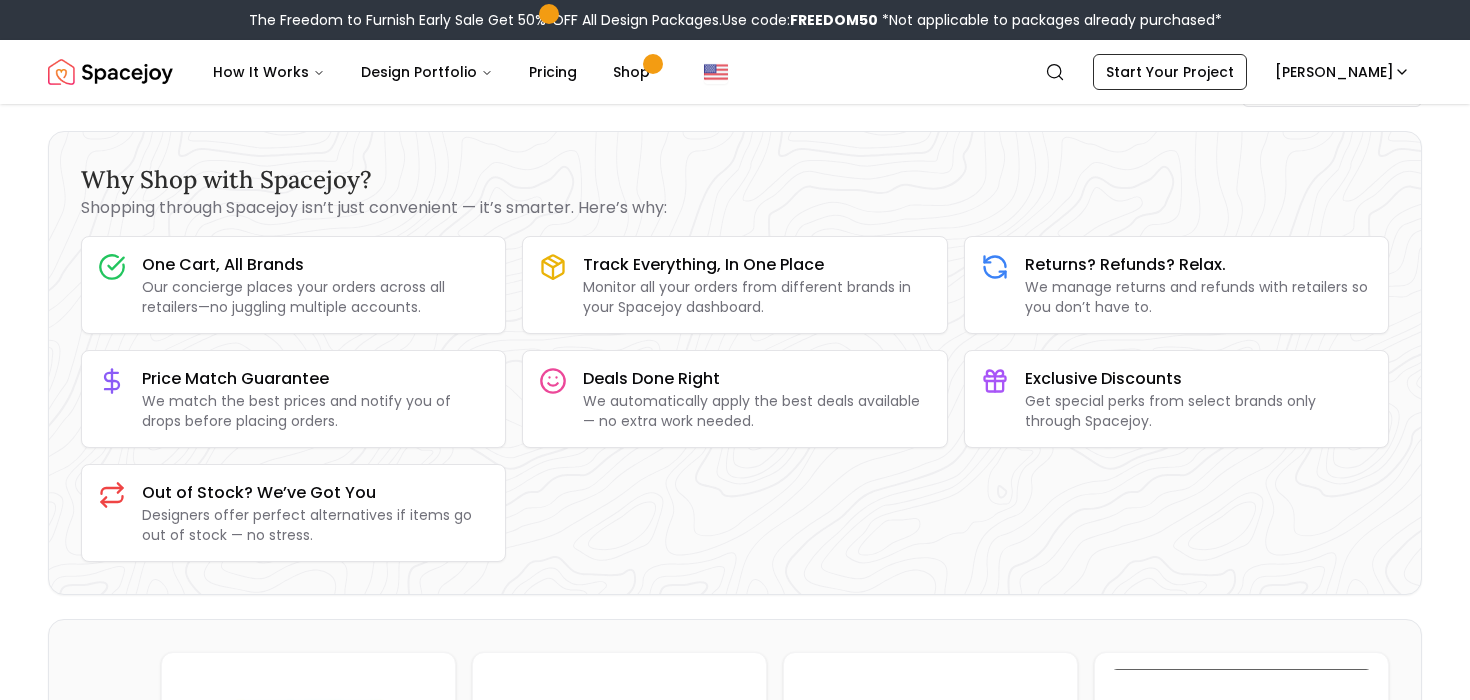 scroll, scrollTop: 0, scrollLeft: 0, axis: both 